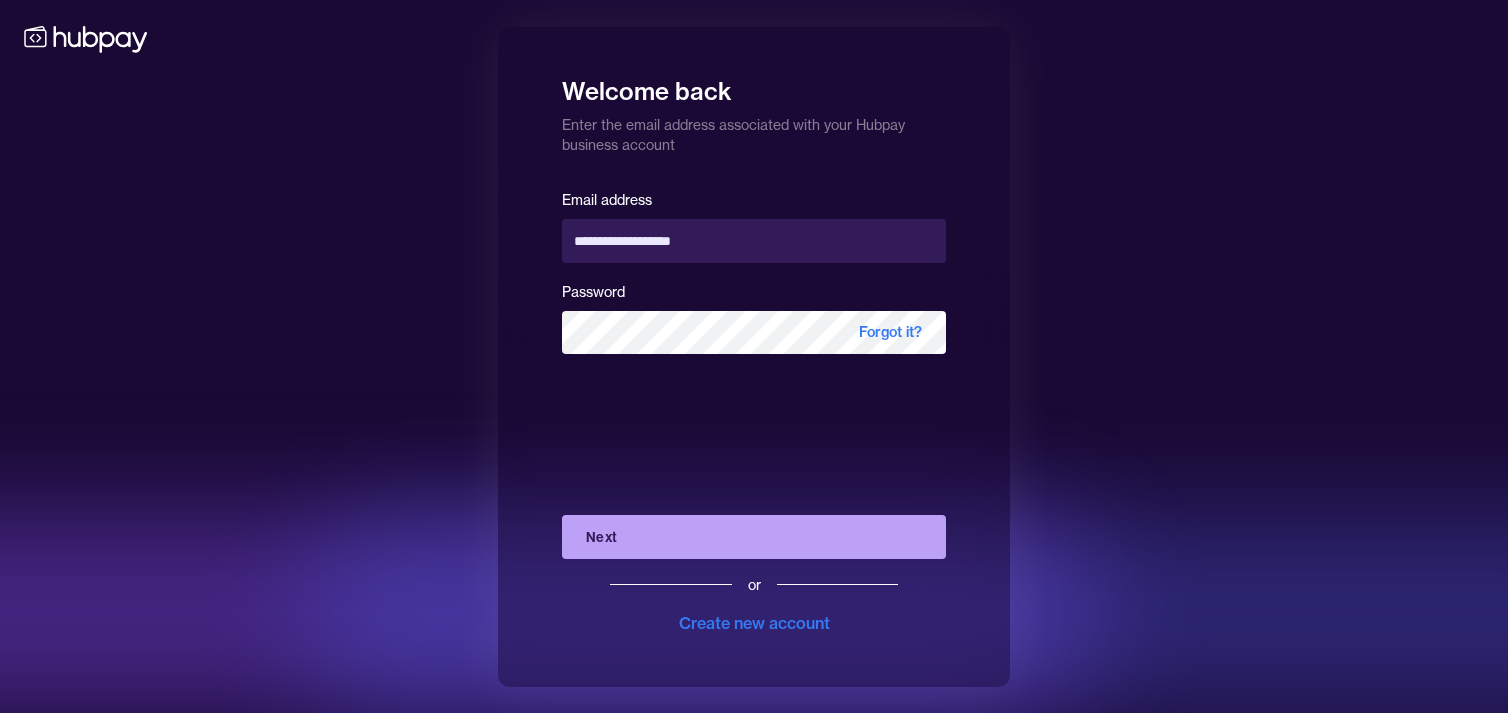 scroll, scrollTop: 0, scrollLeft: 0, axis: both 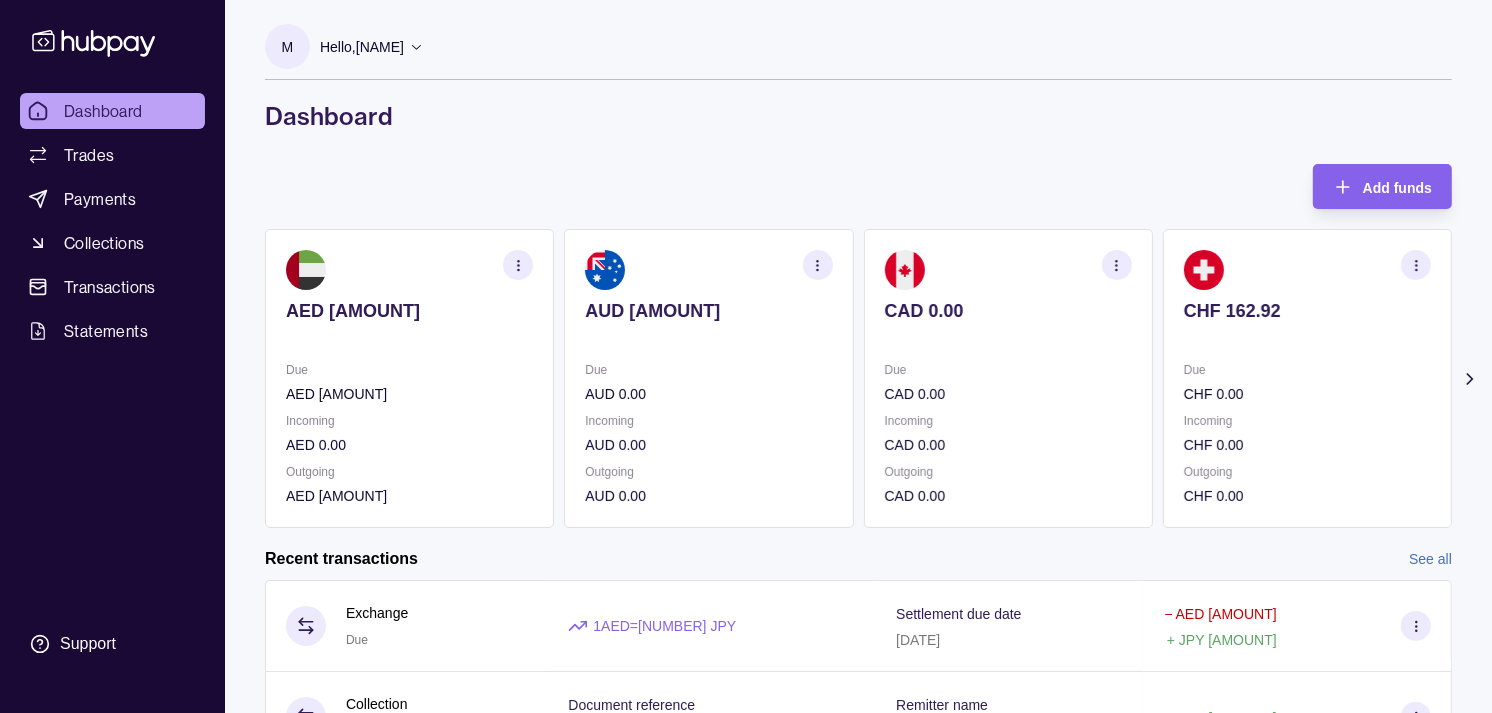 click on "Outgoing" at bounding box center (1008, 472) 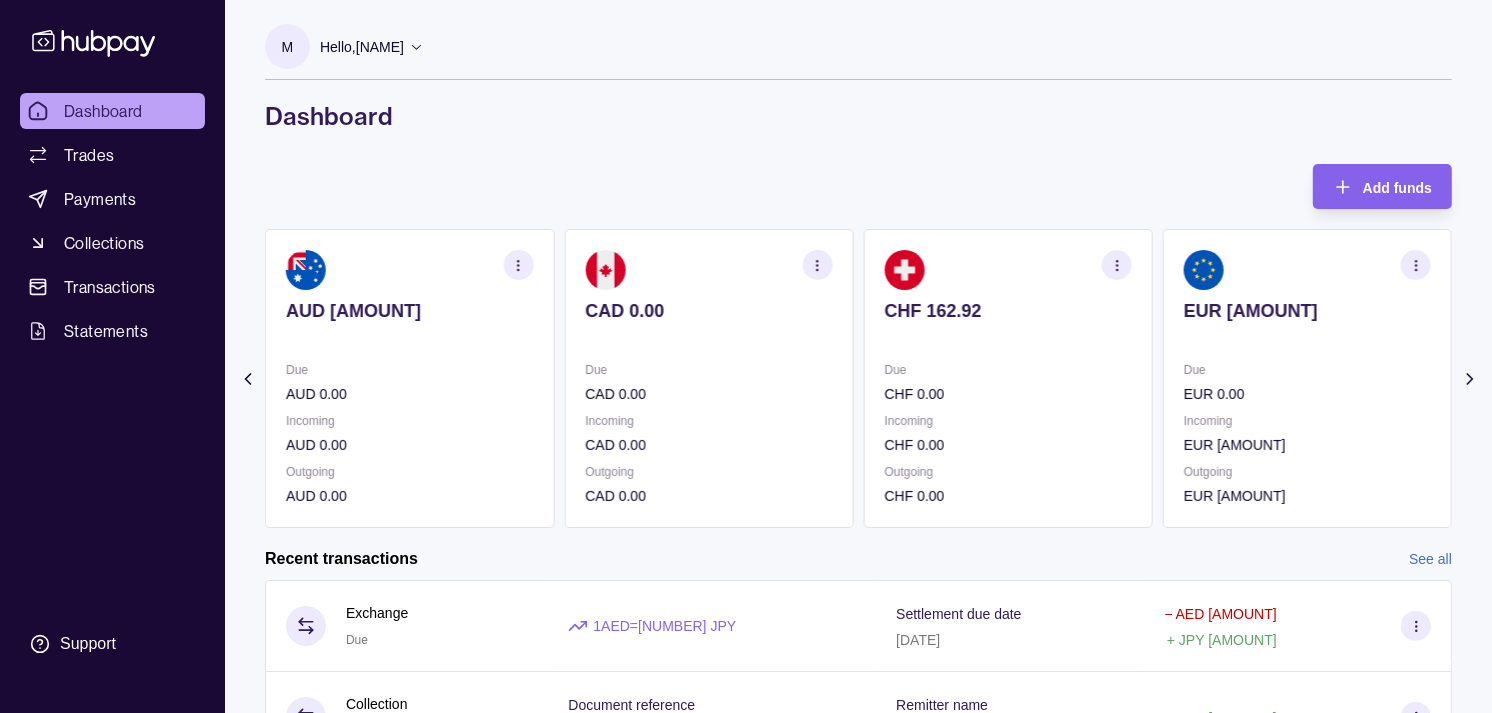 click on "CHF 0.00" at bounding box center (1008, 445) 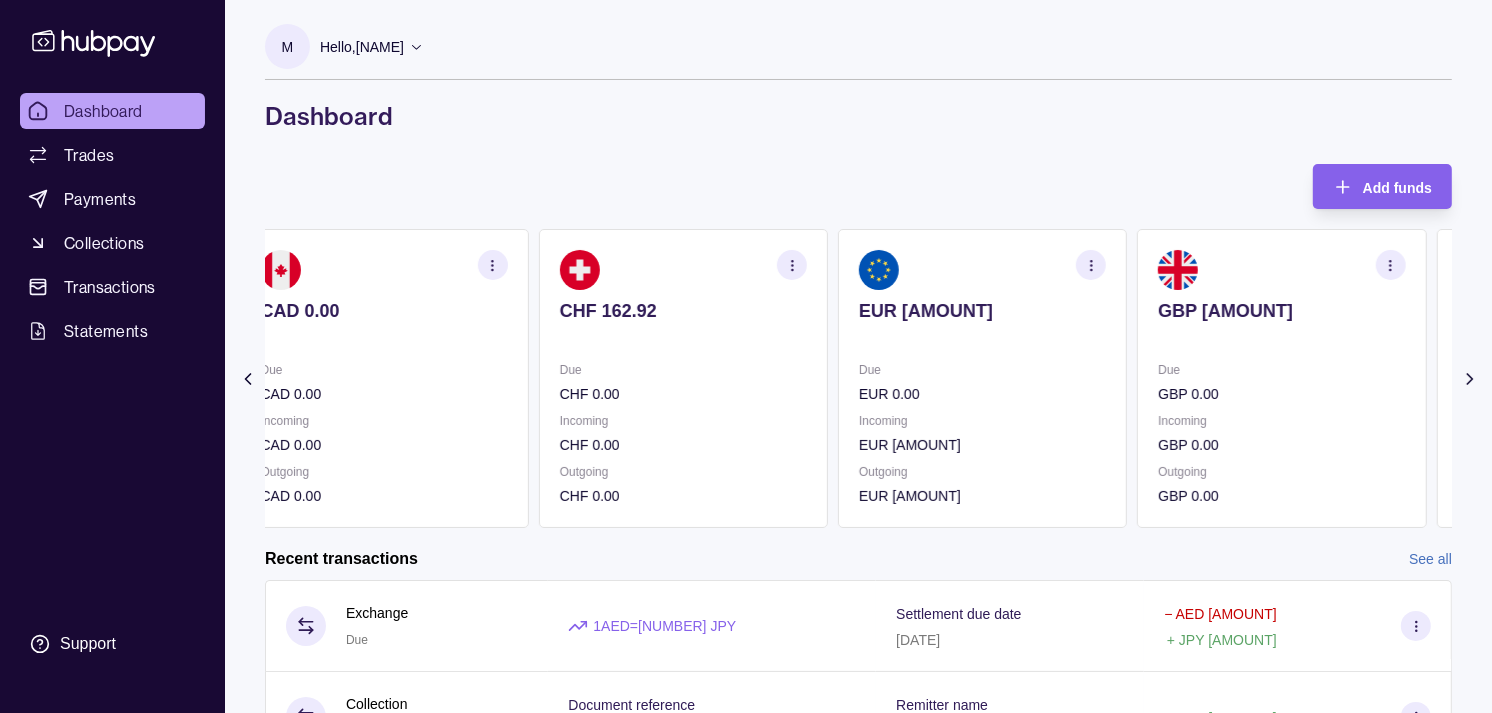click on "Incoming EUR [AMOUNT]" at bounding box center (982, 433) 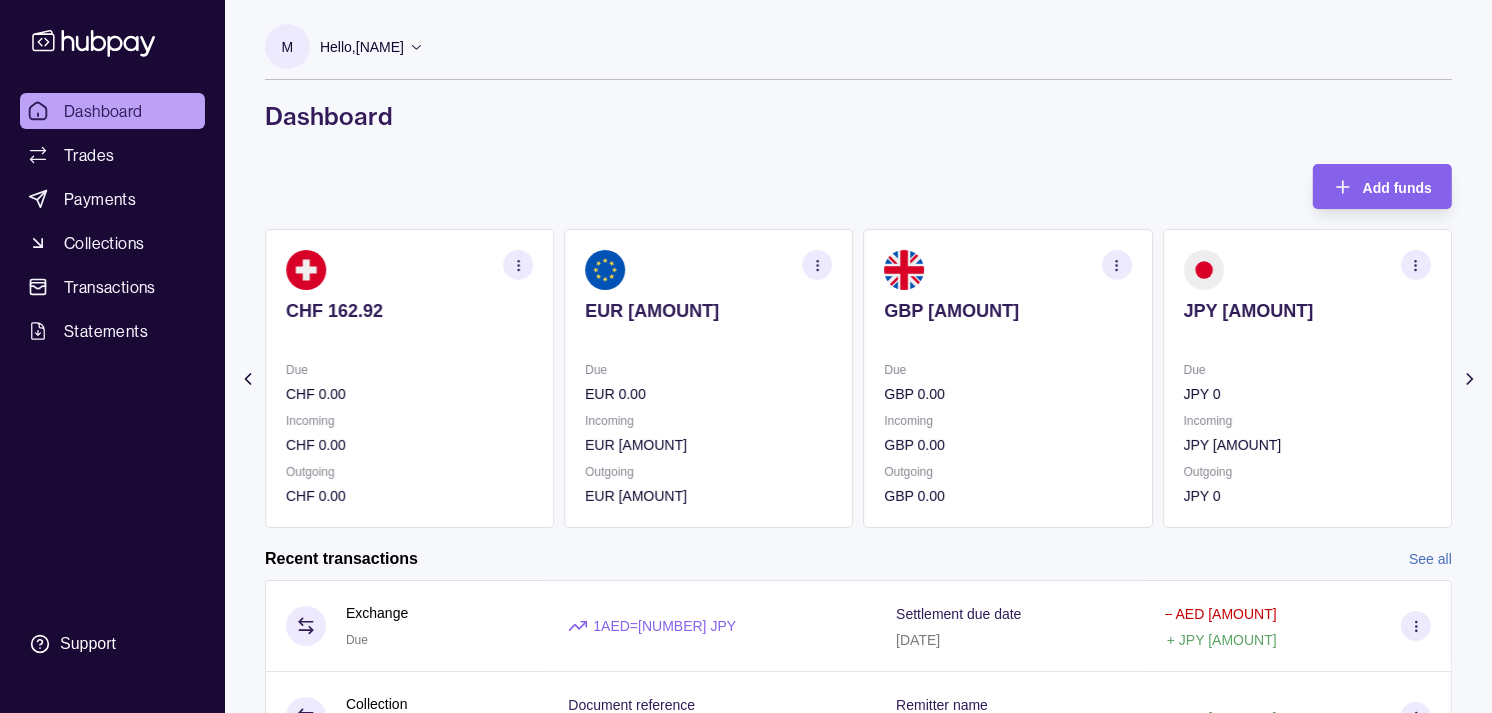 click 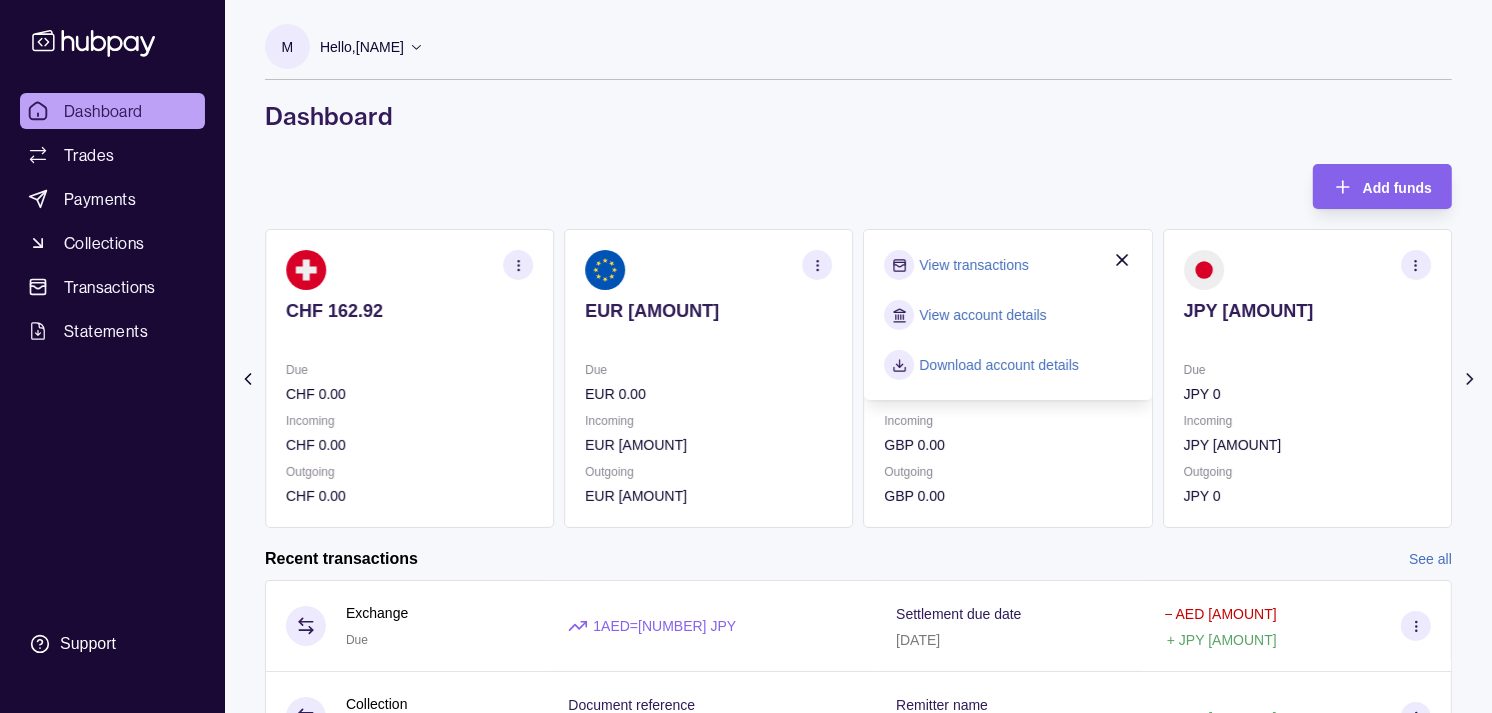 click on "View transactions" at bounding box center [974, 265] 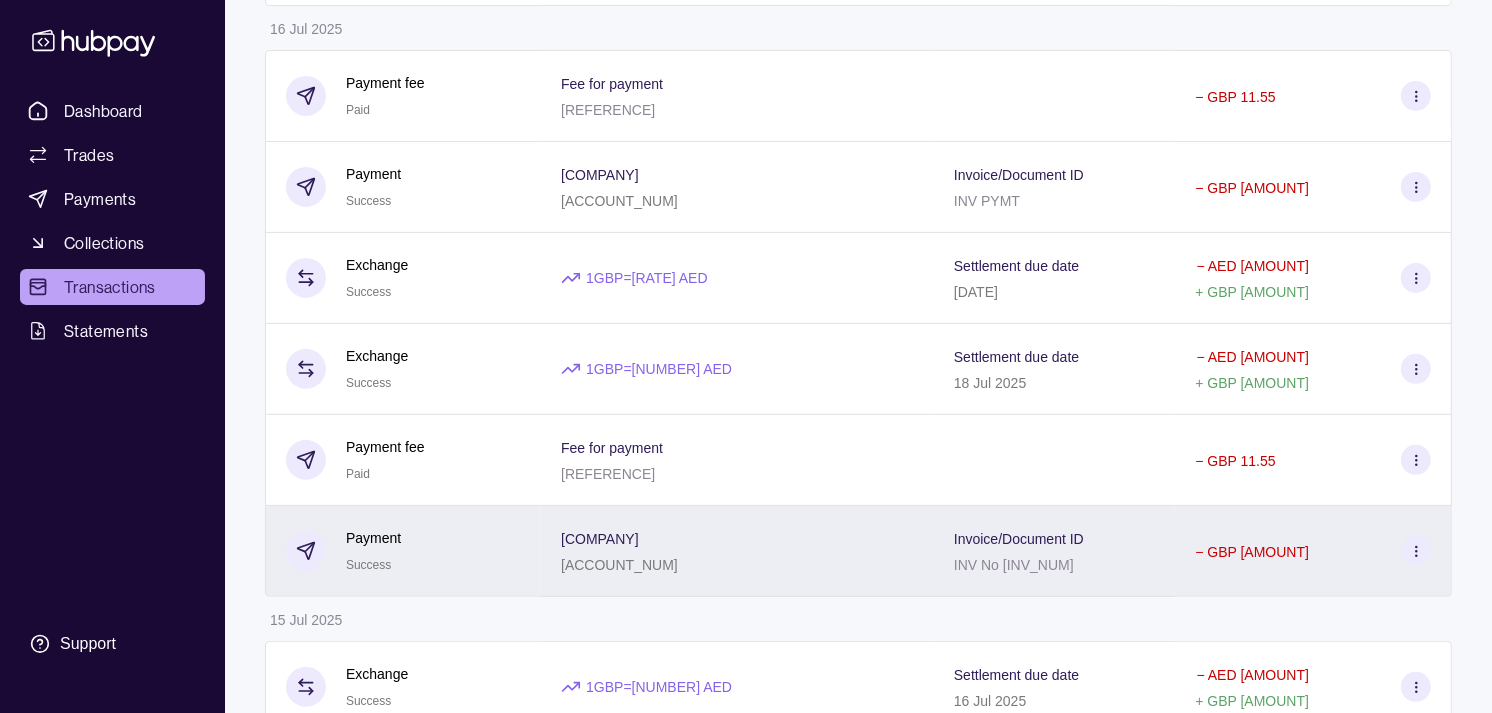 scroll, scrollTop: 555, scrollLeft: 0, axis: vertical 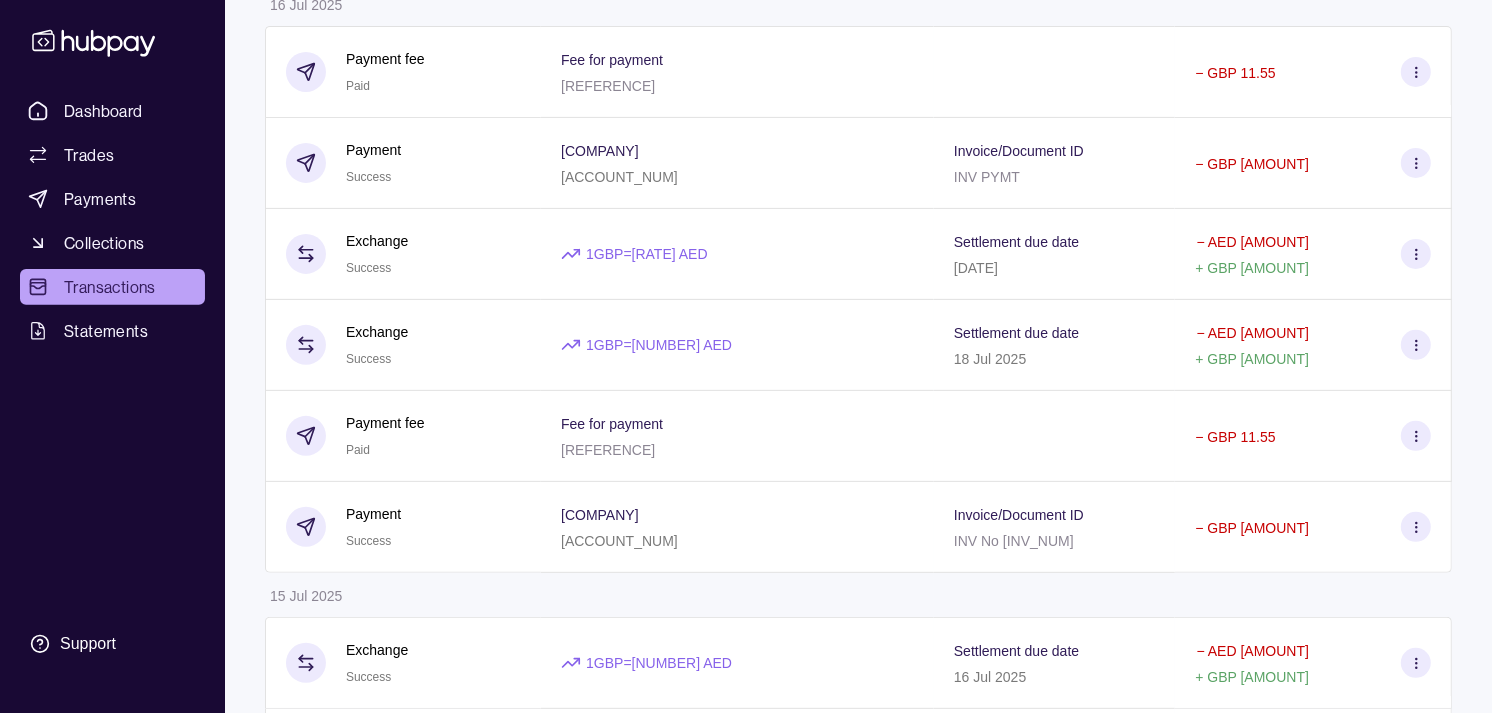 click on "Payment Success" at bounding box center [403, 527] 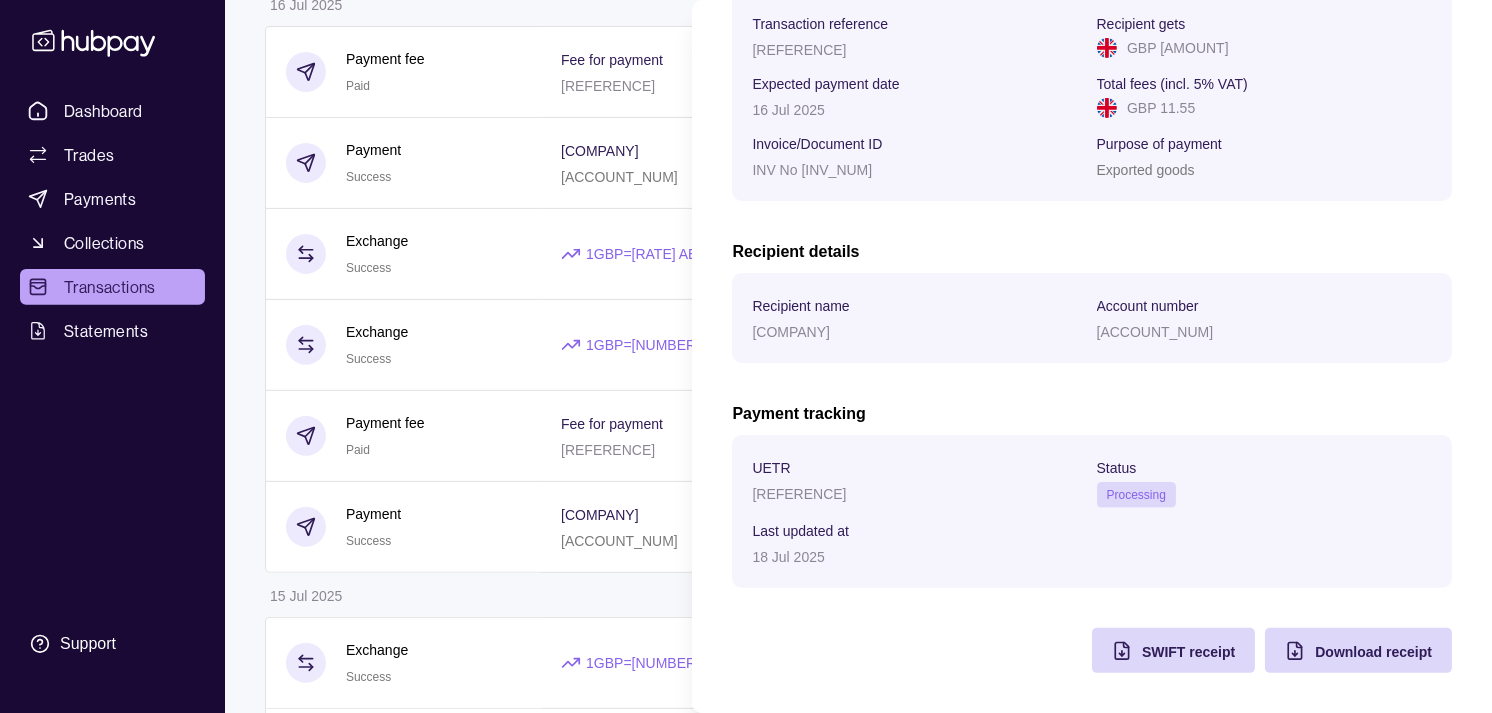 scroll, scrollTop: 334, scrollLeft: 0, axis: vertical 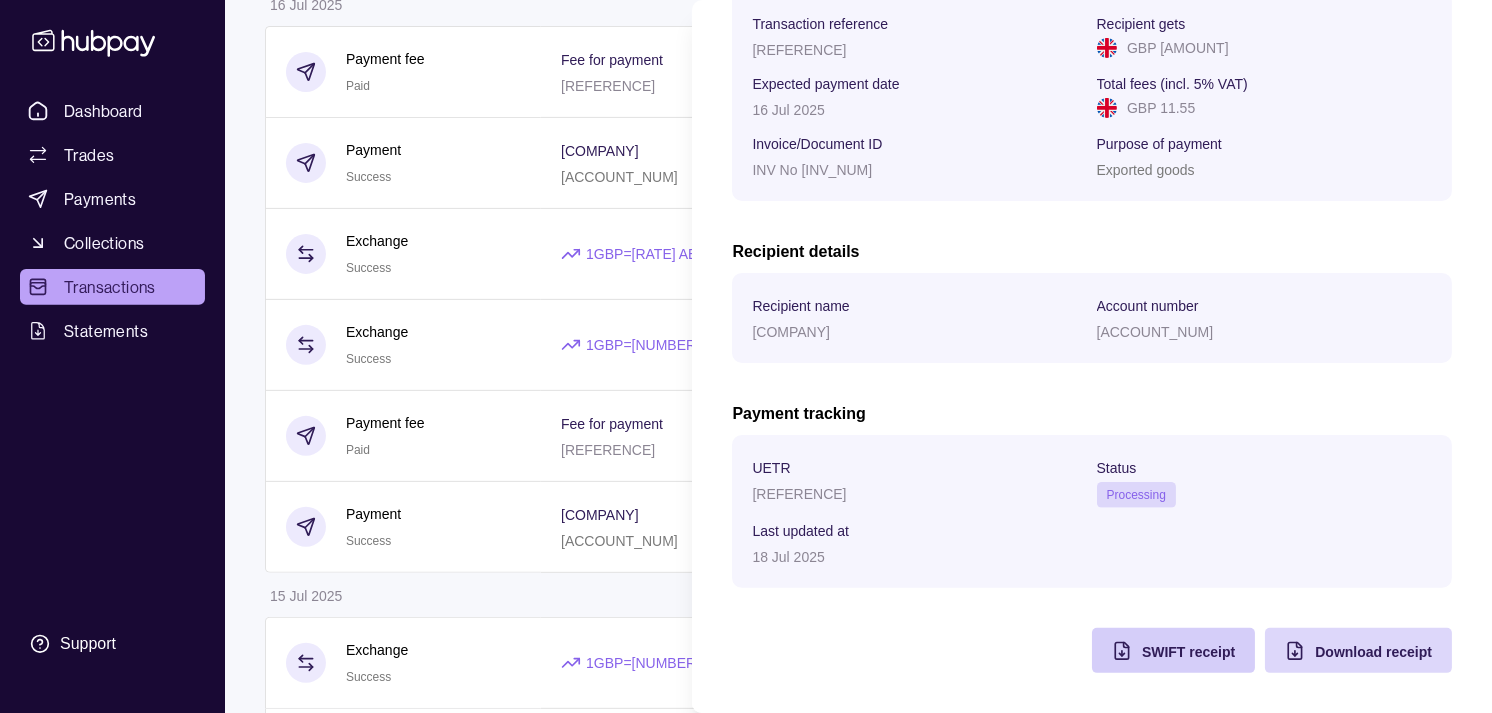 click on "SWIFT receipt" at bounding box center [1188, 652] 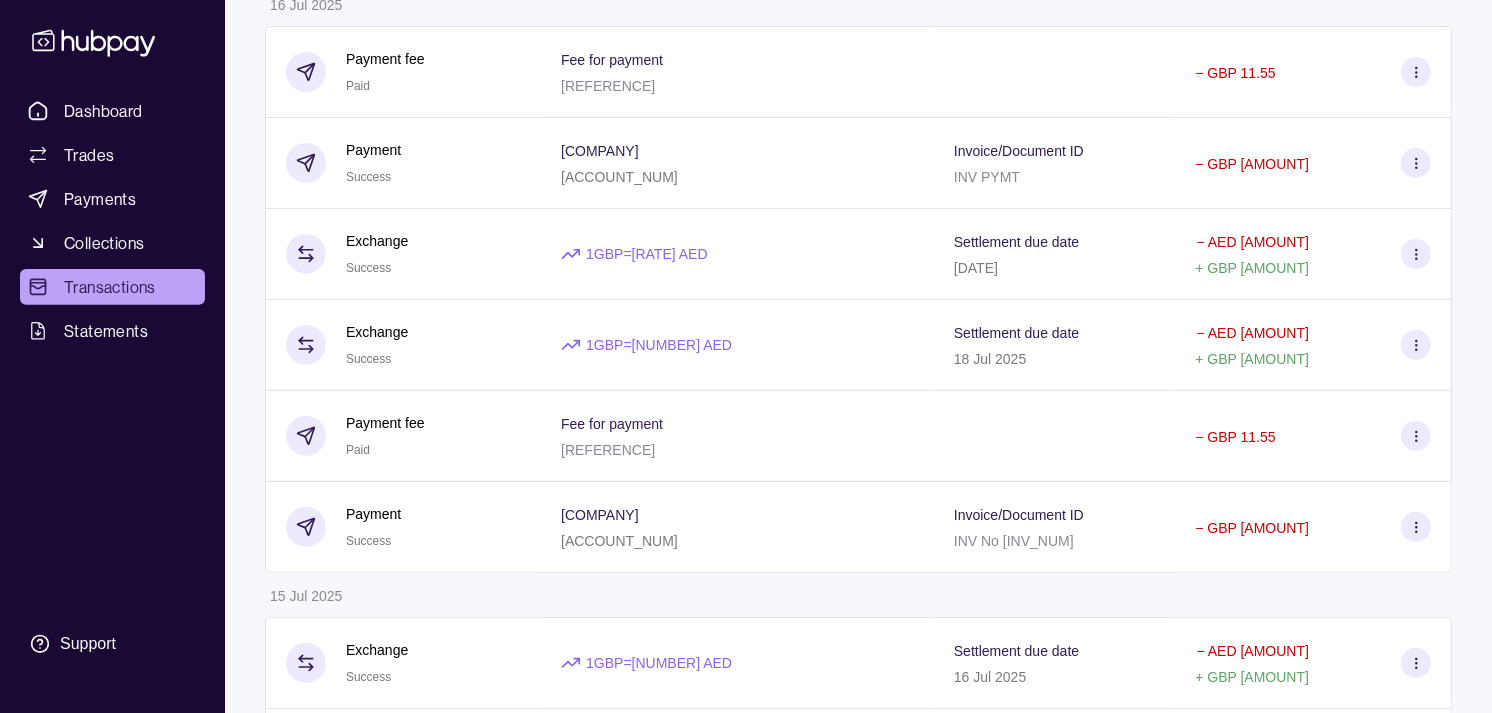 click on "Dashboard Trades Payments Collections Transactions Statements Support M Hello,  [NAME] [COMPANY] Account Terms and conditions Privacy policy Sign out Transactions More filters  ( 1  applied) Details Amount [DATE] Payment fee Paid Fee for payment [REFERENCE] −   GBP [AMOUNT] Payment Success [COMPANY] [ACCOUNT_NUM] Invoice/Document ID INV PYMT −   GBP [AMOUNT] Exchange Success 1  GBP  =  [RATE]   AED Settlement due date [DATE] −   AED [AMOUNT] +   GBP [AMOUNT] Exchange Success 1  GBP  =  [RATE]   AED Settlement due date [DATE] −   AED [AMOUNT] +   GBP [AMOUNT] Payment fee Paid Fee for payment [REFERENCE] −   GBP [AMOUNT] Payment Success [COMPANY] −" at bounding box center (746, 619) 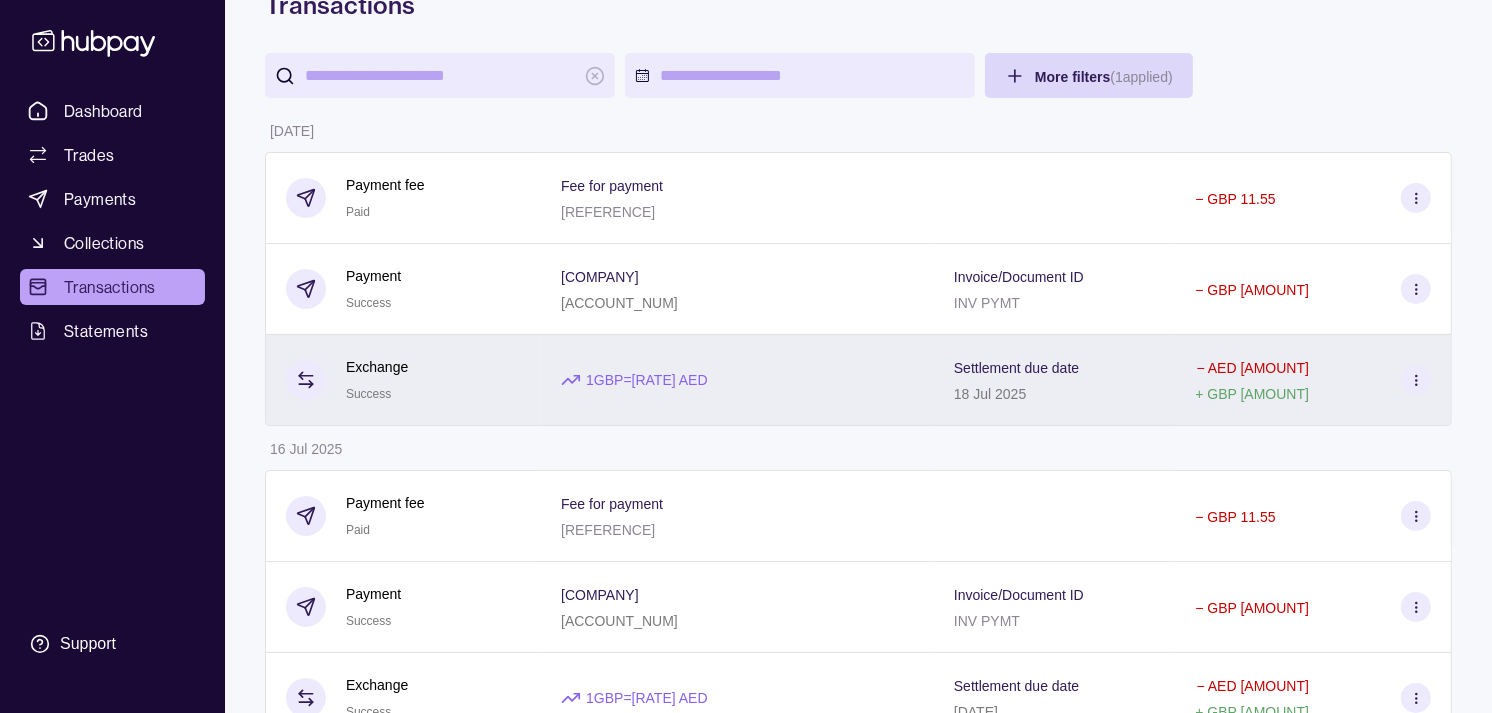 scroll, scrollTop: 0, scrollLeft: 0, axis: both 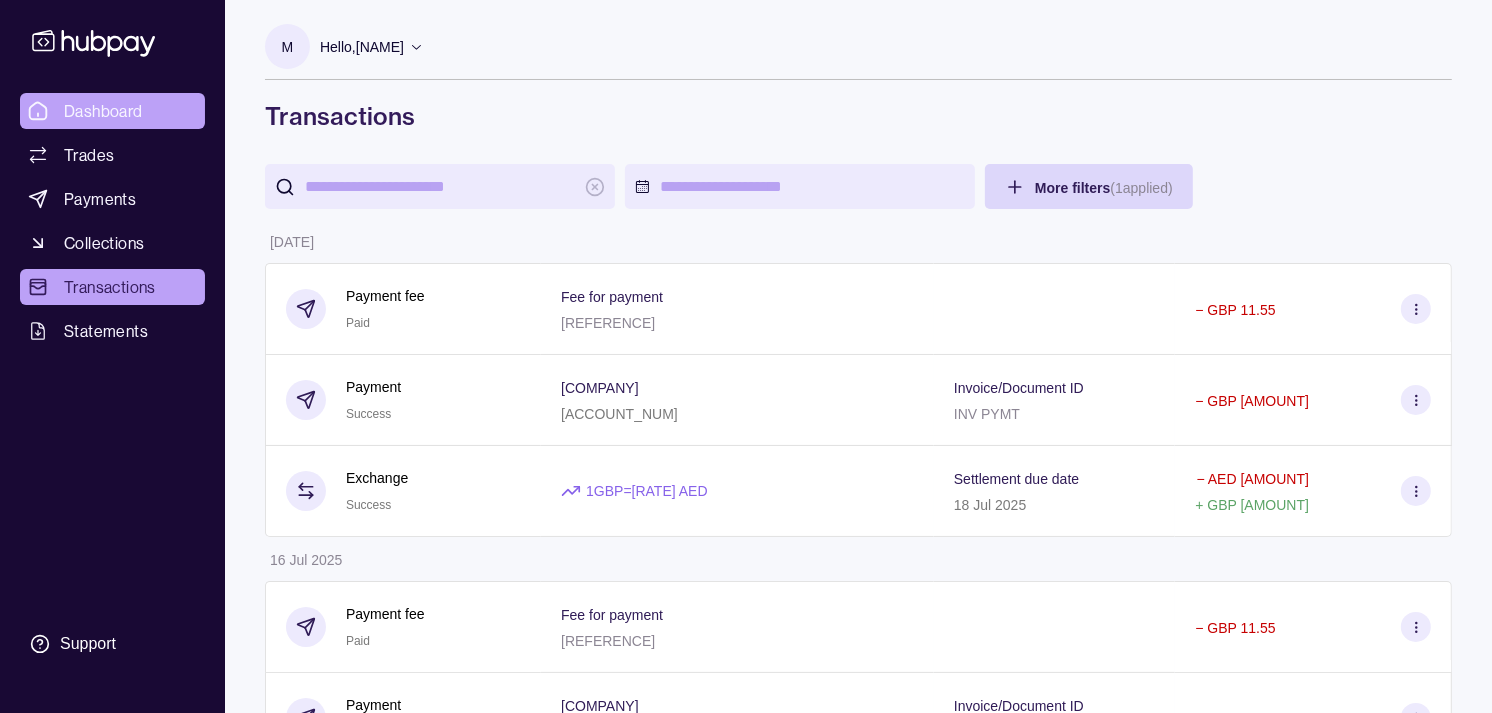 click on "Dashboard" at bounding box center [103, 111] 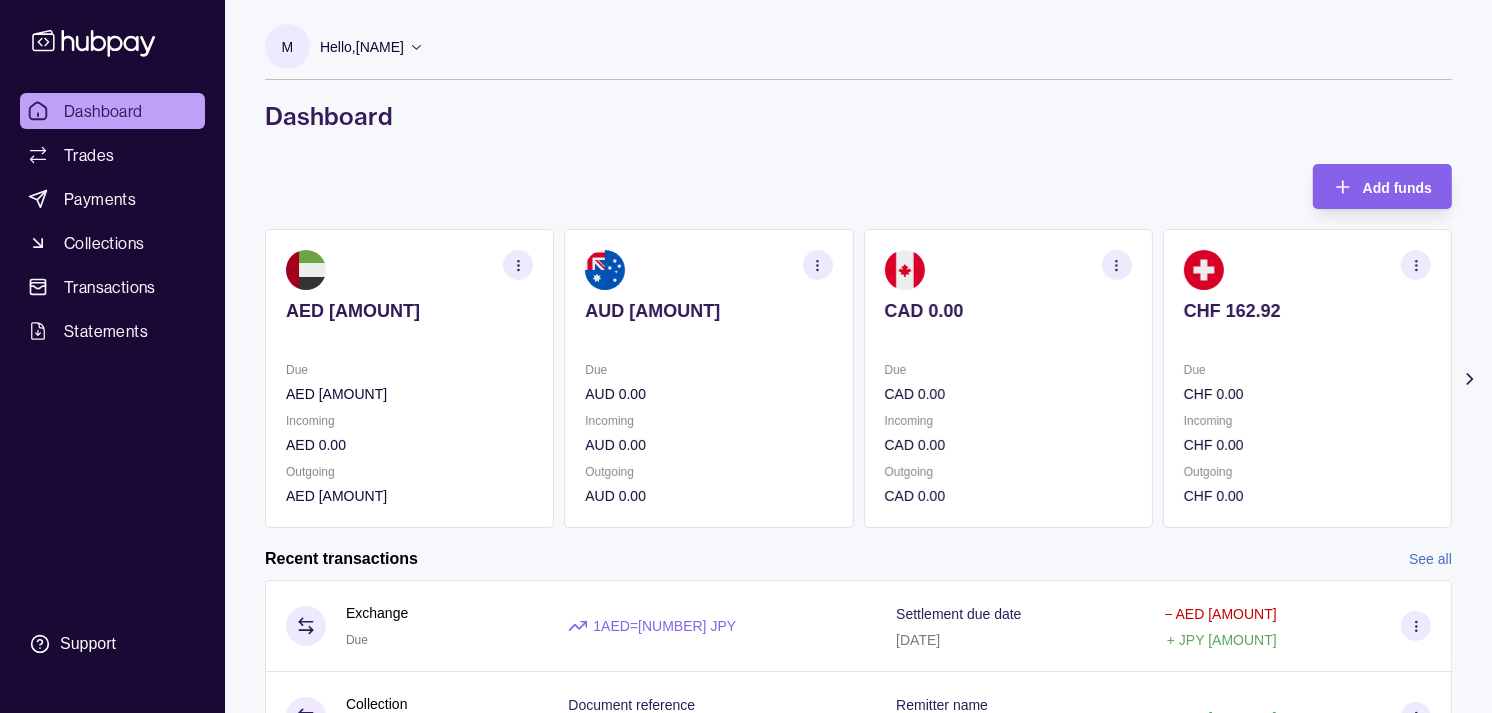 click 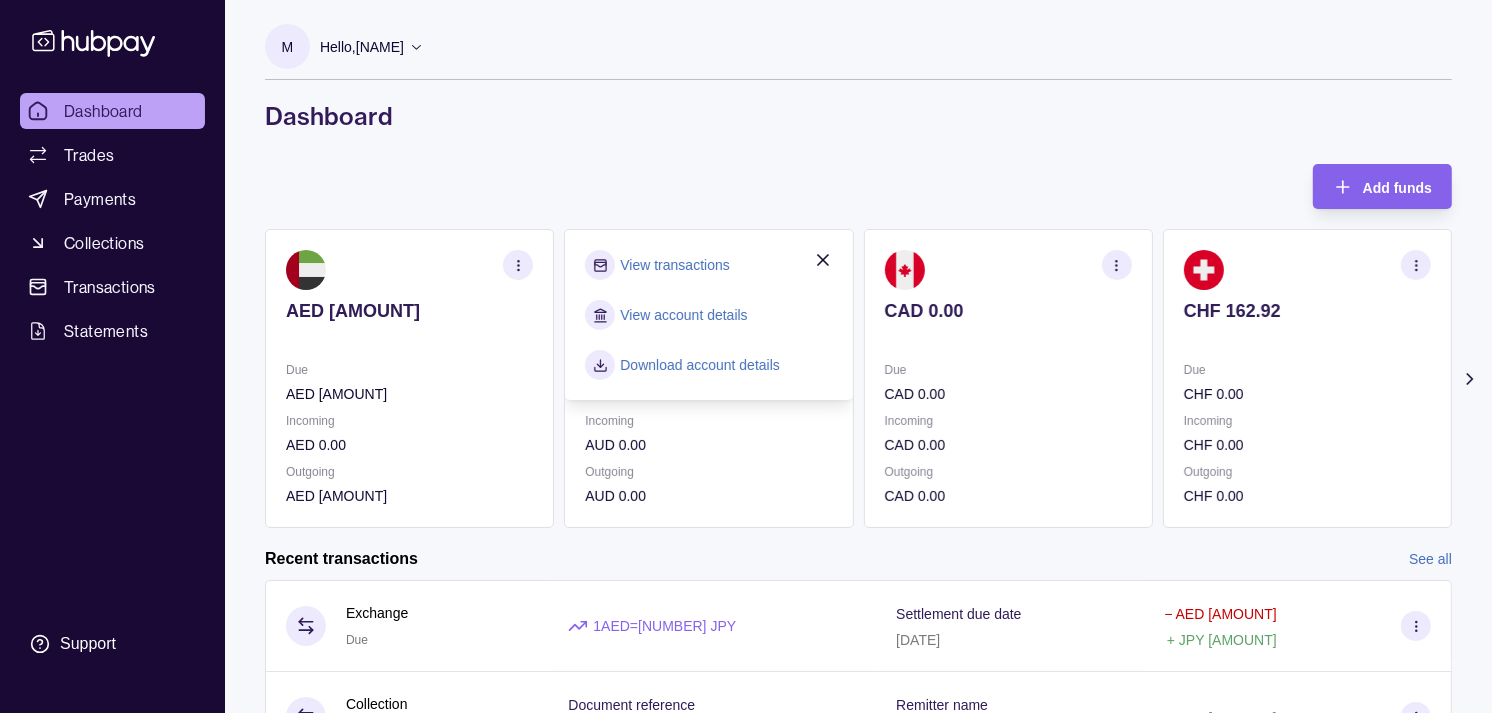 click on "View transactions" at bounding box center (674, 265) 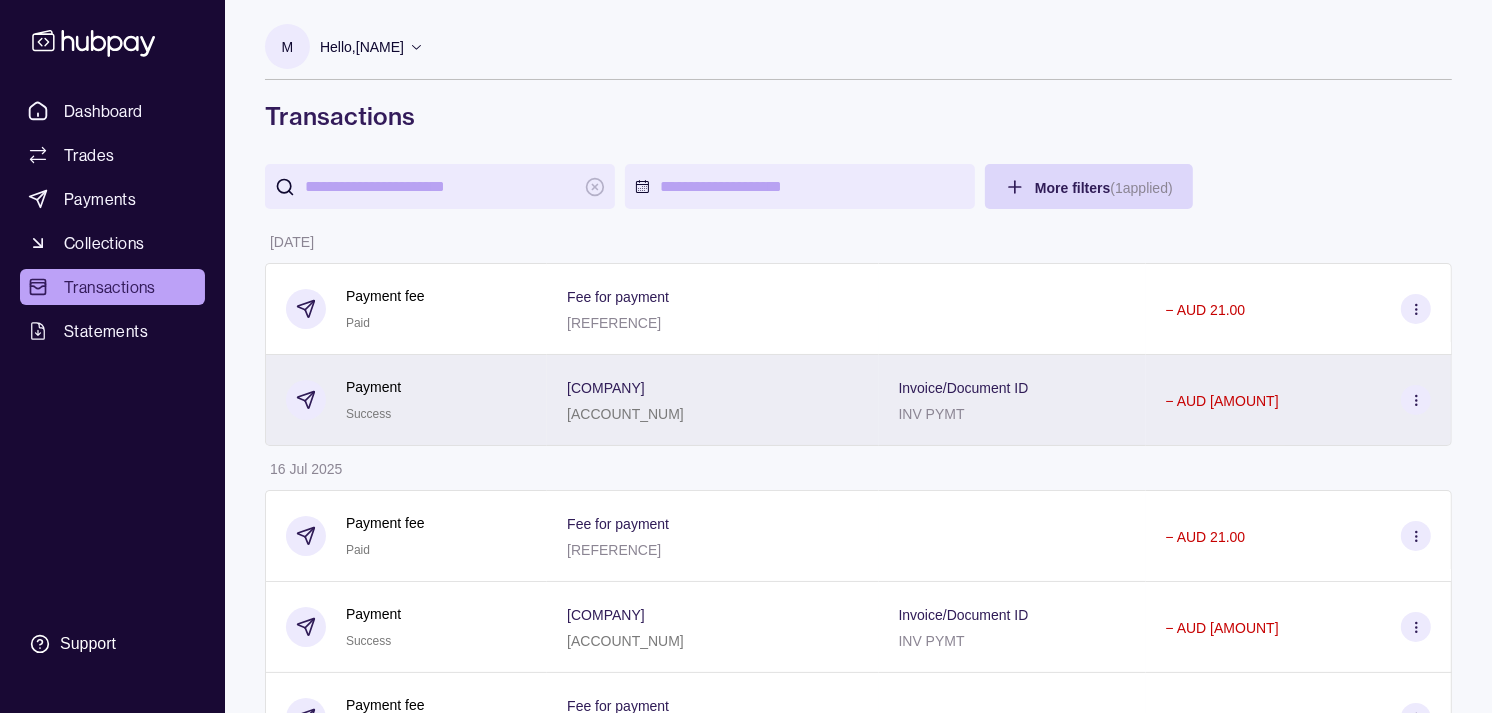 click on "[COMPANY] [ACCOUNT_NUM]" at bounding box center [712, 400] 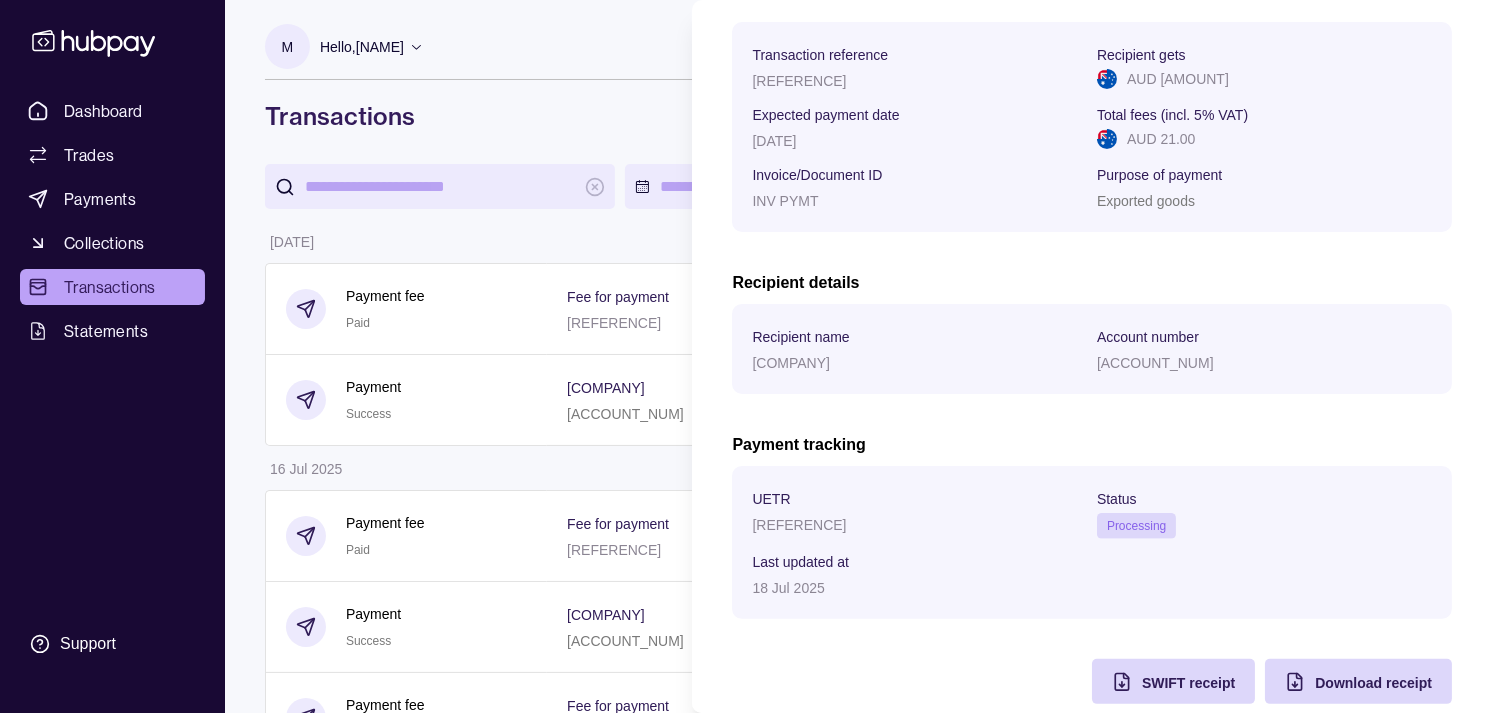 scroll, scrollTop: 333, scrollLeft: 0, axis: vertical 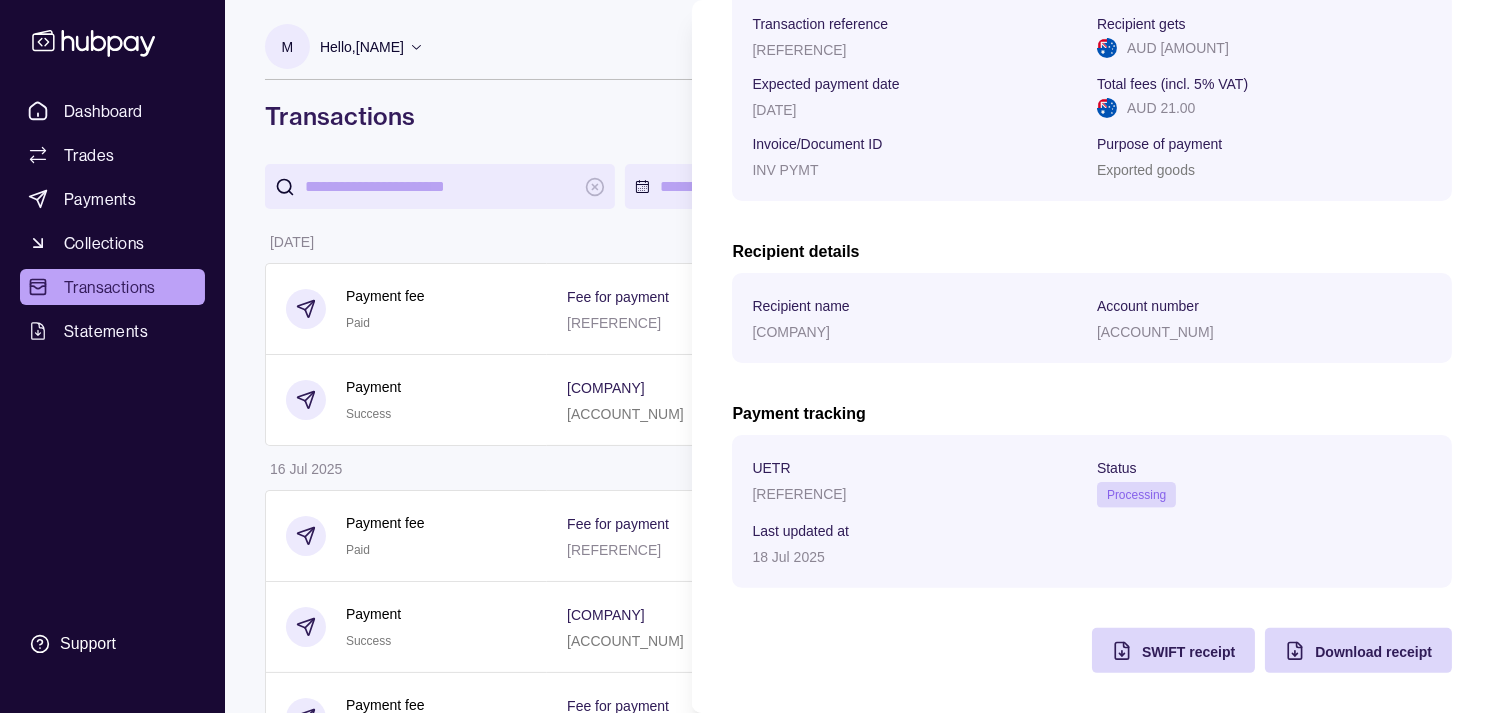 click on "[REFERENCE]" at bounding box center [799, 494] 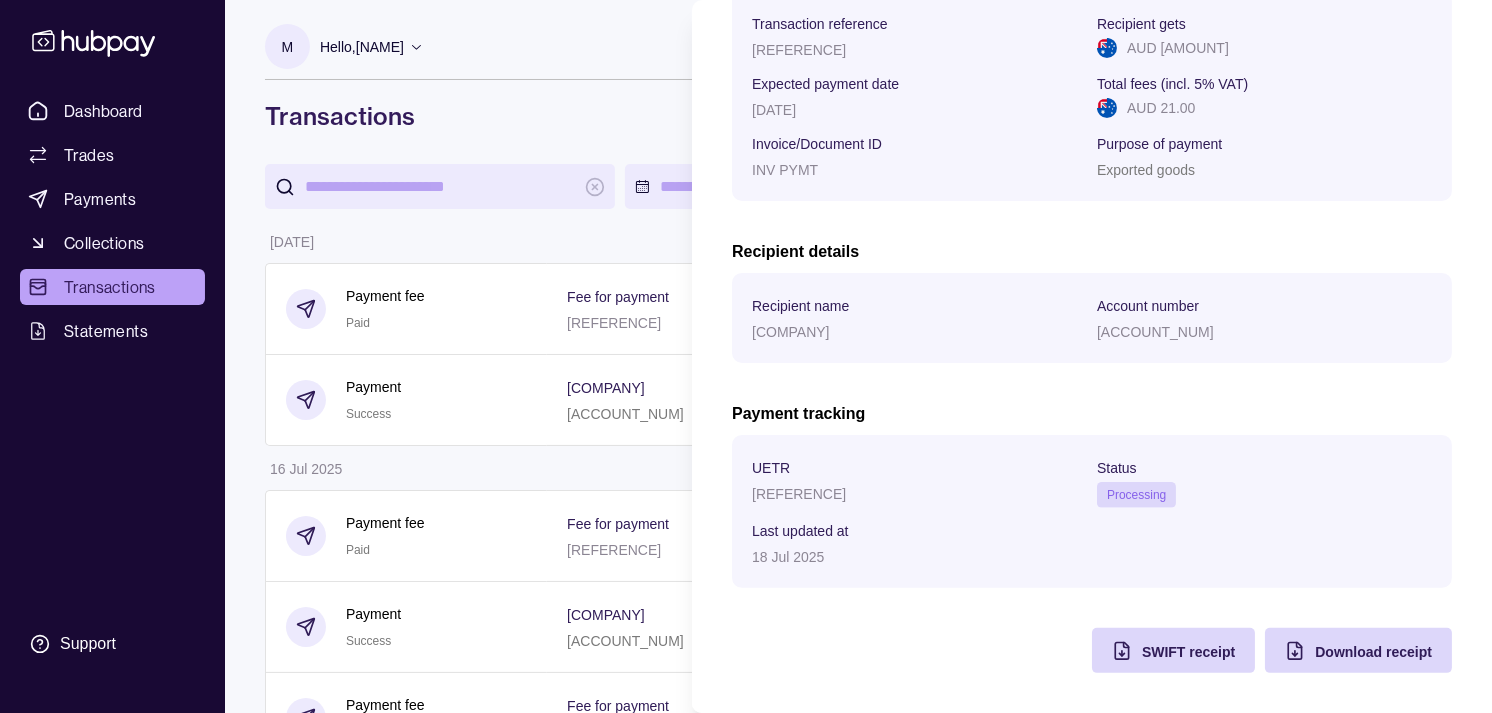 copy on "[REFERENCE]" 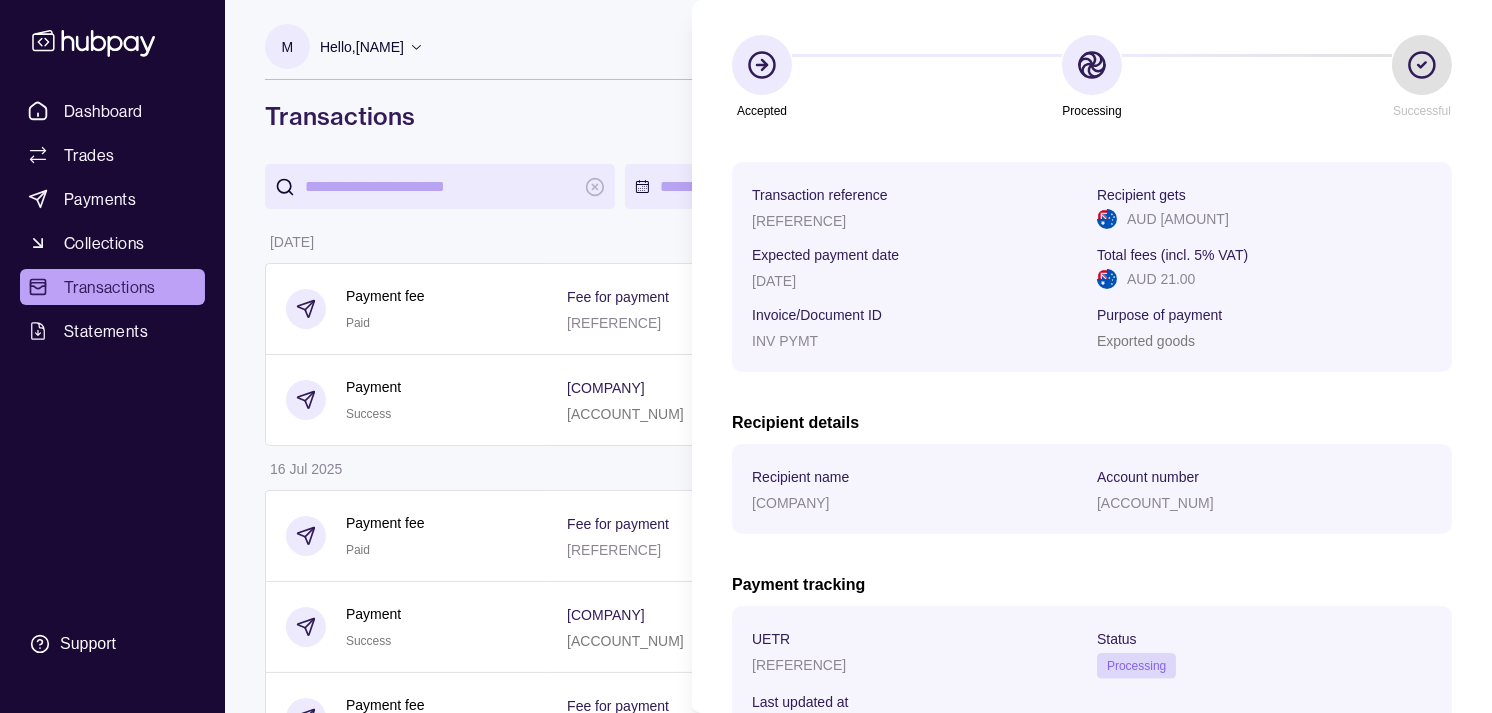 scroll, scrollTop: 0, scrollLeft: 0, axis: both 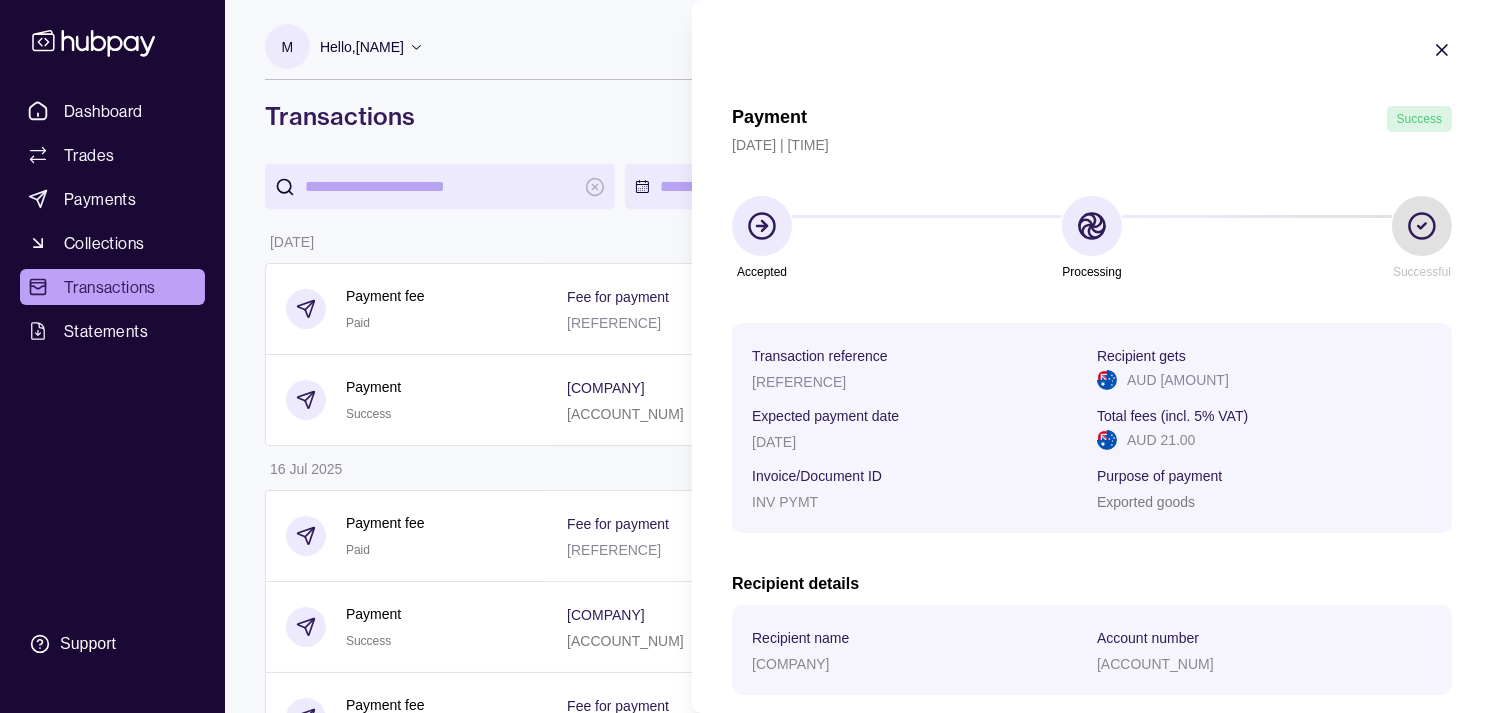 click 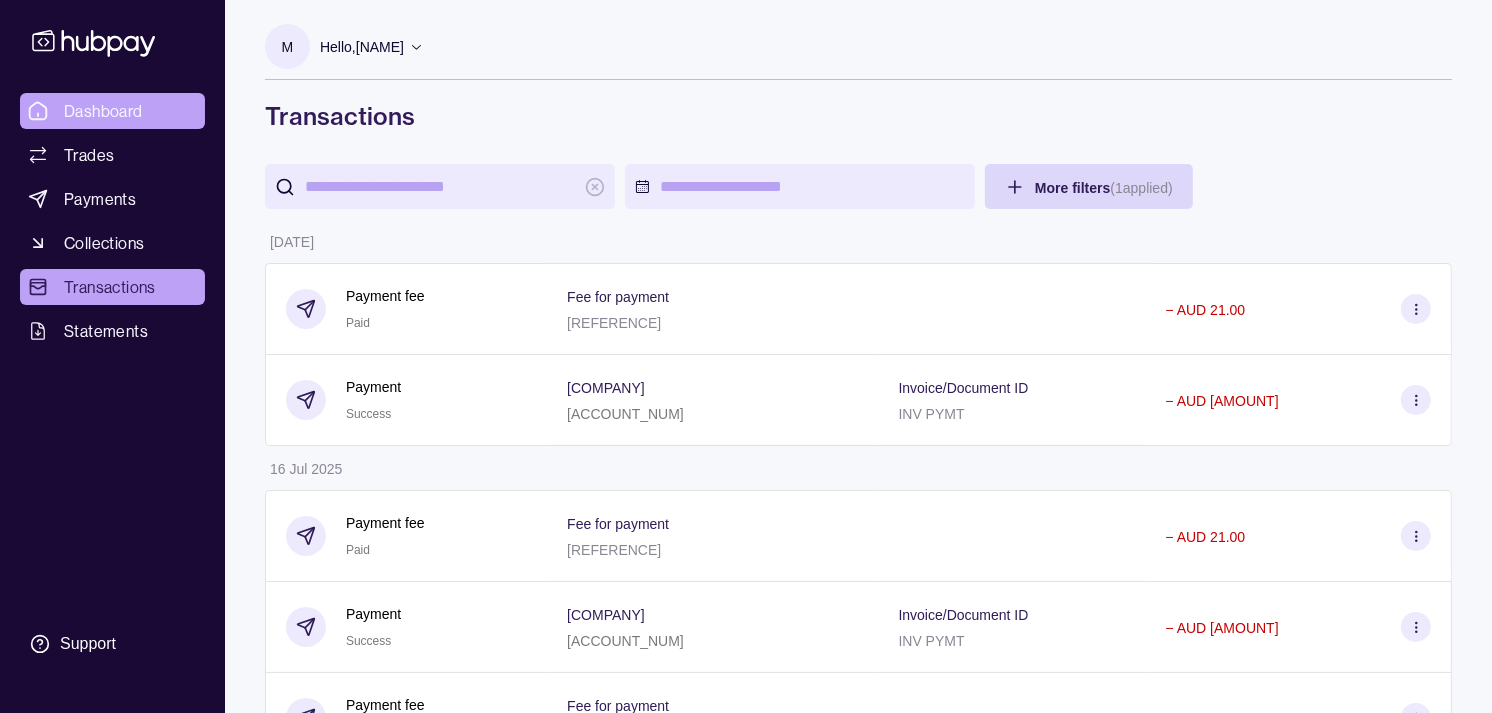 click on "Dashboard" at bounding box center [103, 111] 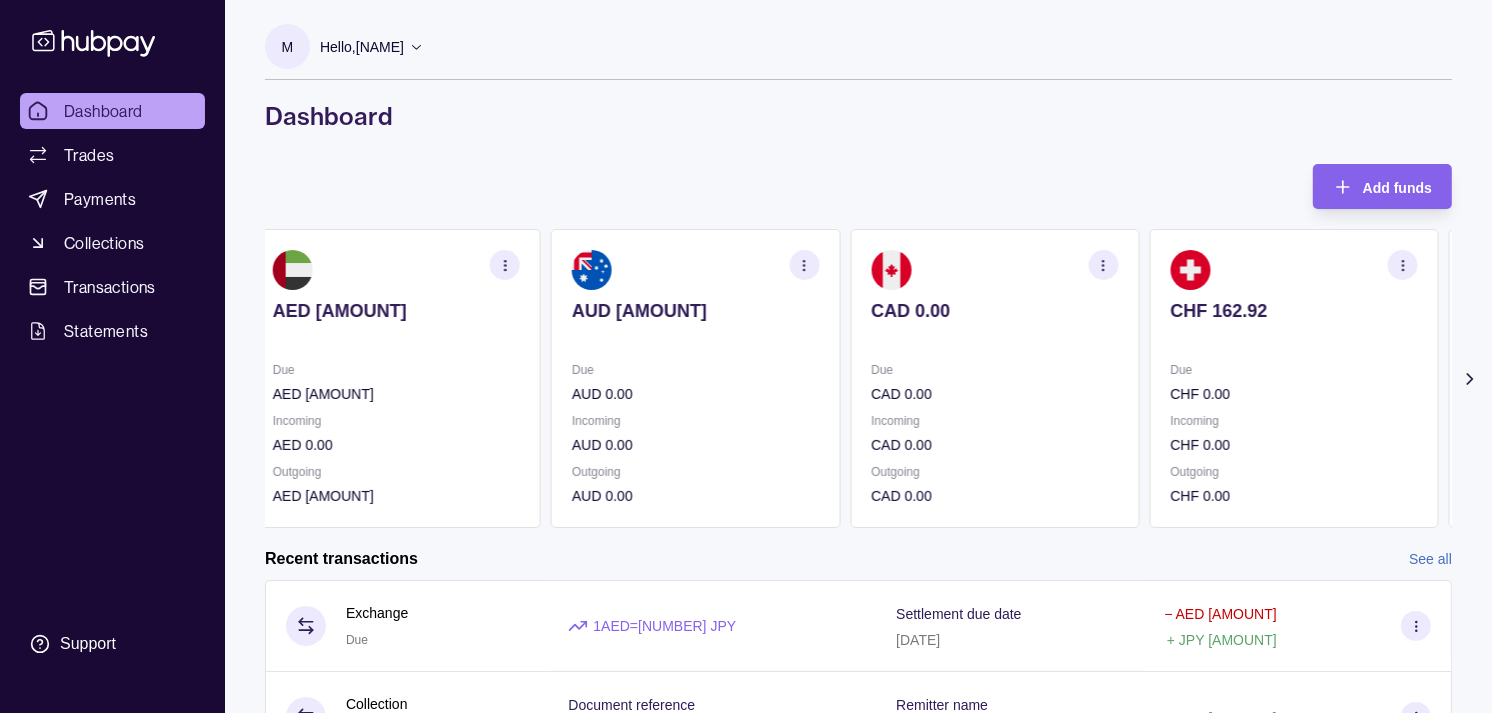 click on "Due" at bounding box center (994, 370) 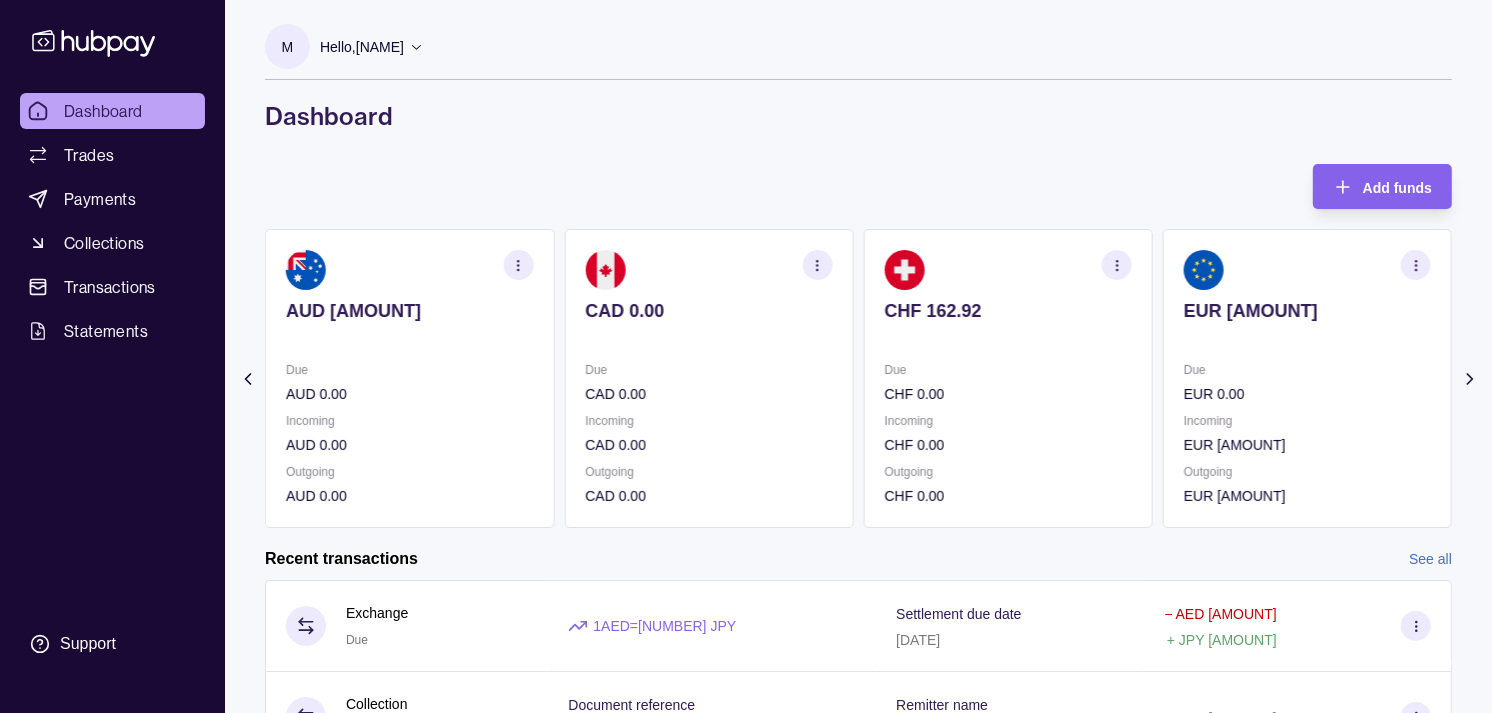 click on "Due" at bounding box center [1008, 370] 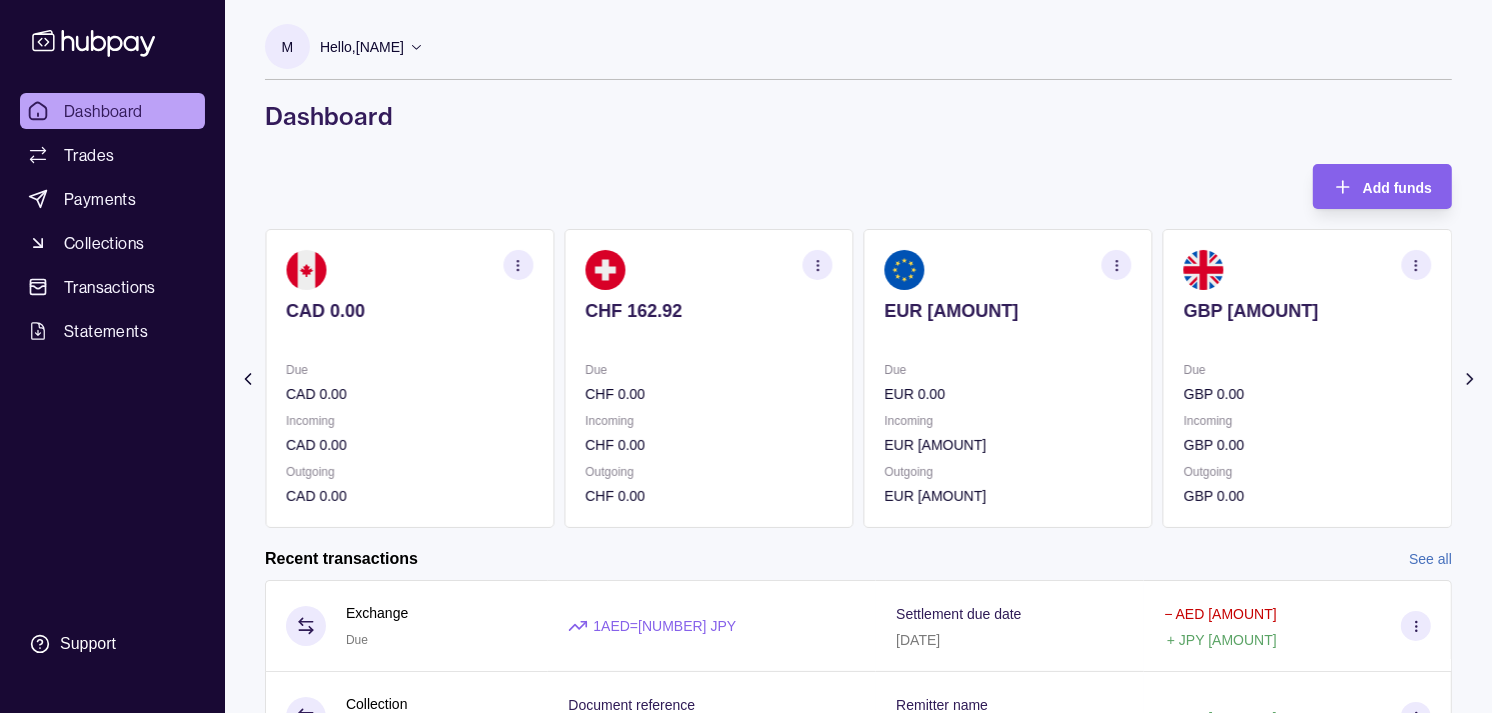 click on "EUR [AMOUNT] Due EUR [AMOUNT] Incoming EUR [AMOUNT] Outgoing EUR [AMOUNT]" at bounding box center (1008, 378) 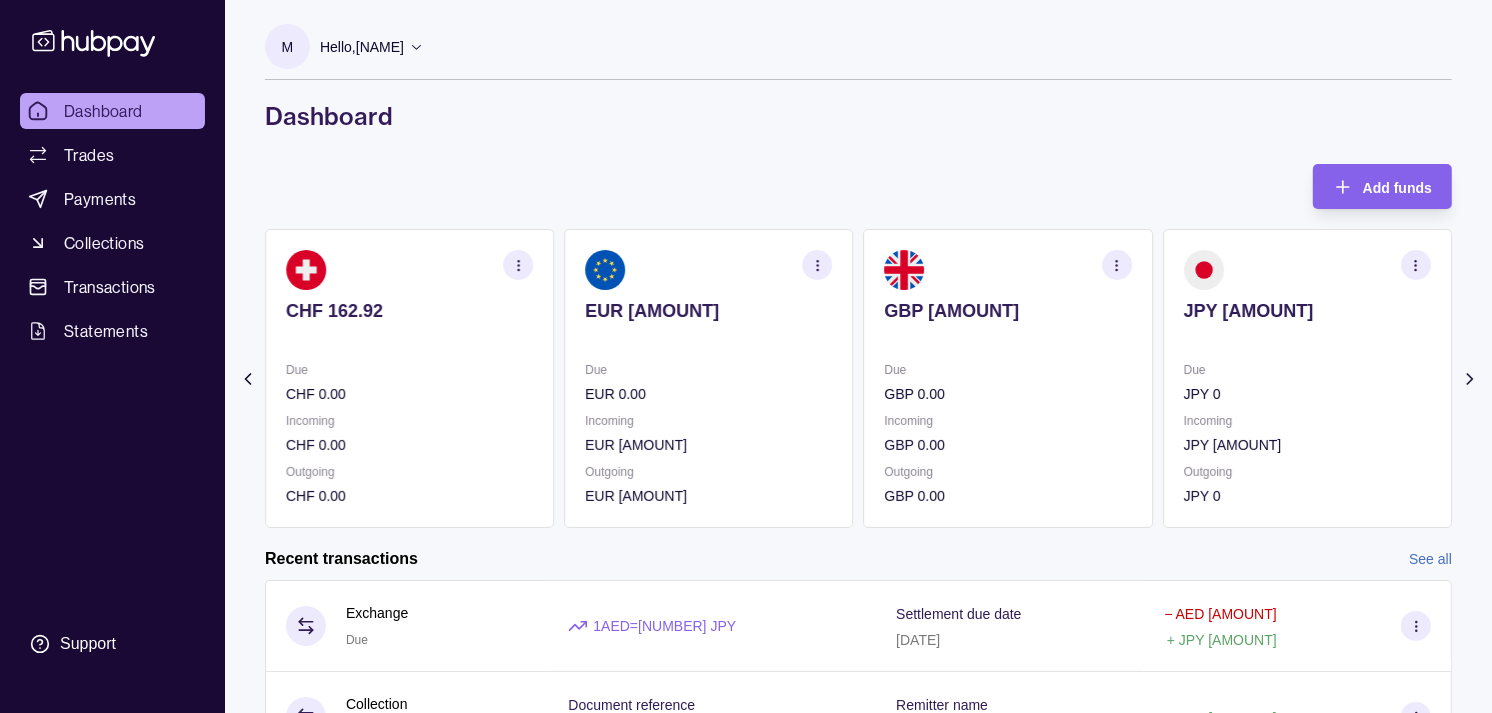 click 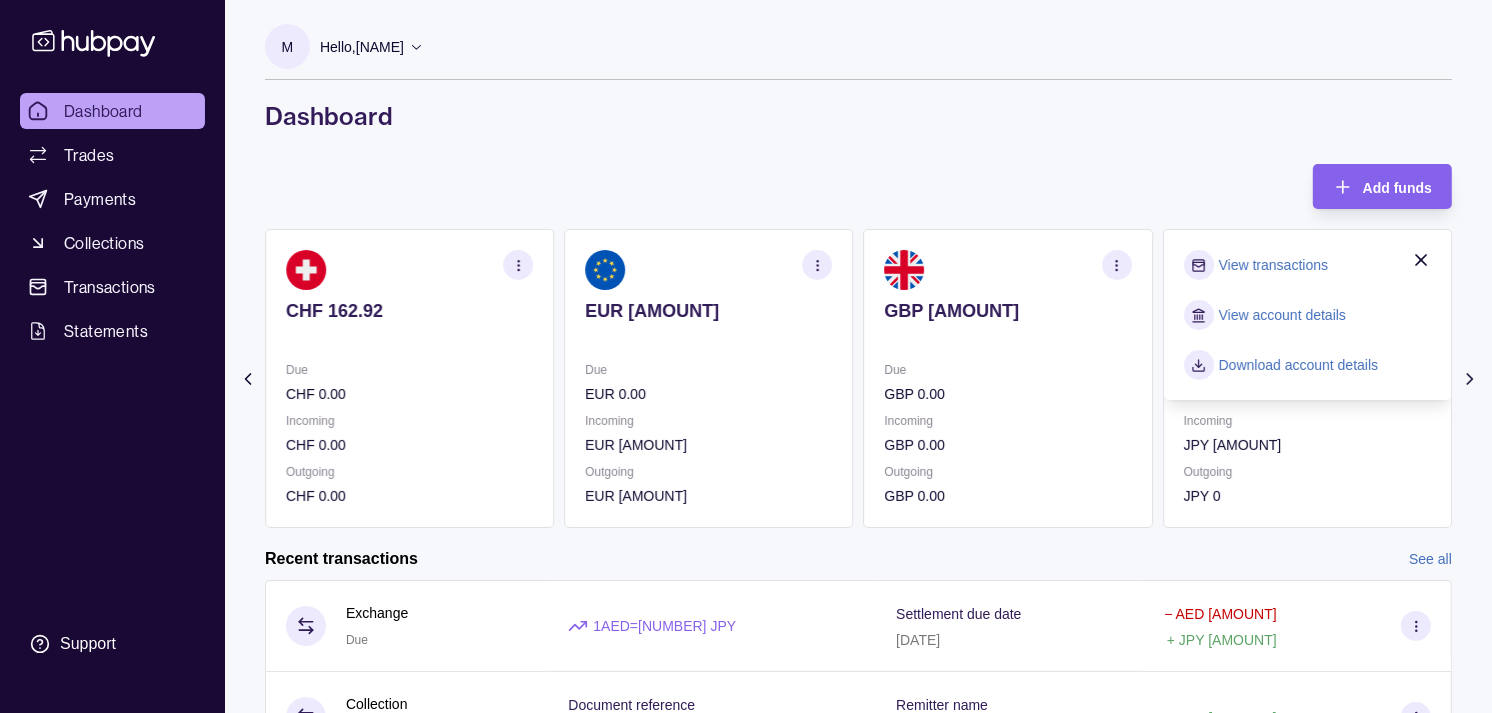 click on "View transactions" at bounding box center [1273, 265] 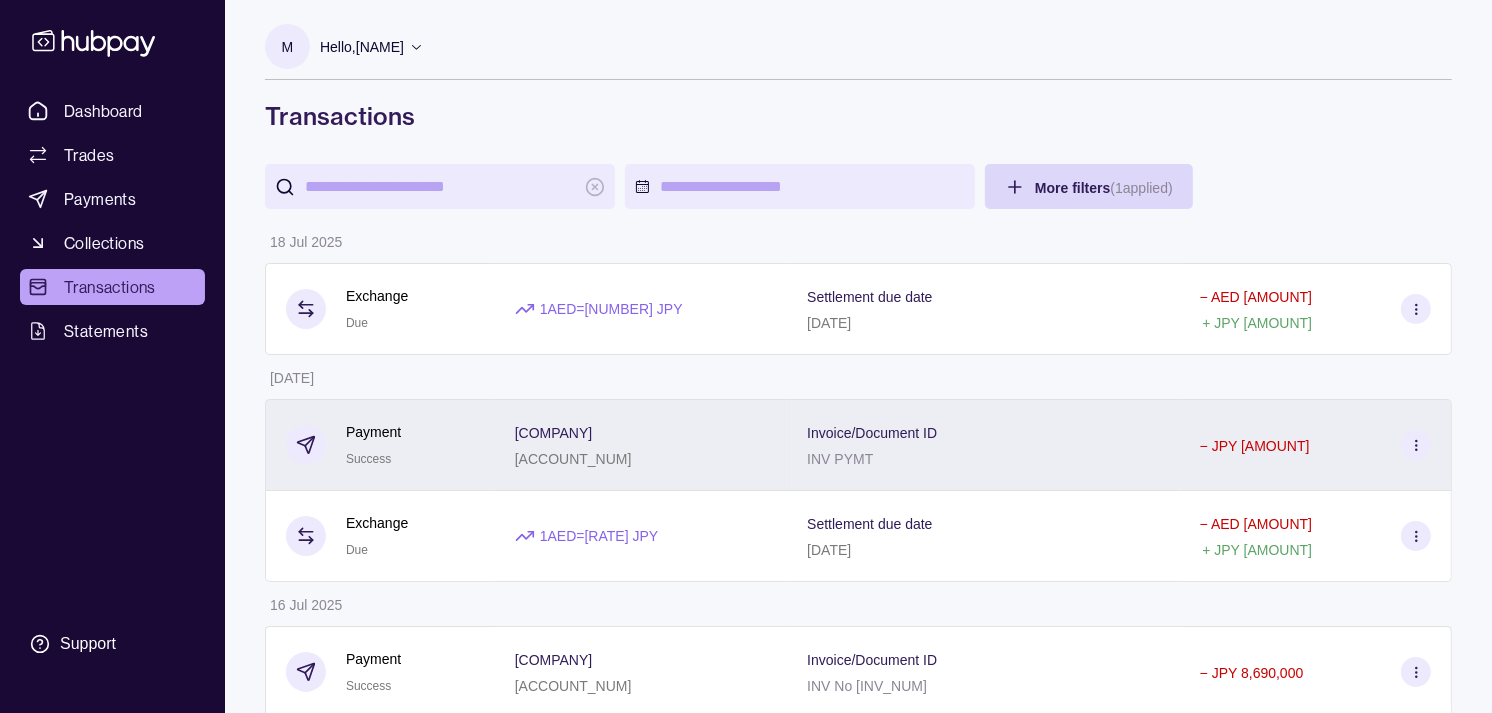 click on "[COMPANY]" at bounding box center (554, 433) 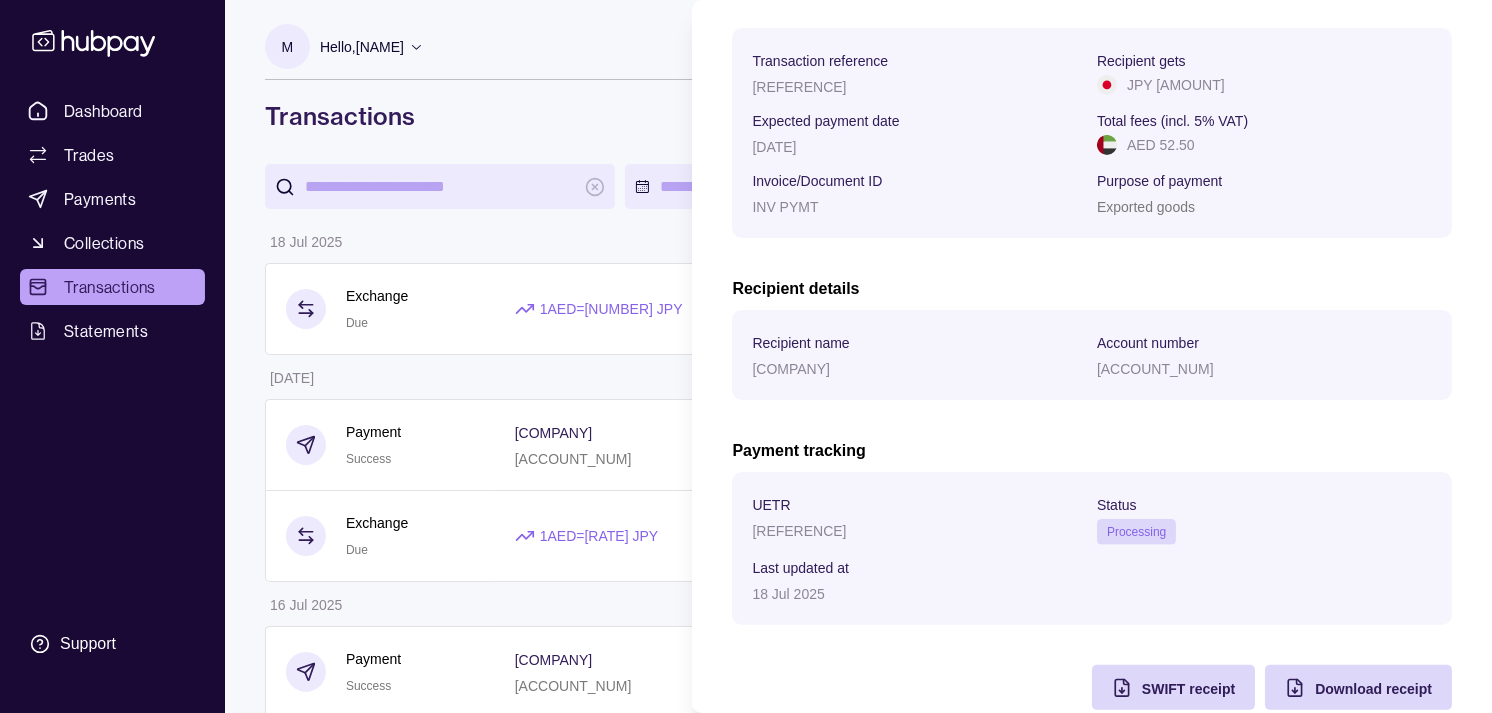 scroll, scrollTop: 334, scrollLeft: 0, axis: vertical 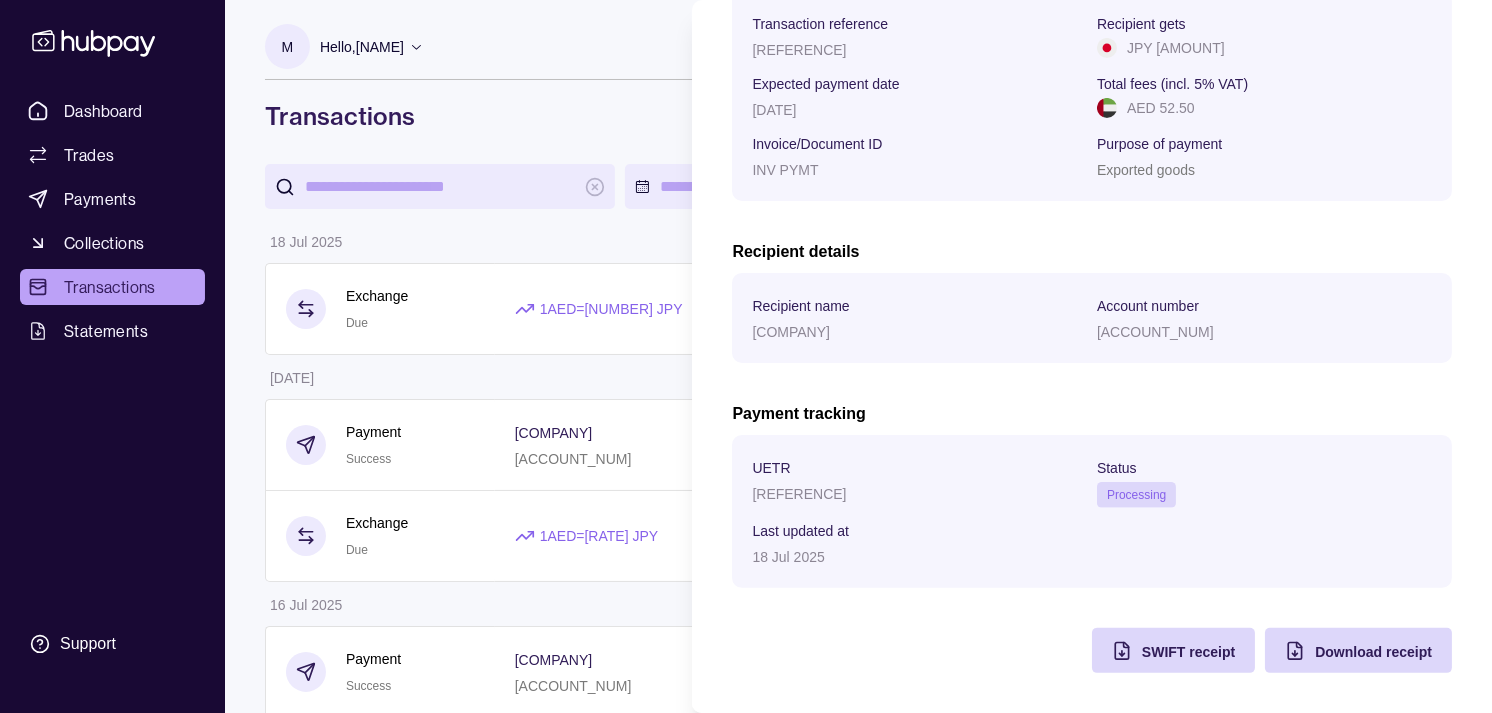 click on "[REFERENCE]" at bounding box center (799, 494) 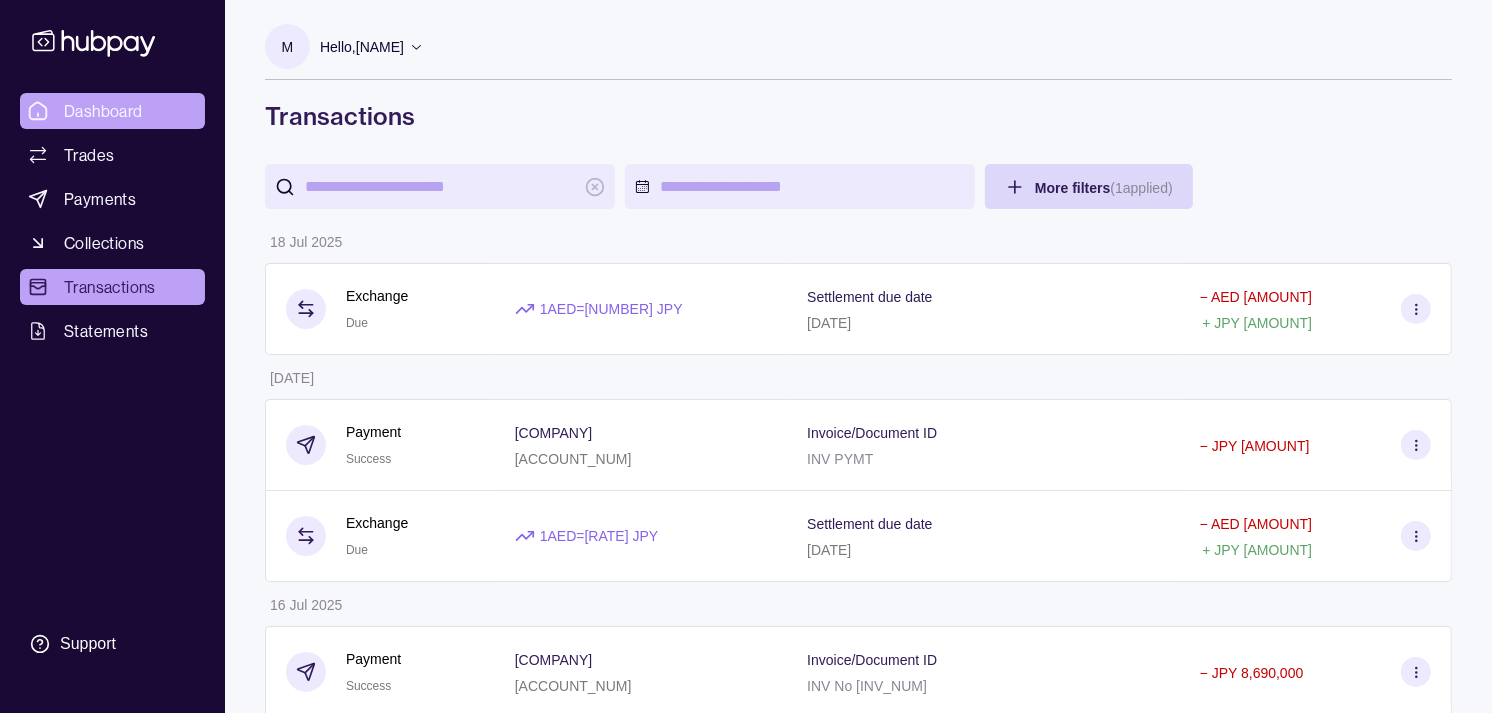 click on "Dashboard" at bounding box center [103, 111] 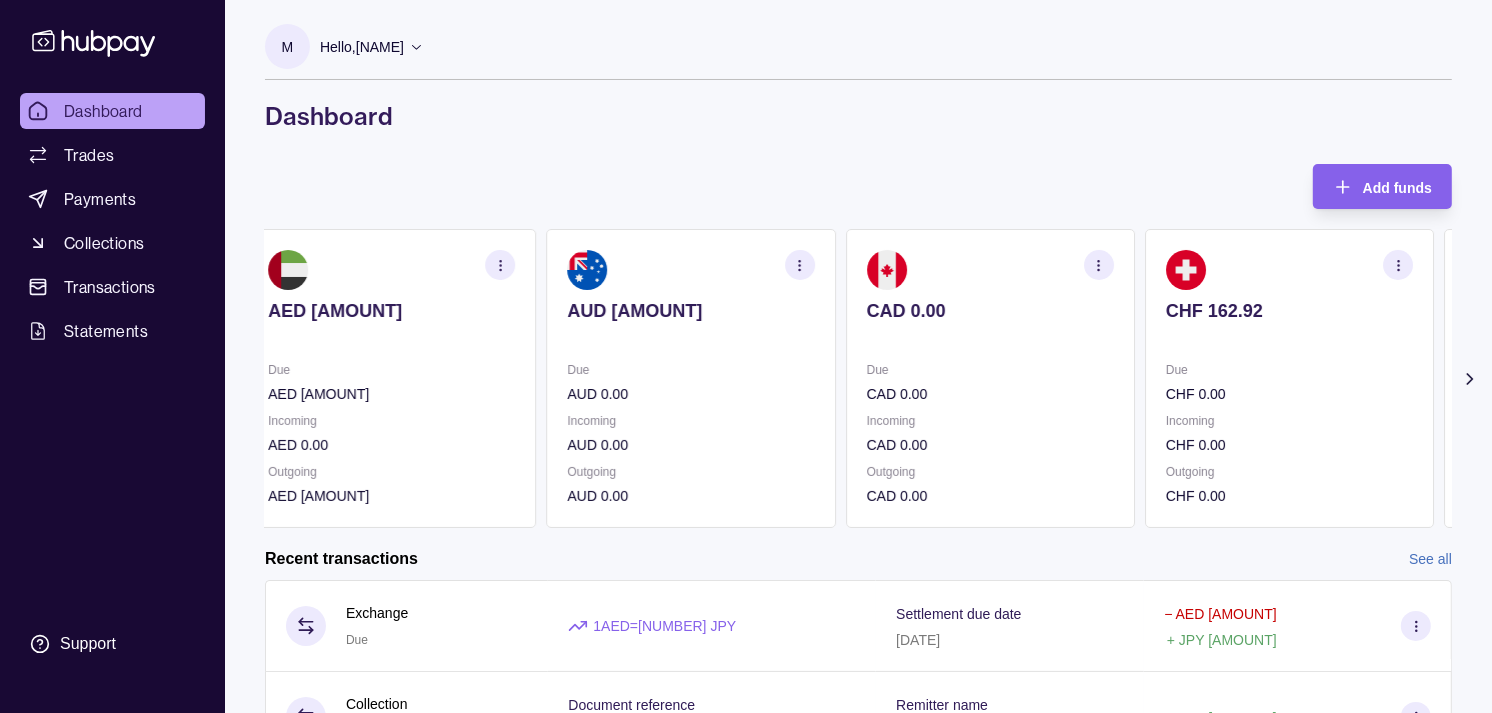 click on "CHF 162.92" at bounding box center [1289, 324] 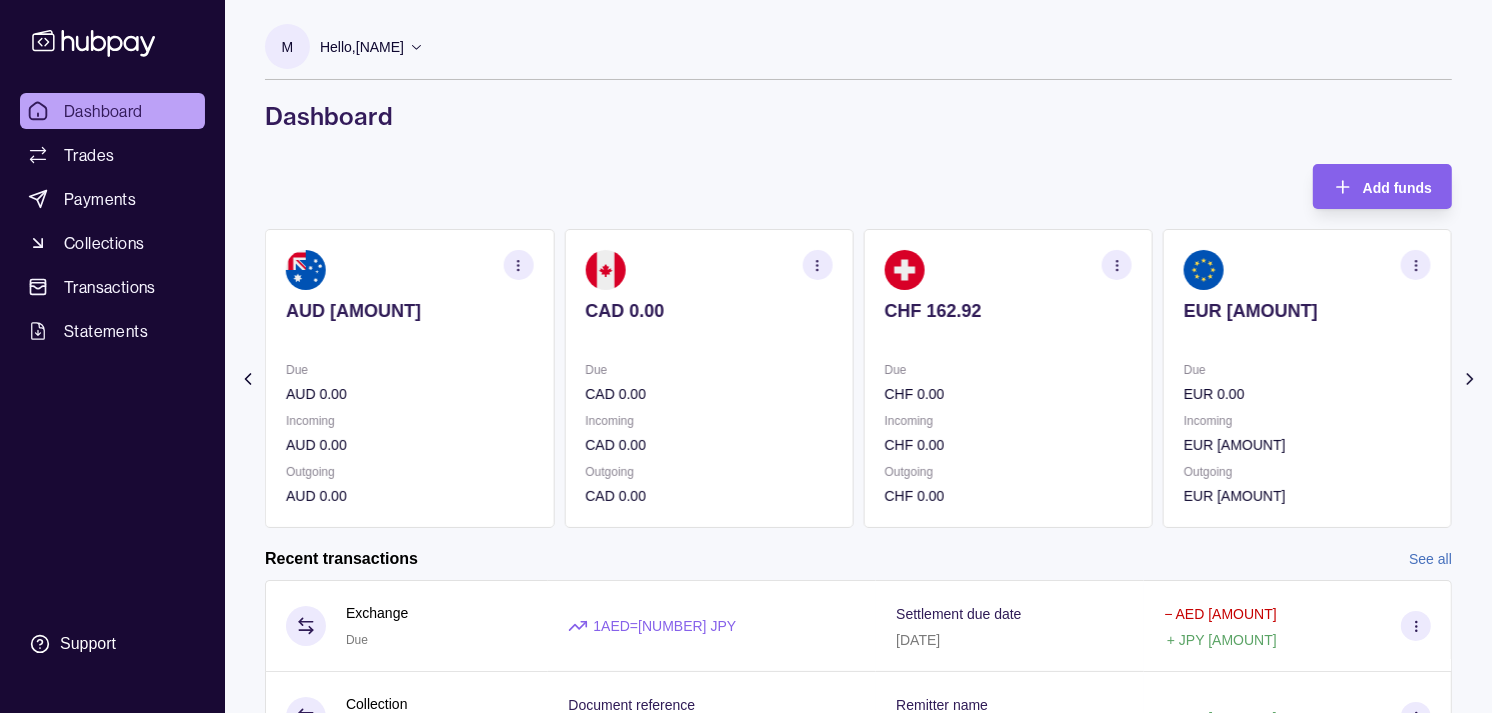 click on "EUR [AMOUNT]" at bounding box center (1307, 324) 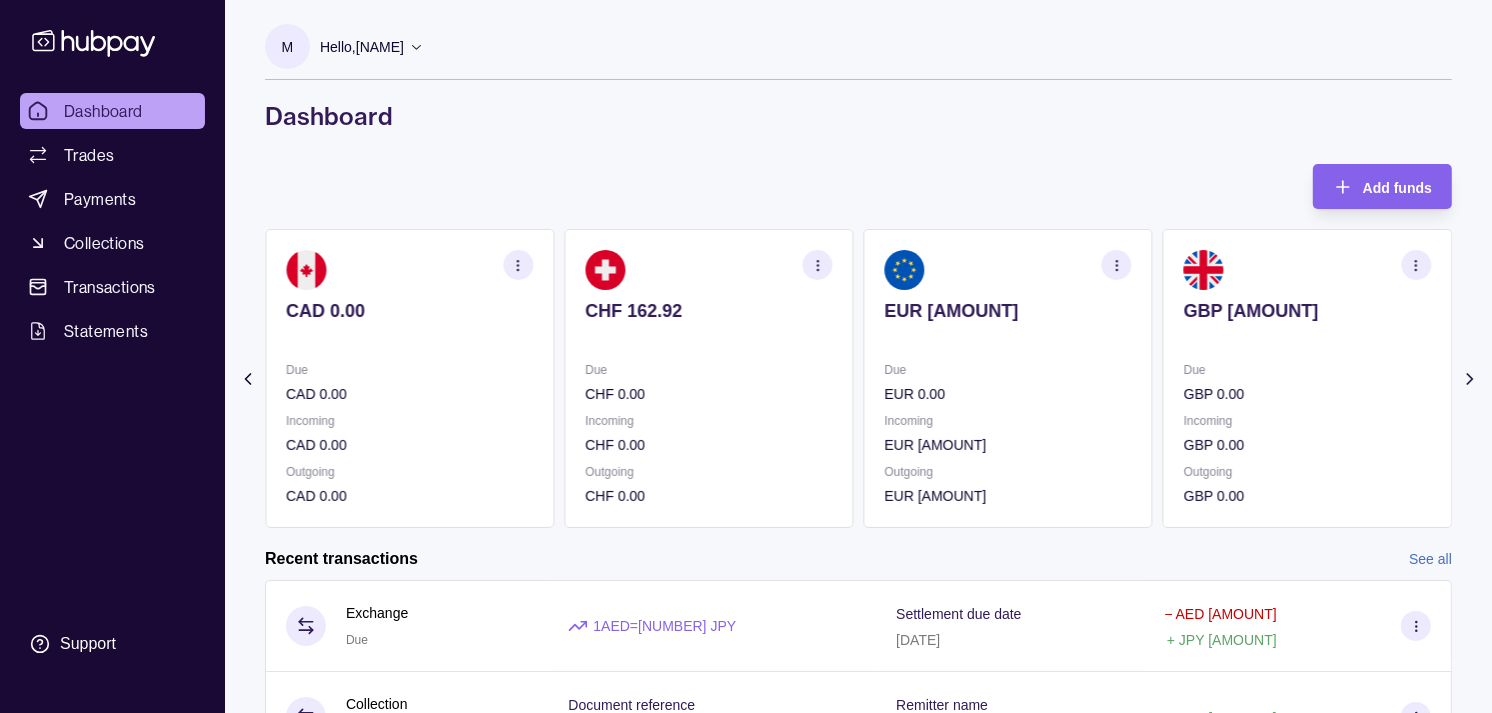 click 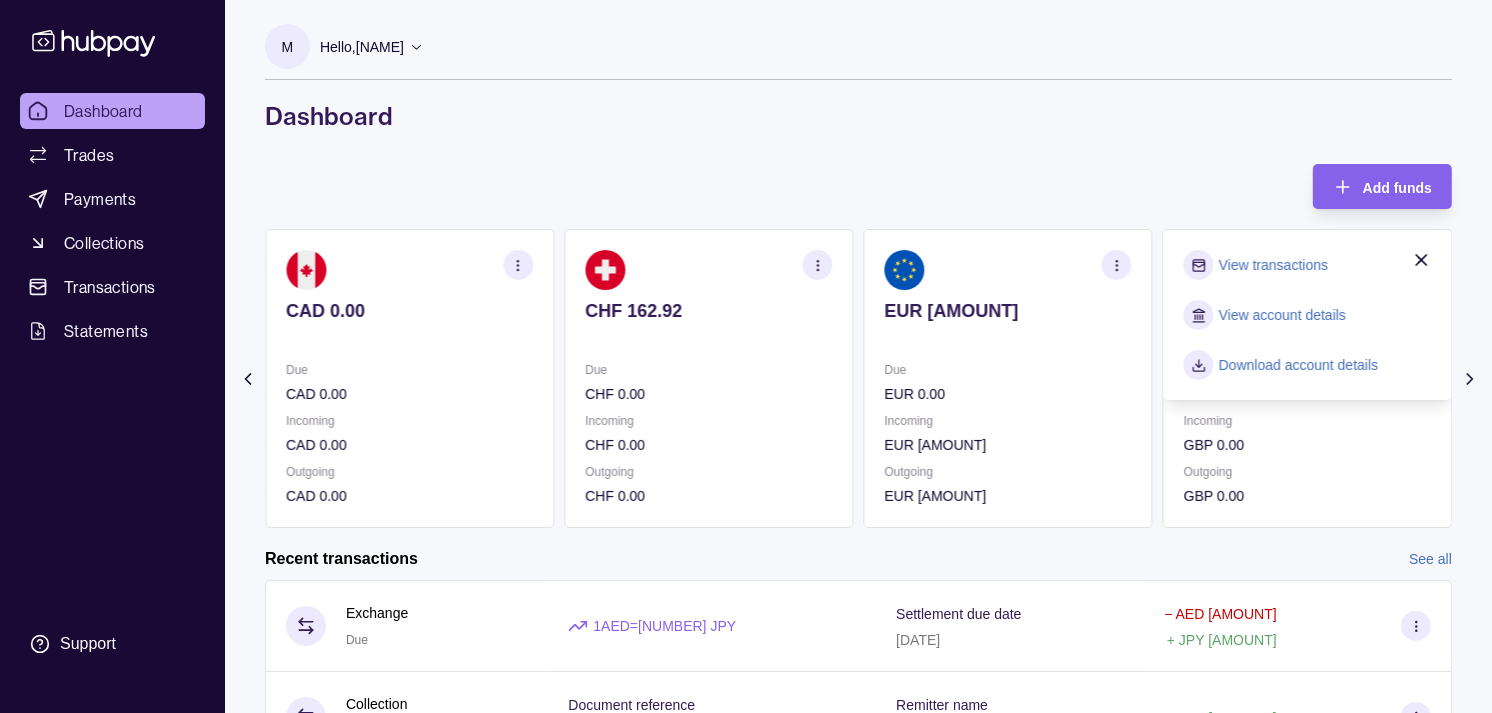 click on "View transactions" at bounding box center [1273, 265] 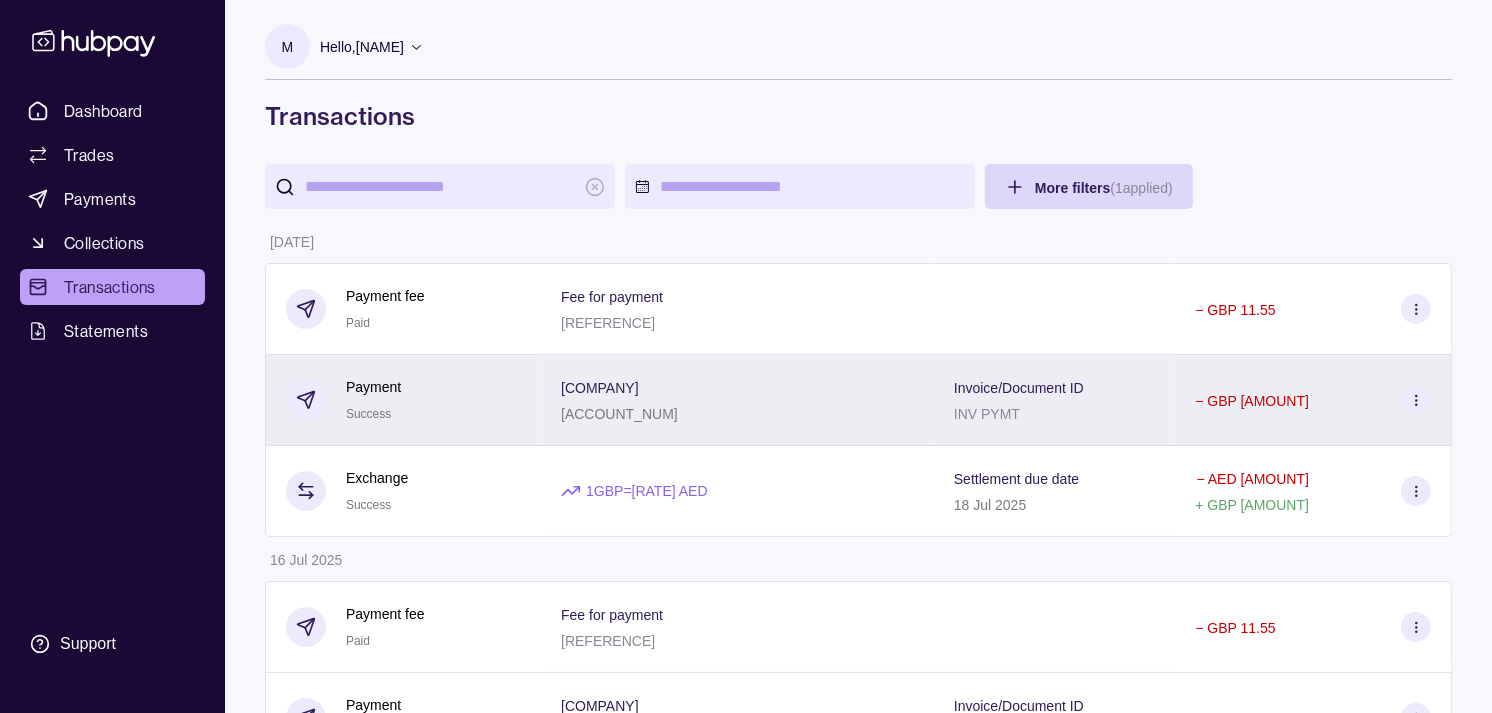 click on "Payment Success" at bounding box center [403, 400] 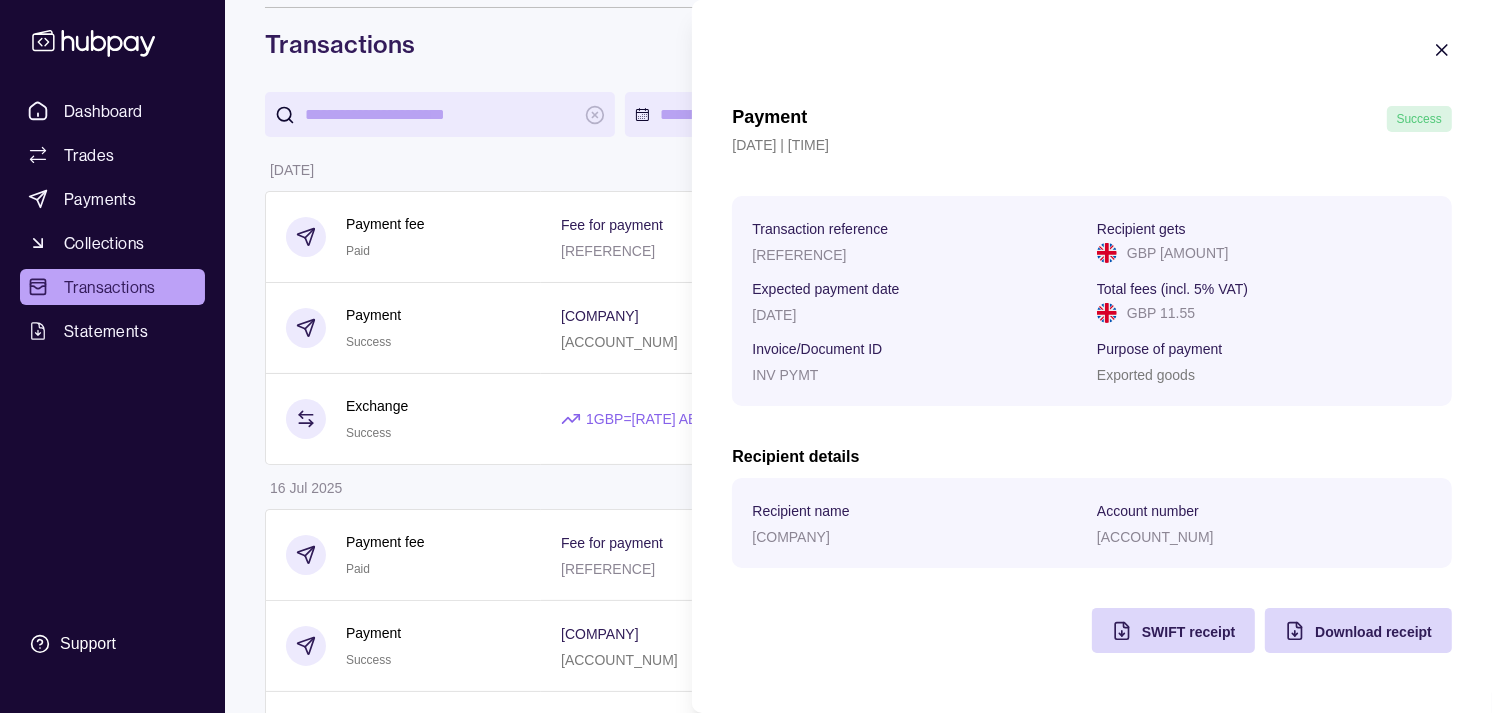 scroll, scrollTop: 111, scrollLeft: 0, axis: vertical 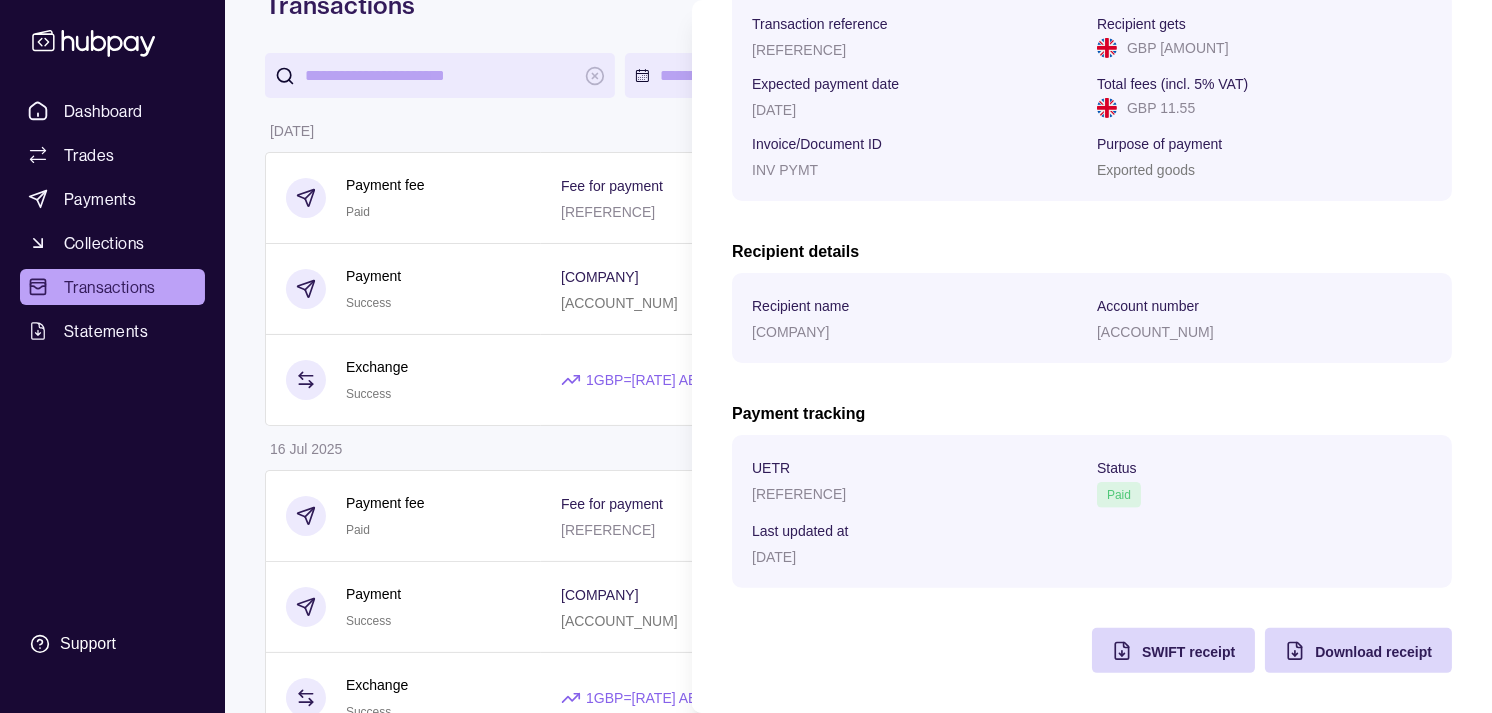 click on "[REFERENCE]" at bounding box center [799, 494] 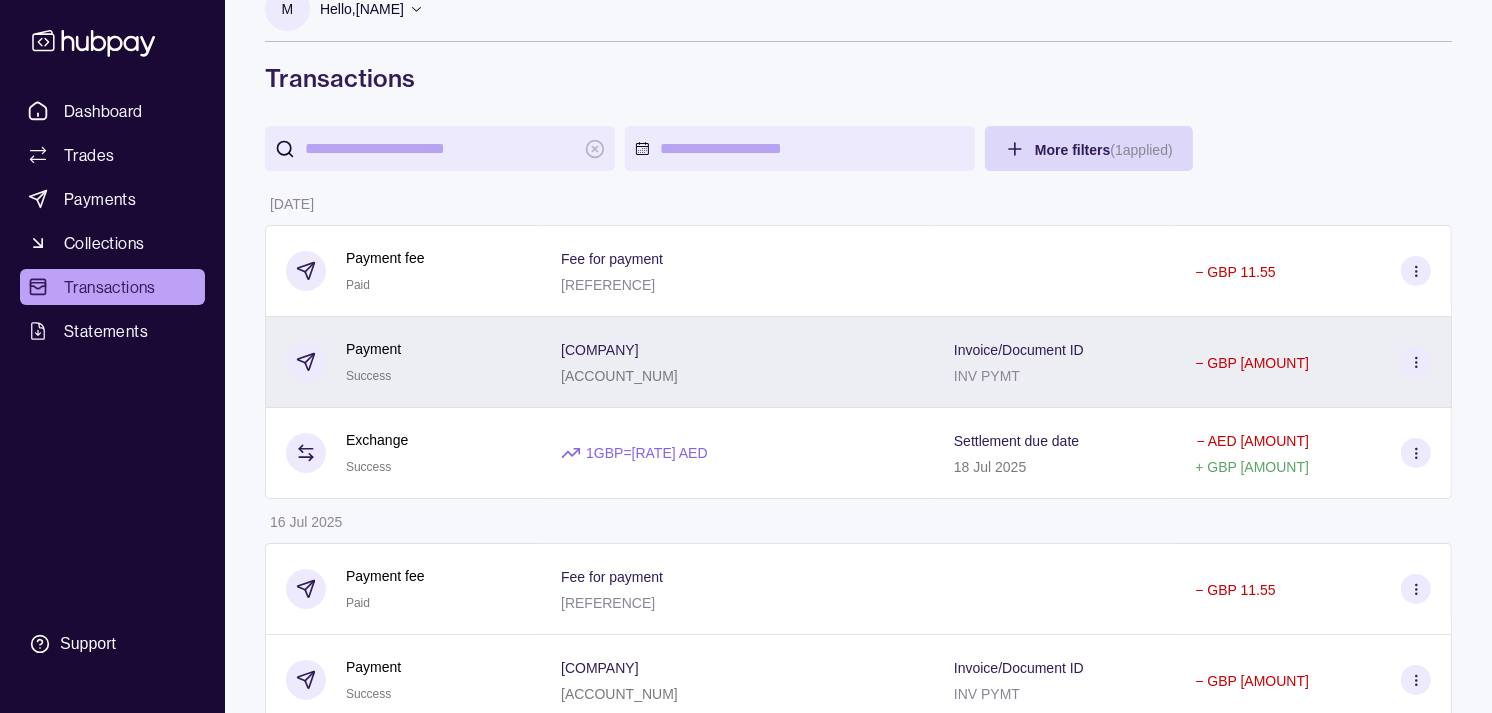 scroll, scrollTop: 0, scrollLeft: 0, axis: both 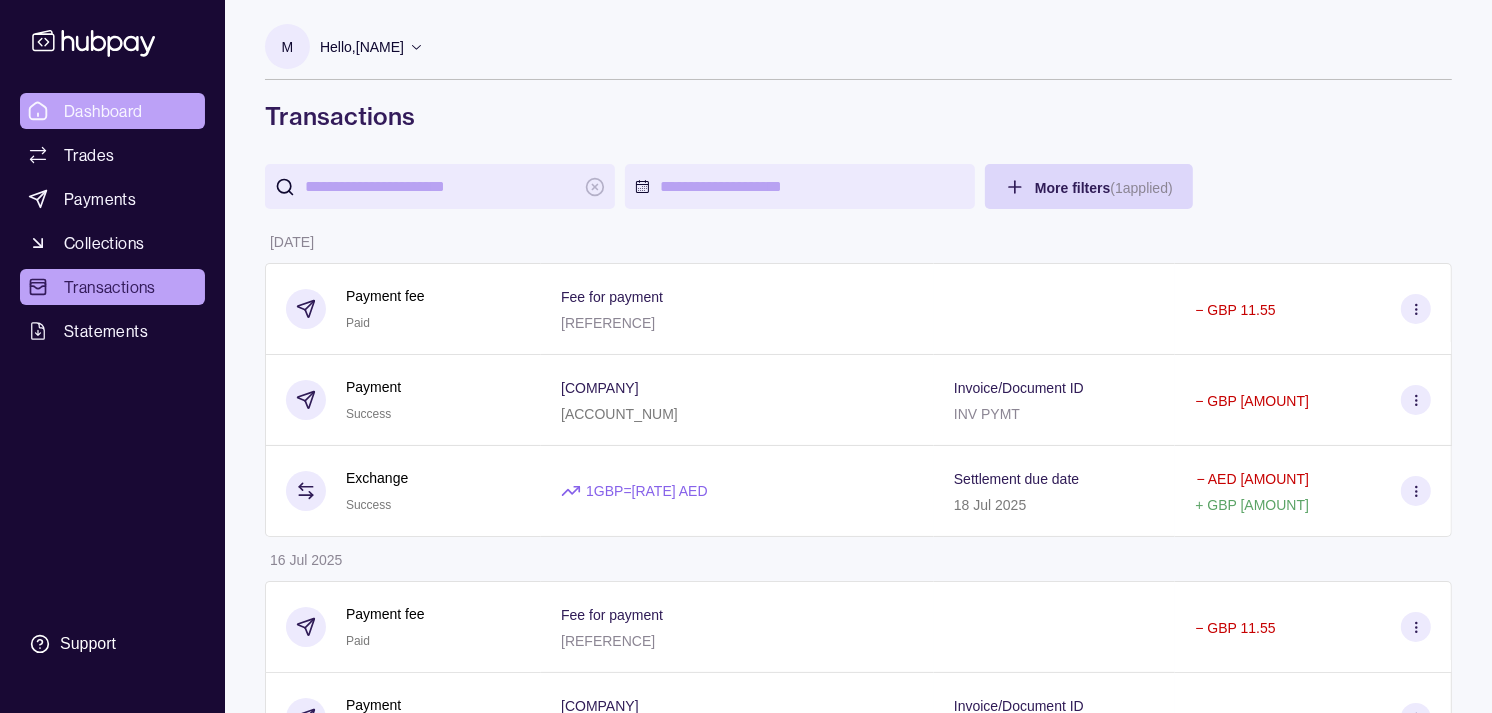 click on "Dashboard" at bounding box center (112, 111) 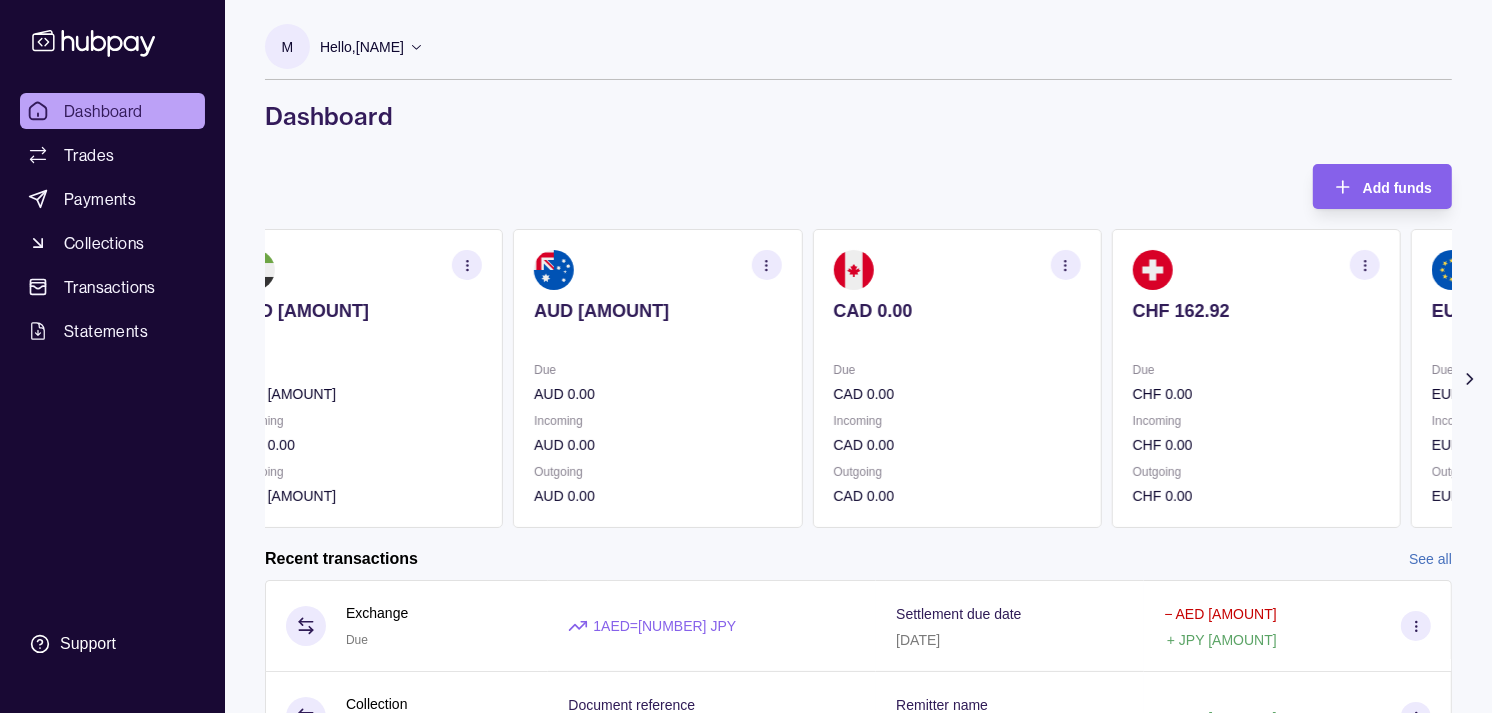 click on "CHF [AMOUNT] Due CHF [AMOUNT] Incoming CHF [AMOUNT] Outgoing CHF [AMOUNT]" at bounding box center (1256, 378) 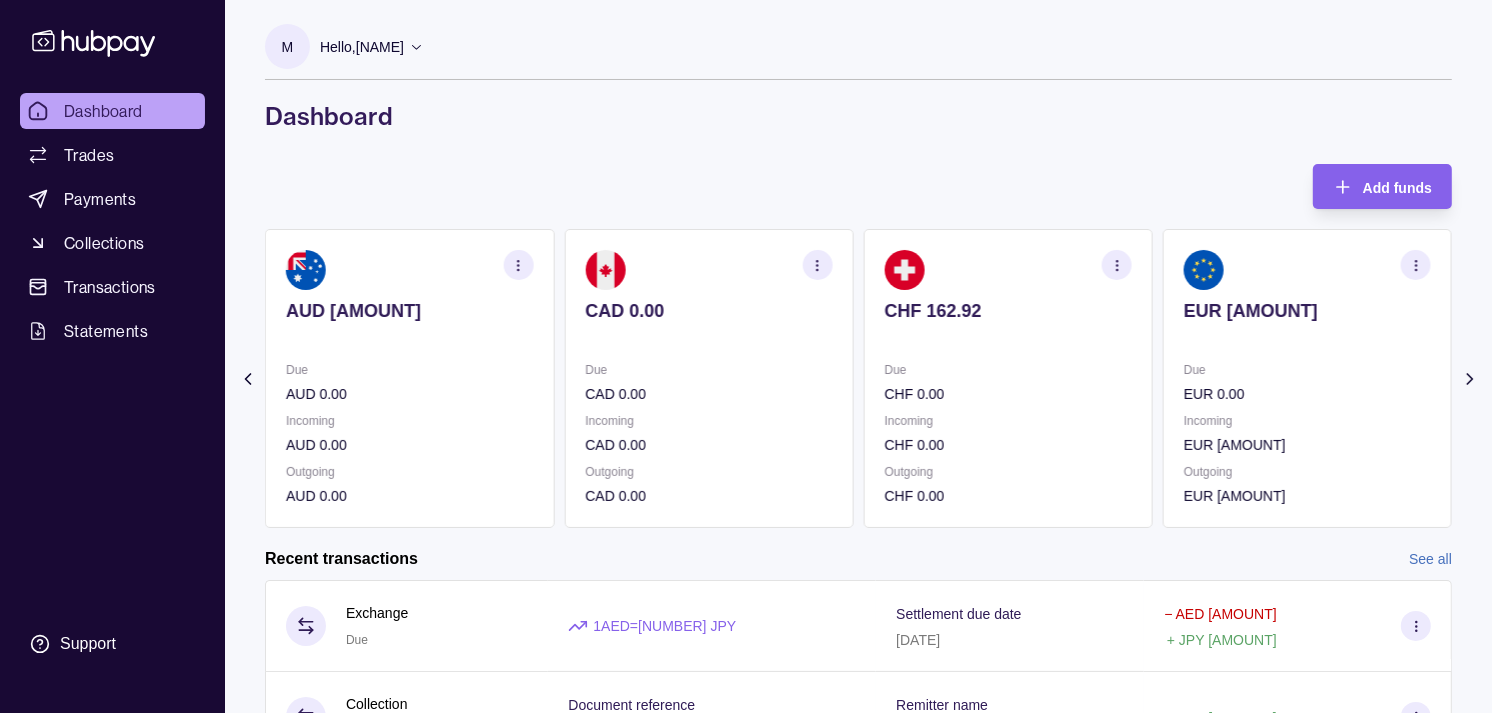 click on "EUR [AMOUNT] Due EUR [AMOUNT] Incoming EUR [AMOUNT] Outgoing EUR [AMOUNT]" at bounding box center (1307, 378) 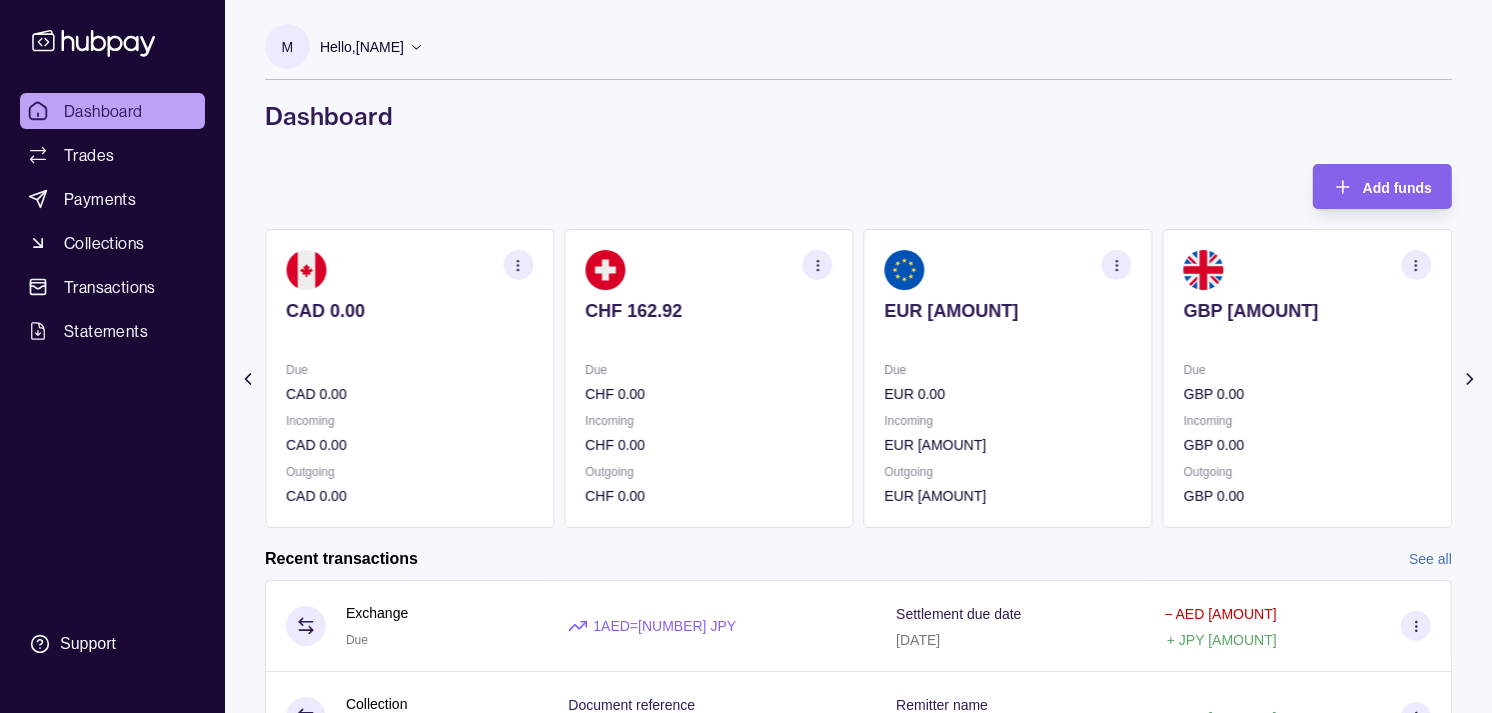 click on "GBP [AMOUNT] Due GBP [AMOUNT] Incoming GBP [AMOUNT] Outgoing GBP [AMOUNT]" at bounding box center (1307, 378) 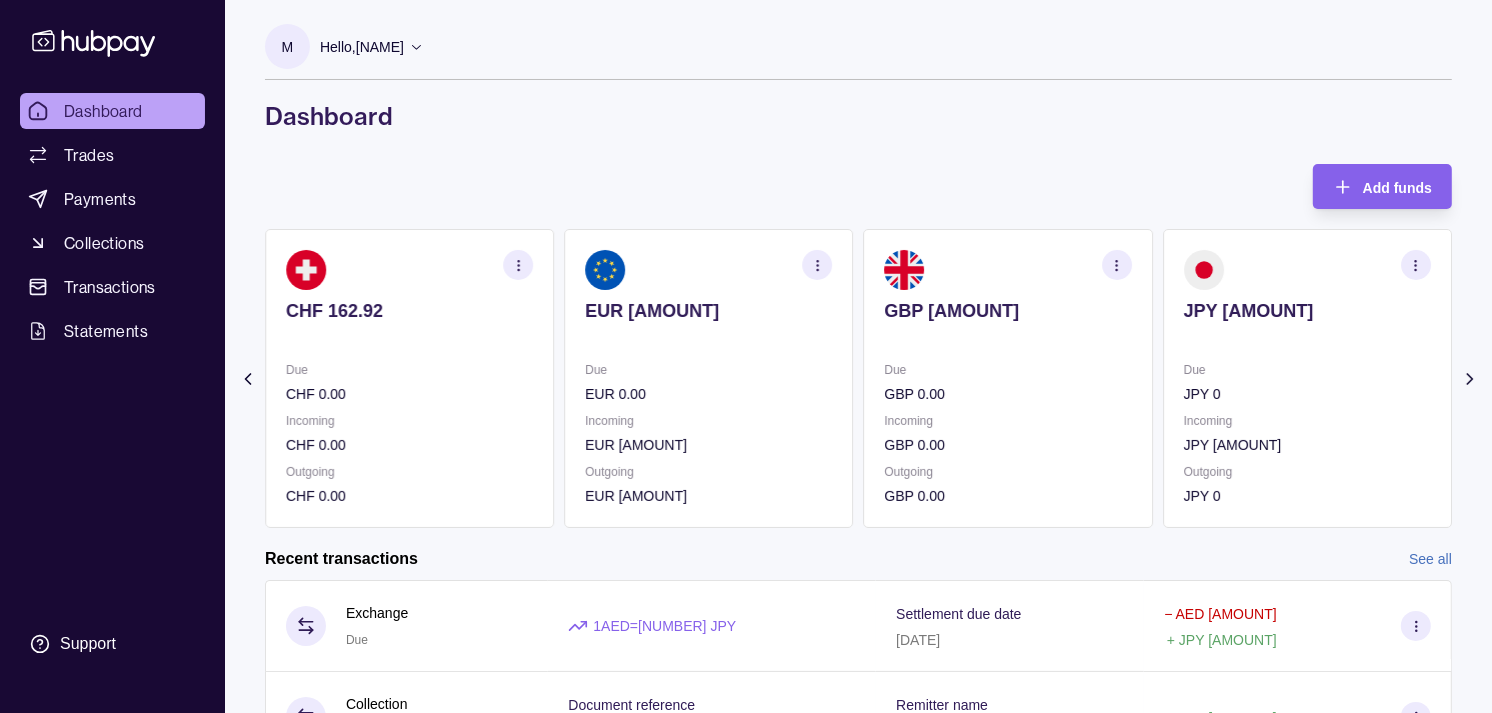 click at bounding box center [1008, 338] 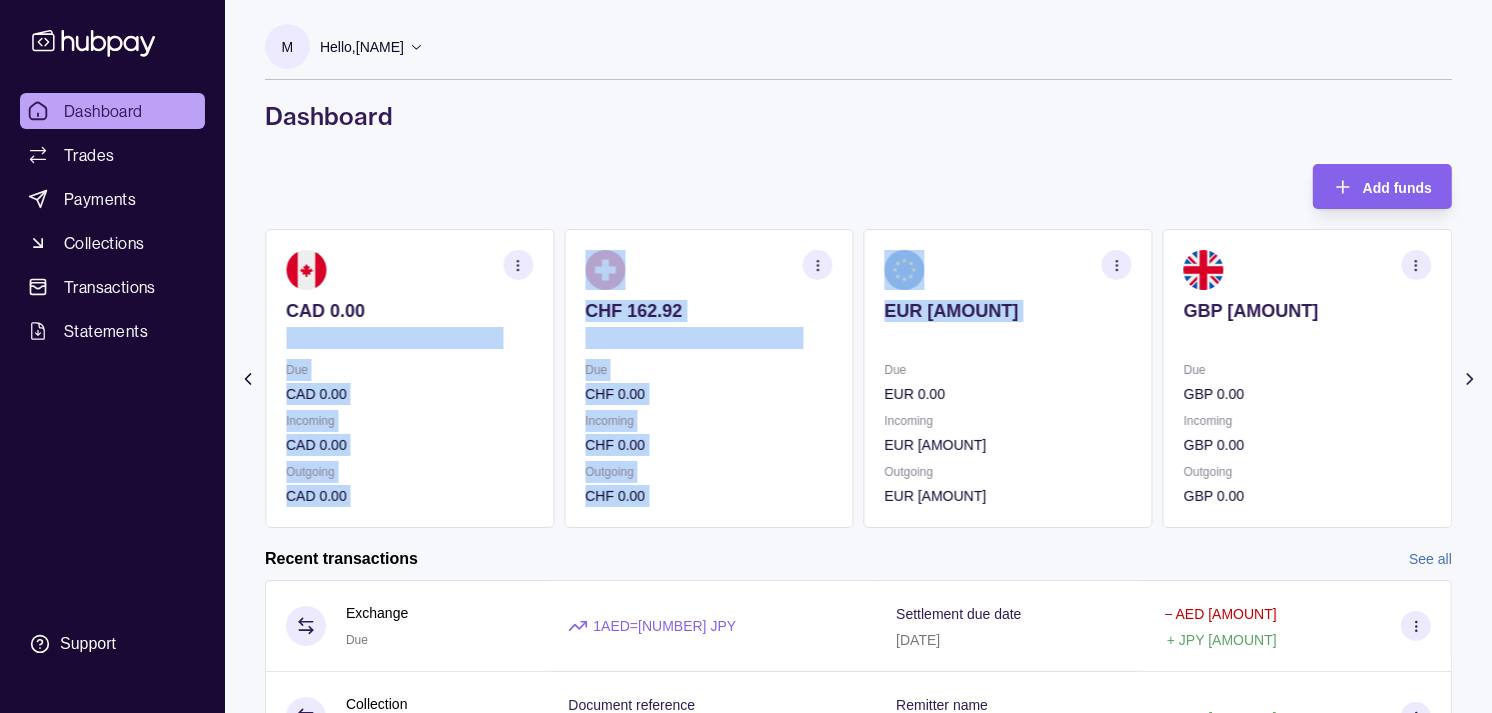 click on "AED [AMOUNT] AUD [AMOUNT] CAD [AMOUNT] CHF [AMOUNT] EUR [AMOUNT]" at bounding box center (858, 378) 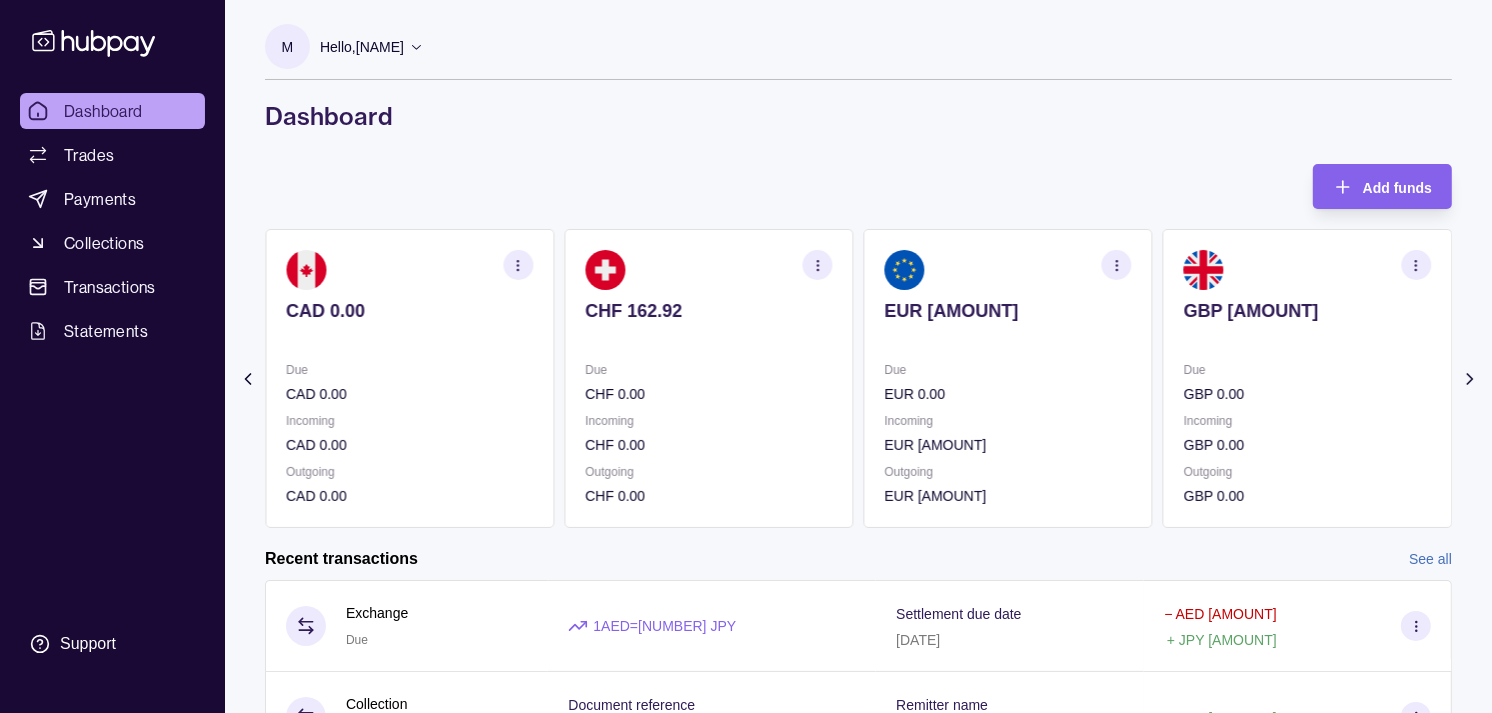 drag, startPoint x: 928, startPoint y: 347, endPoint x: 721, endPoint y: 172, distance: 271.06088 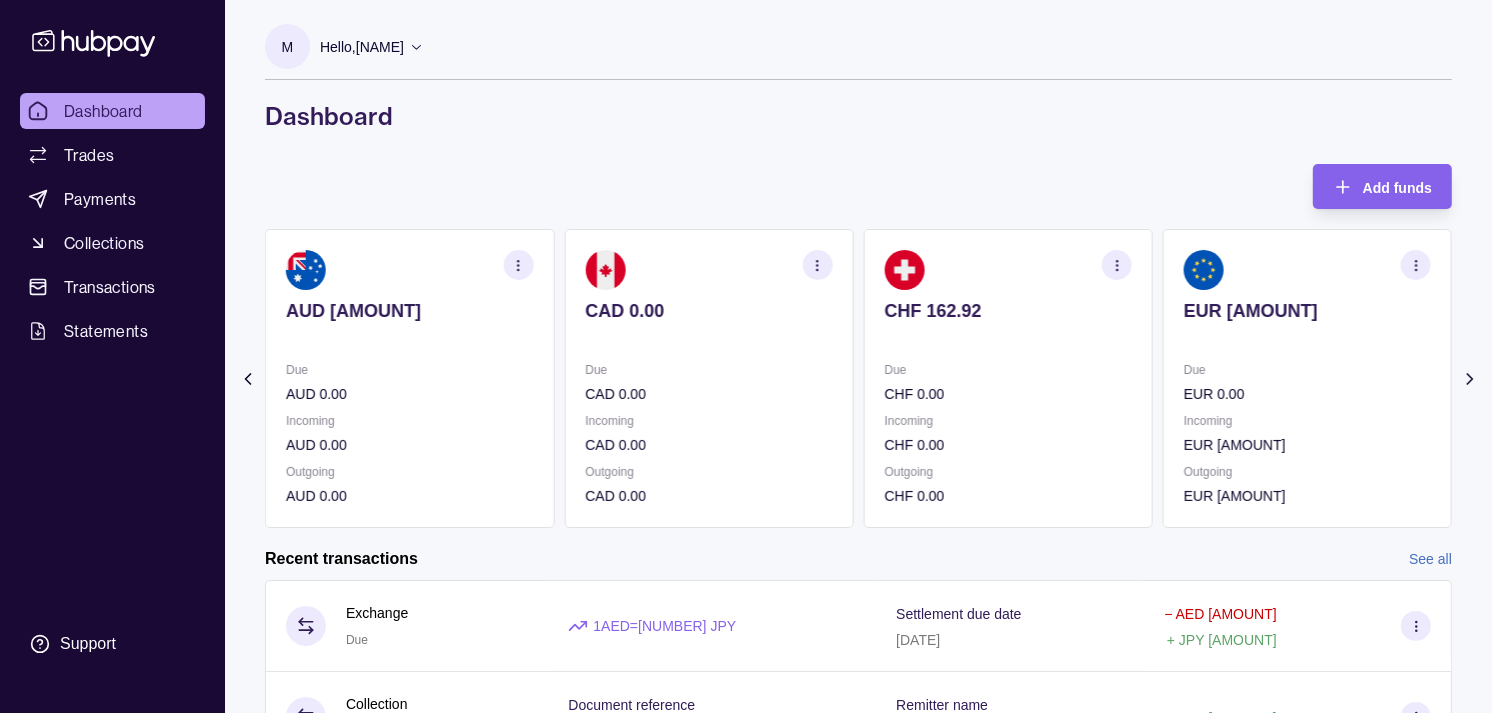 click on "CAD 0.00" at bounding box center [708, 394] 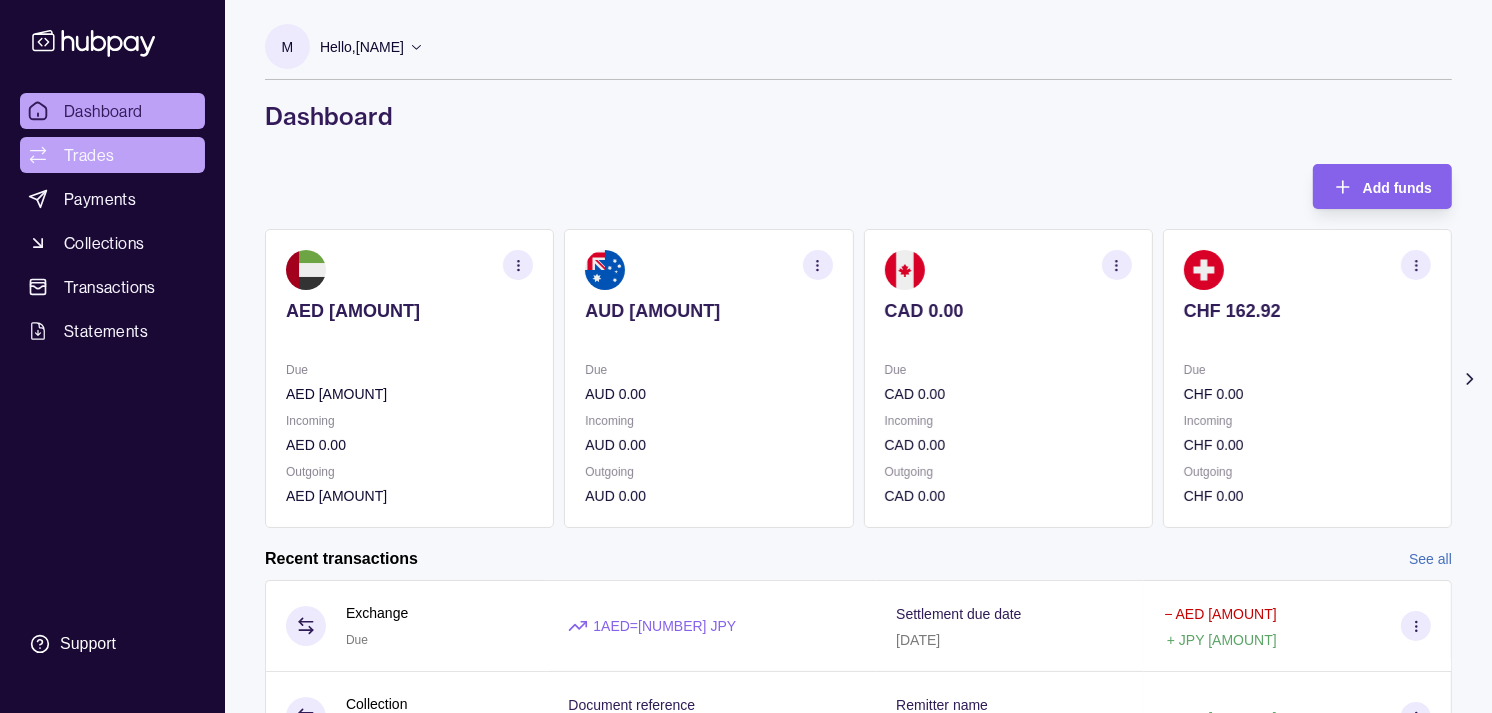 click on "Trades" at bounding box center (89, 155) 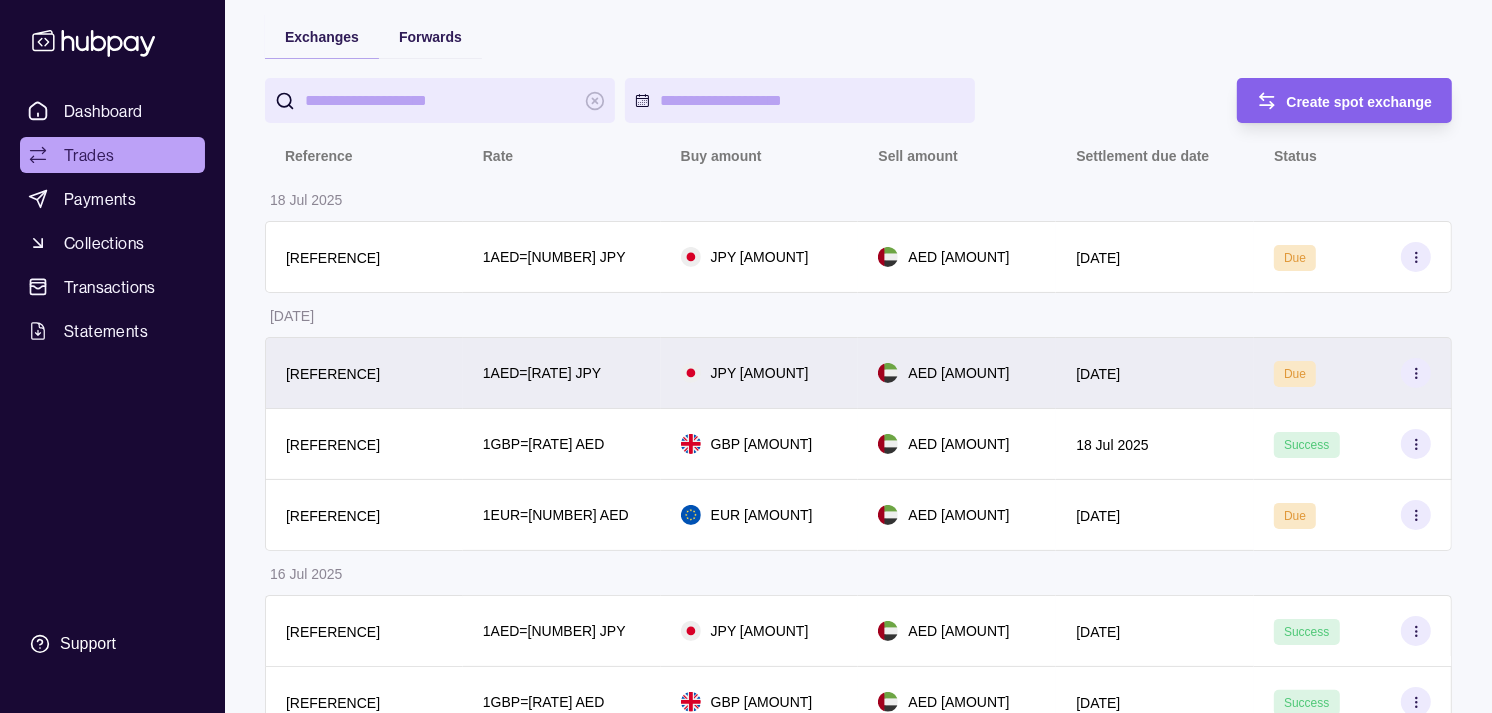 scroll, scrollTop: 111, scrollLeft: 0, axis: vertical 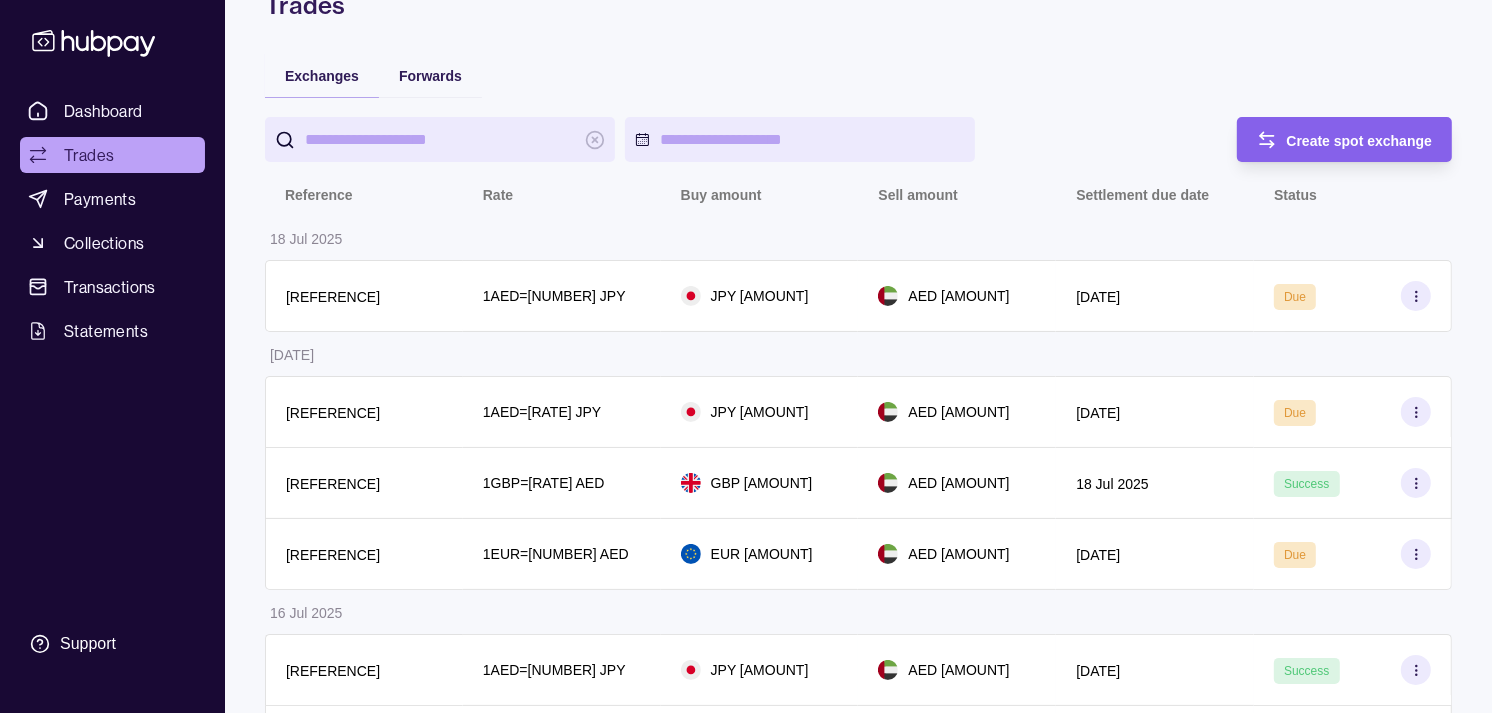 click on "Dashboard Trades Payments Collections Transactions Statements Support" at bounding box center (112, 356) 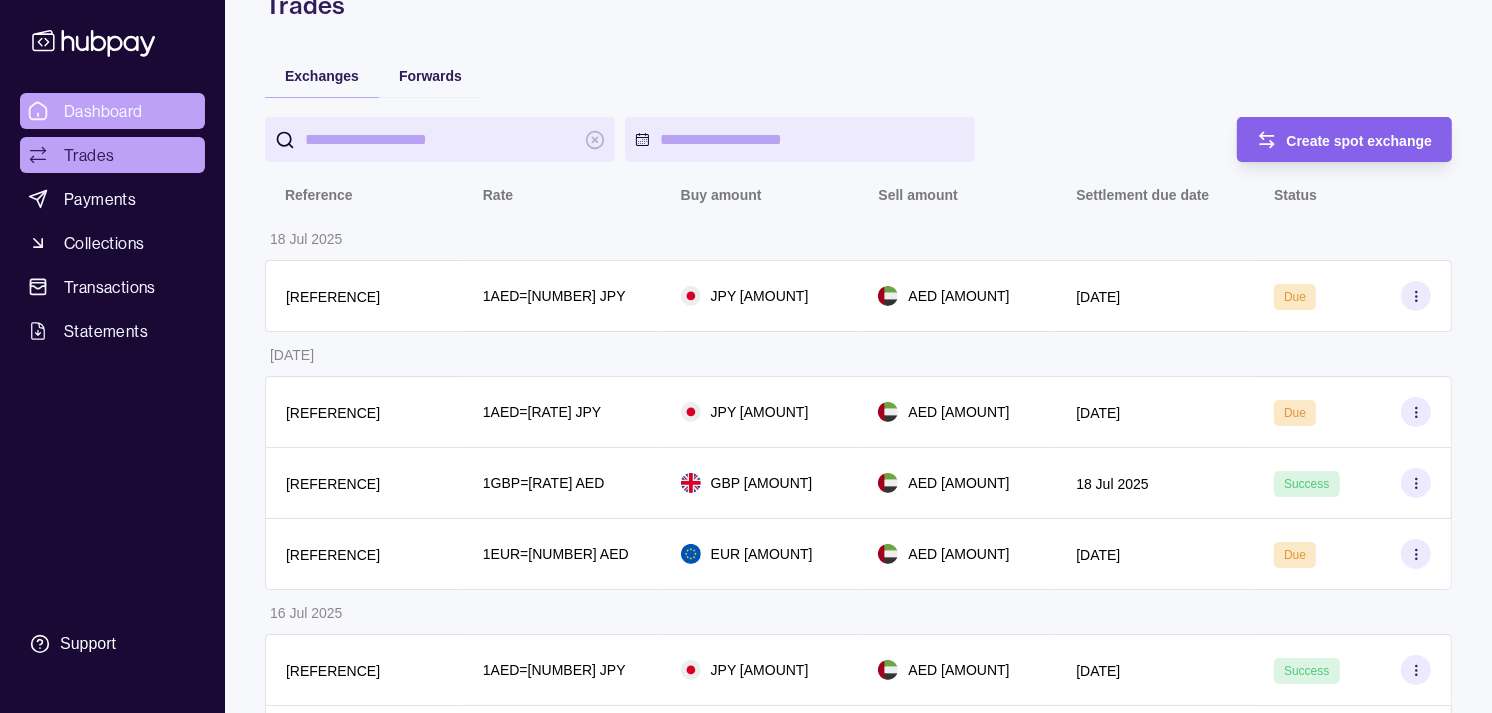 click on "Dashboard" at bounding box center [103, 111] 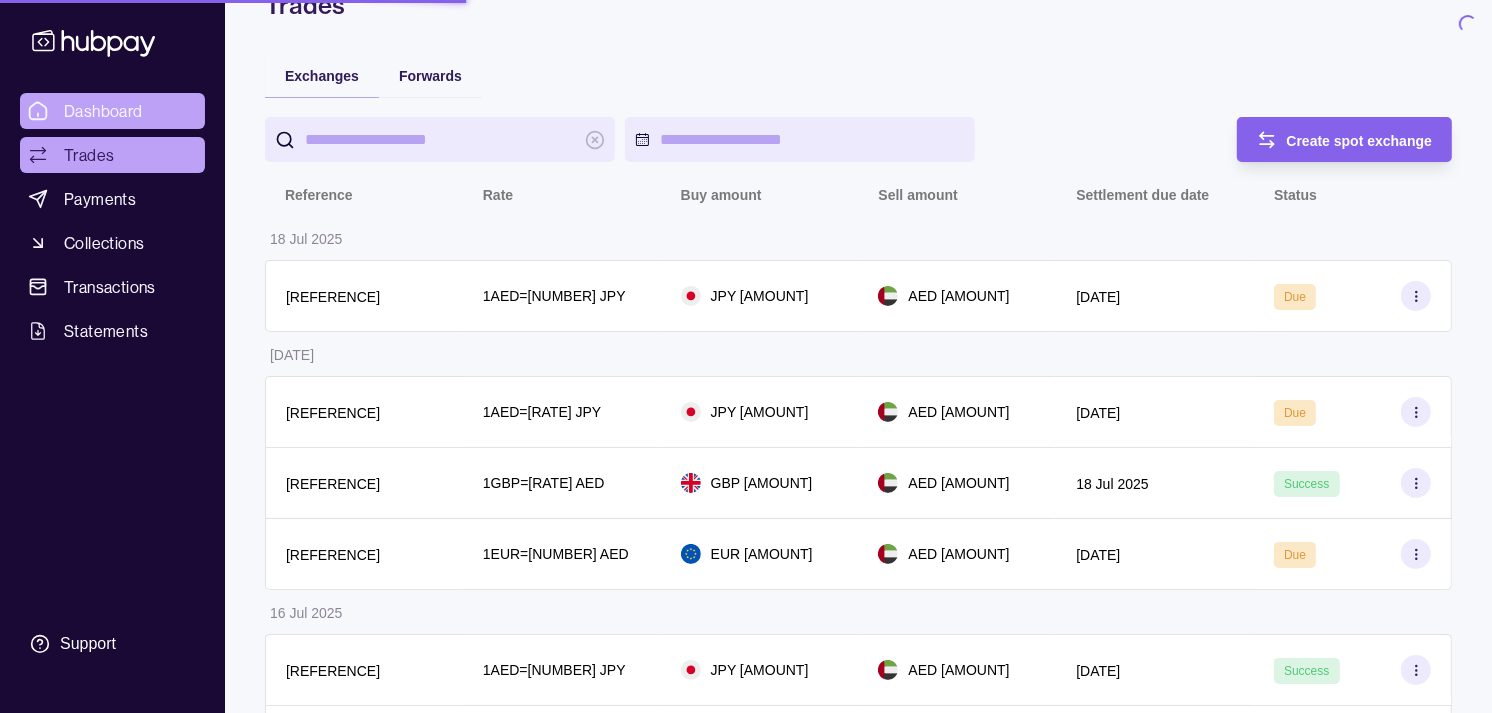 scroll, scrollTop: 0, scrollLeft: 0, axis: both 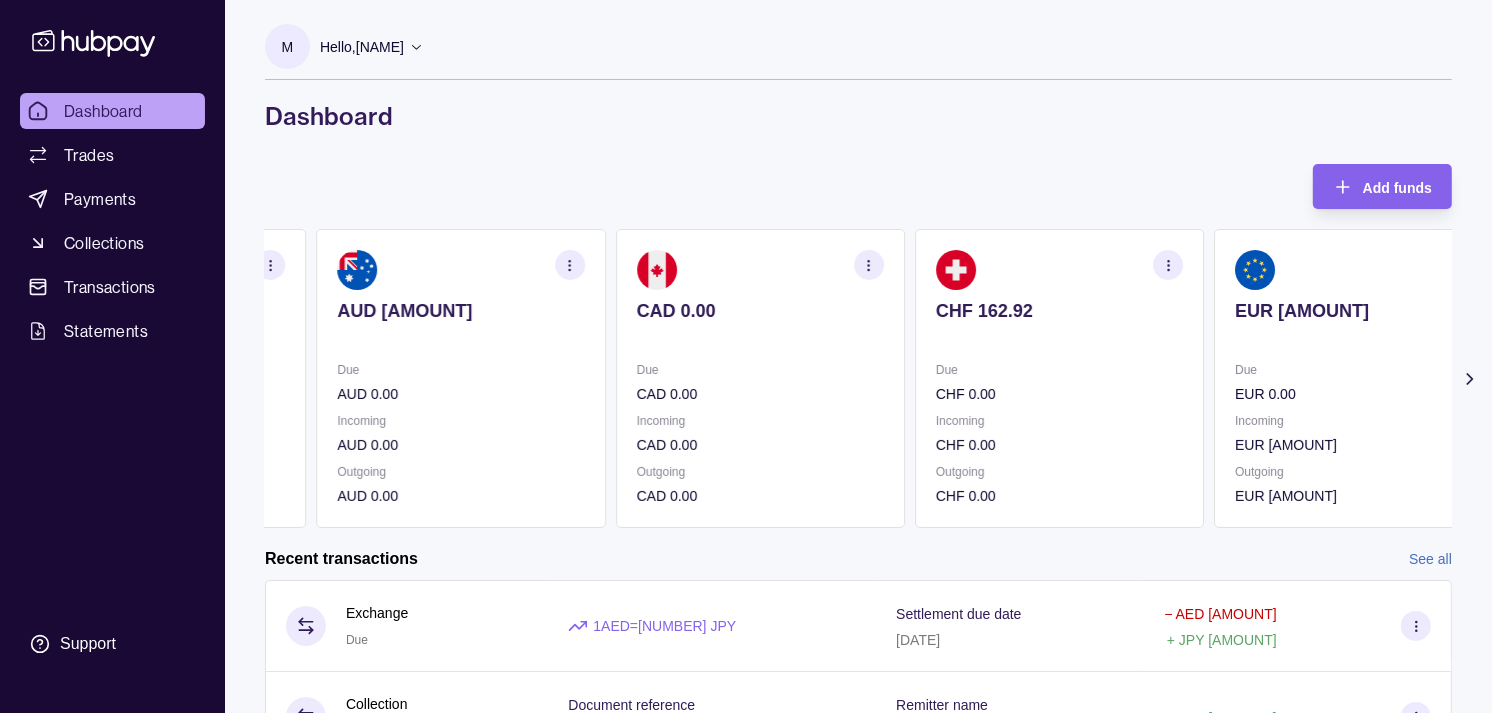click on "CAD 0.00                                                                                                               Due CAD 0.00 Incoming CAD 0.00 Outgoing CAD 0.00" at bounding box center [760, 378] 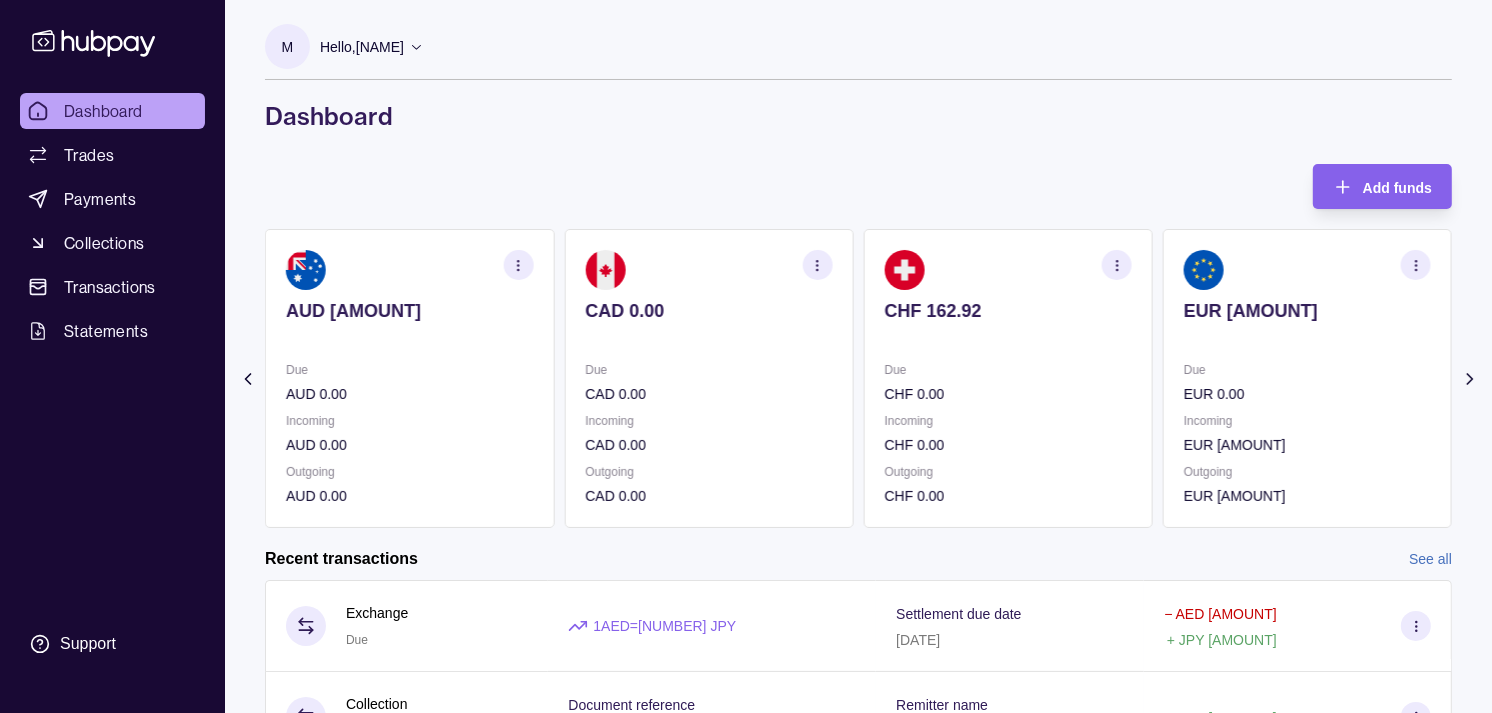 click at bounding box center (1008, 338) 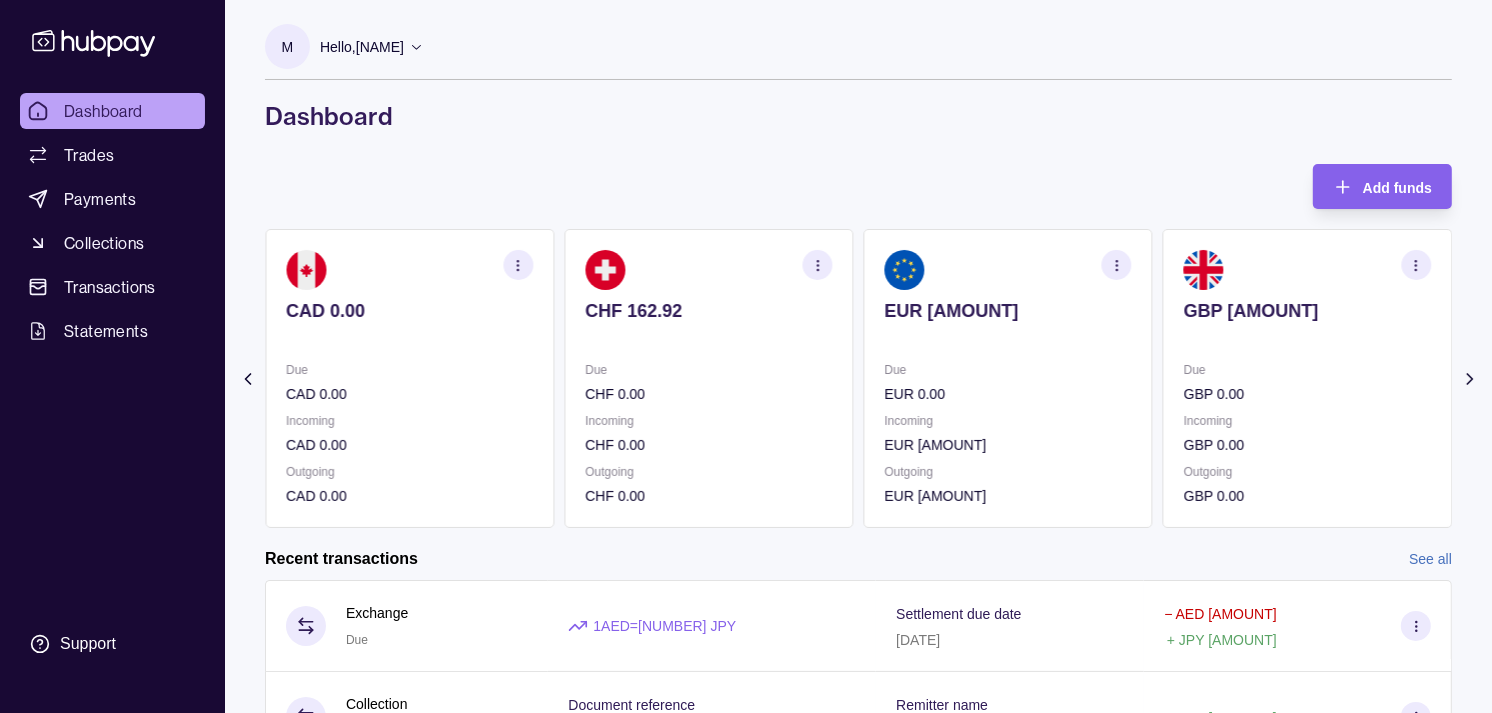 click on "EUR [AMOUNT]" at bounding box center (1008, 324) 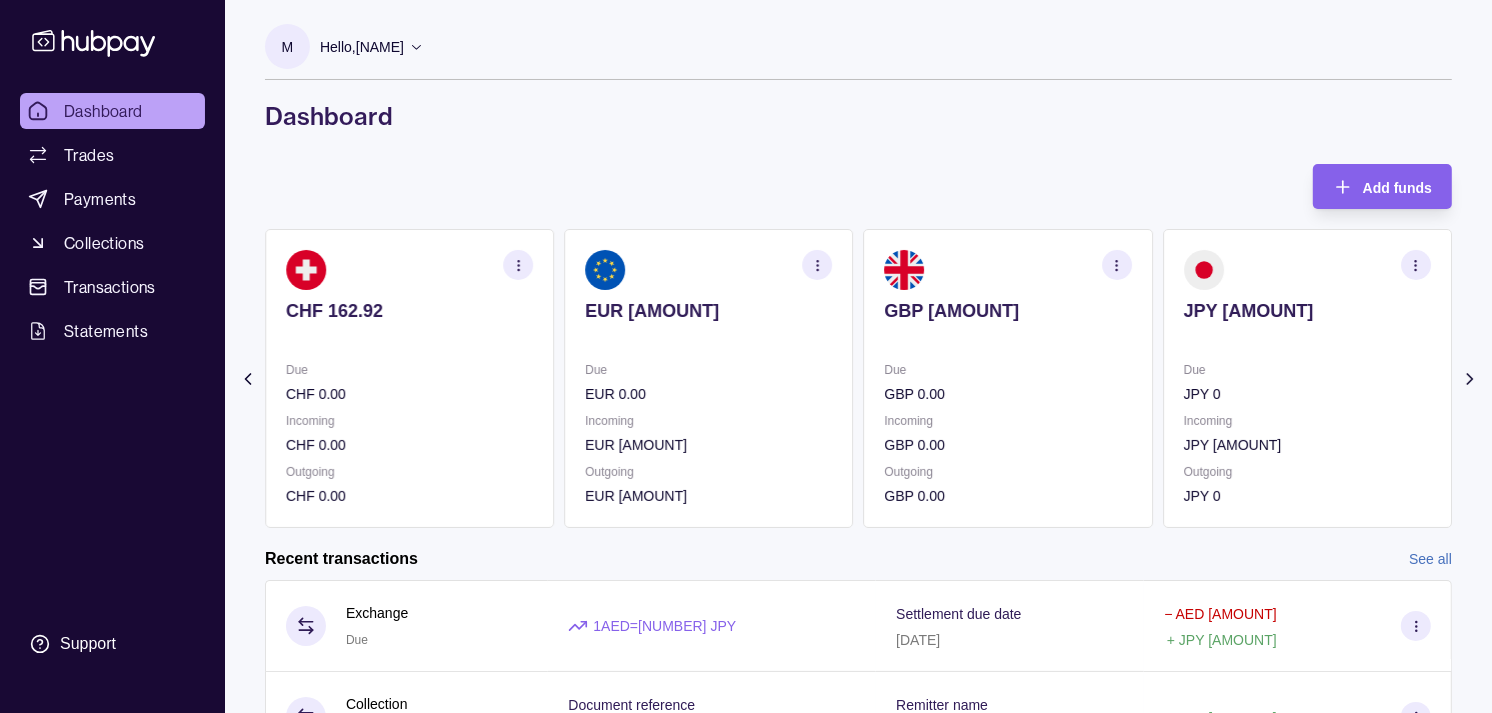 click at bounding box center (1008, 338) 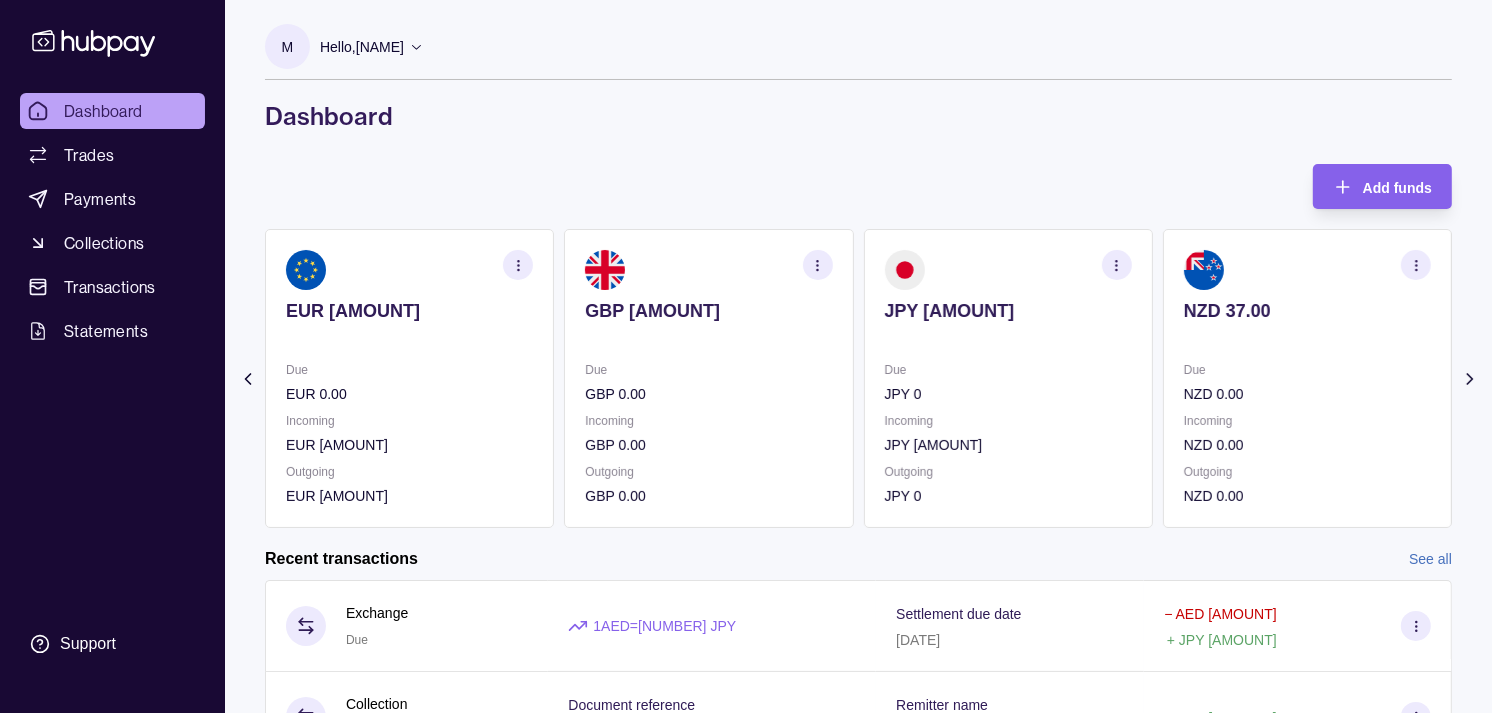 click at bounding box center (1008, 338) 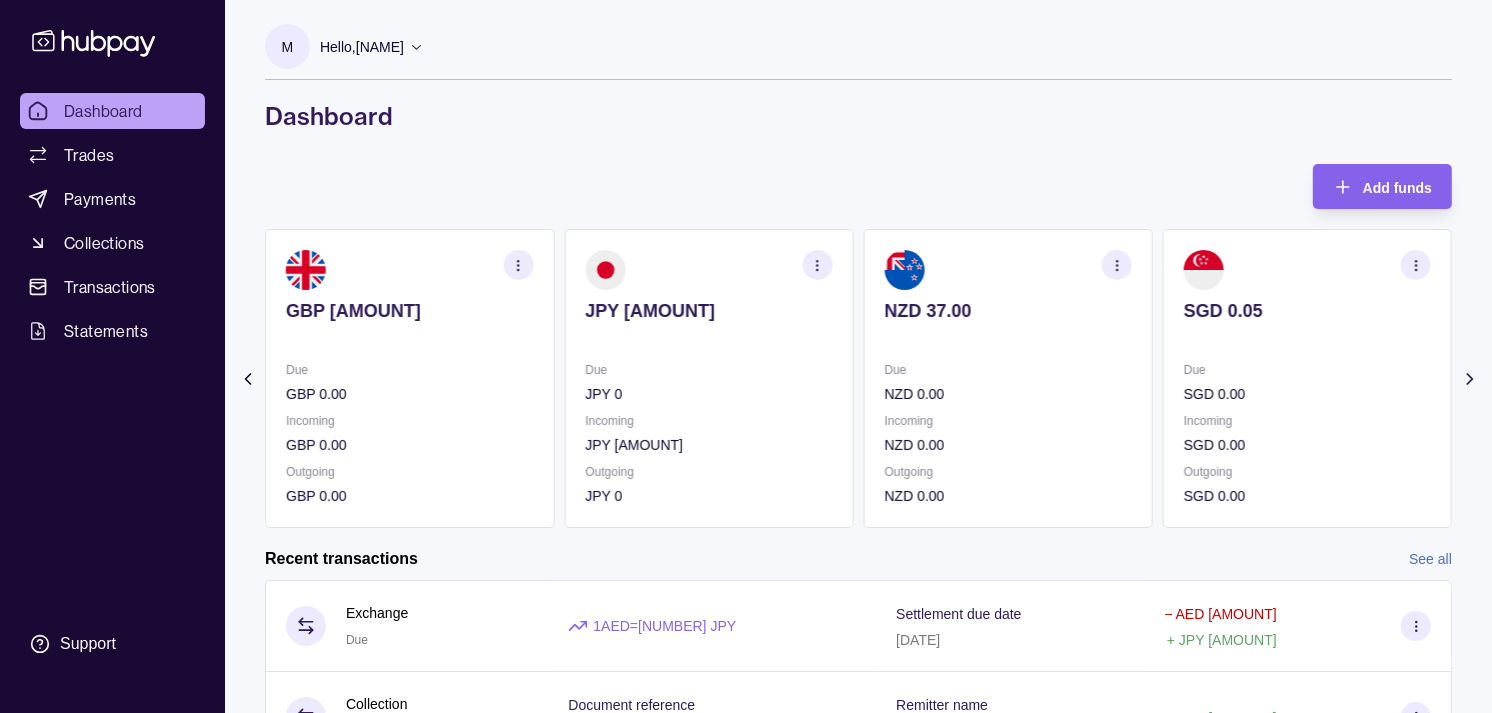 click at bounding box center [1008, 338] 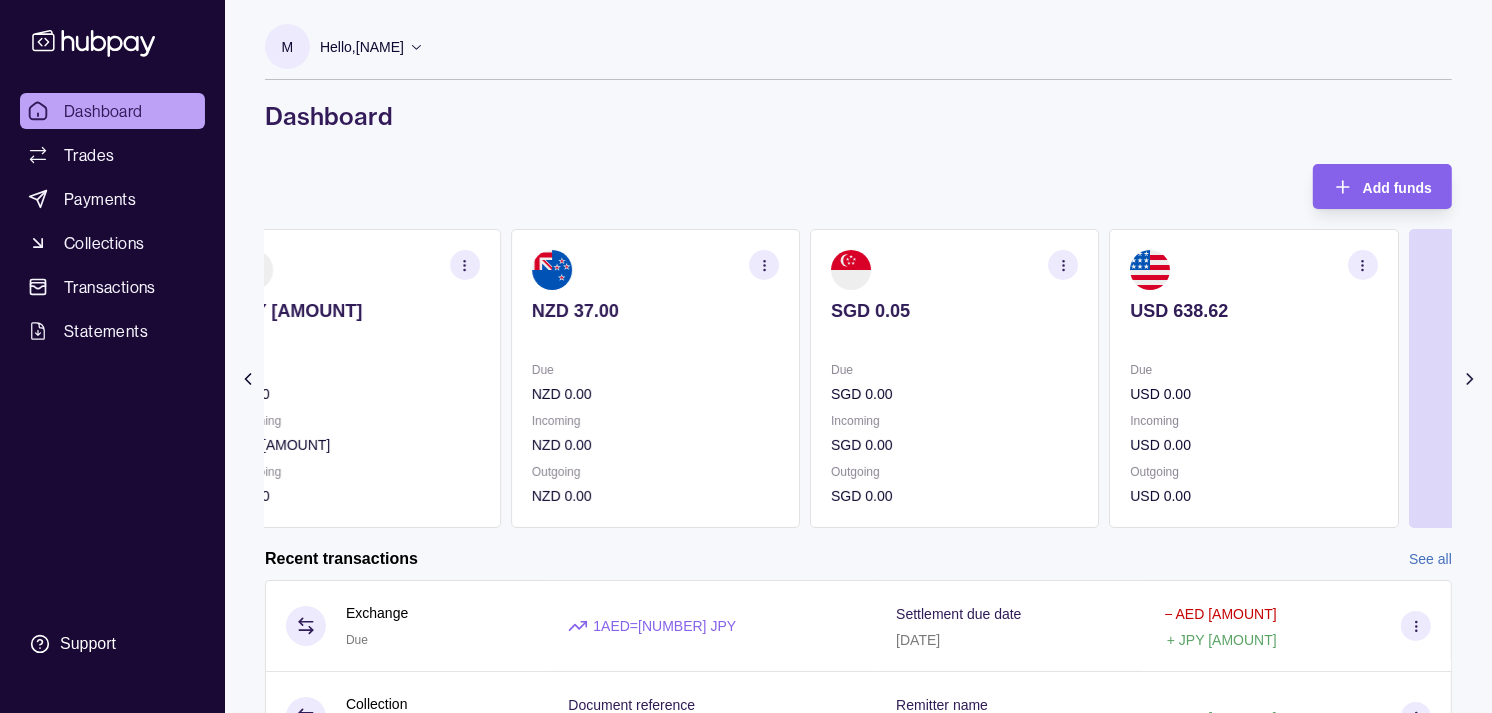 click at bounding box center [954, 338] 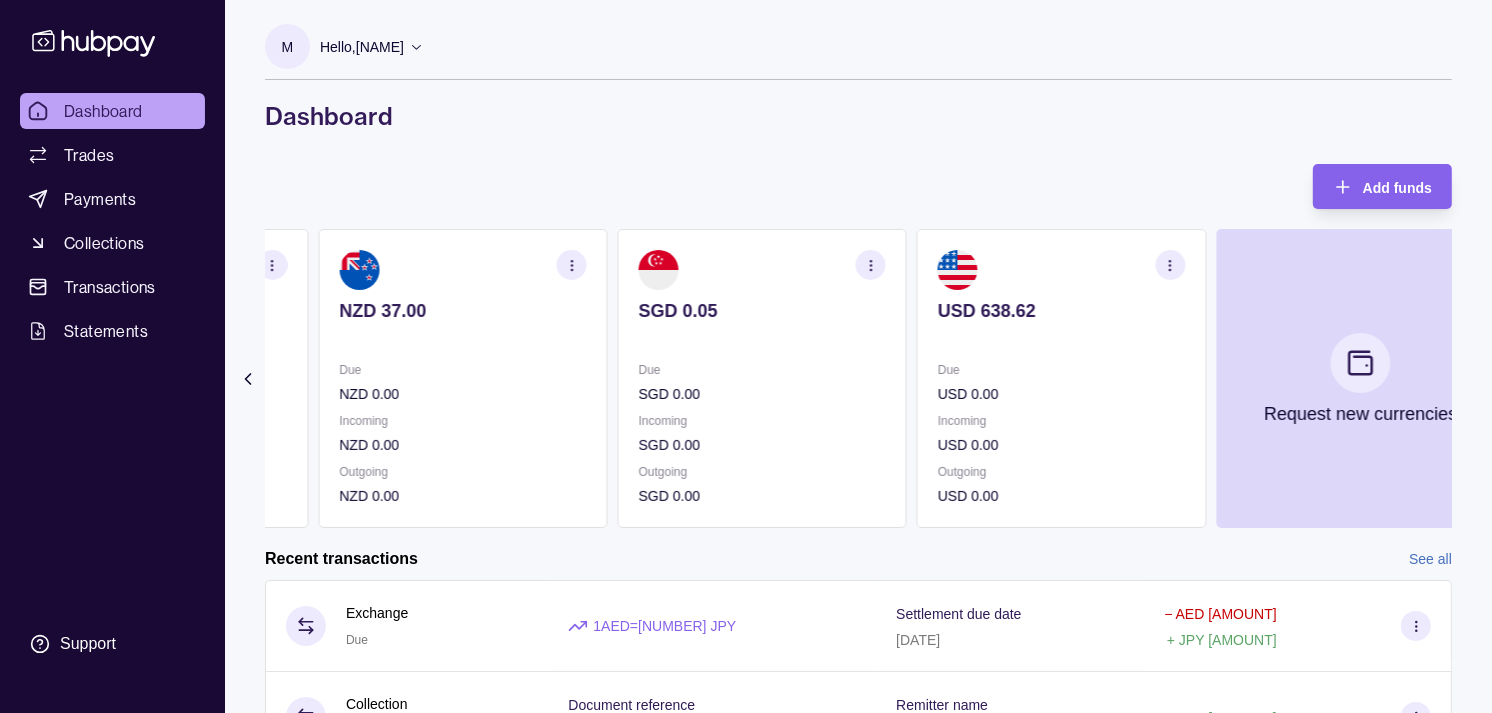 click at bounding box center [1061, 338] 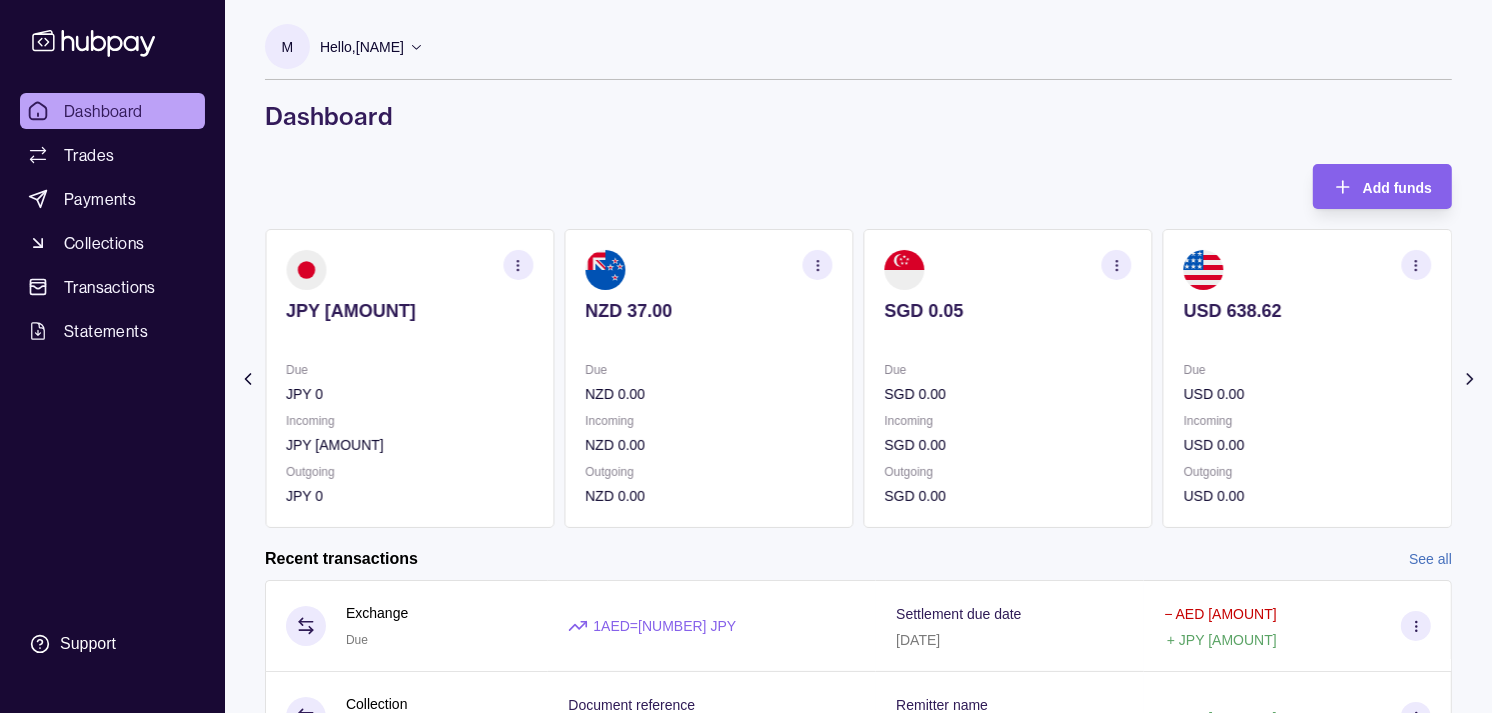 click on "SGD [AMOUNT] Due SGD [AMOUNT] Incoming SGD [AMOUNT] Outgoing SGD [AMOUNT]" at bounding box center (1008, 378) 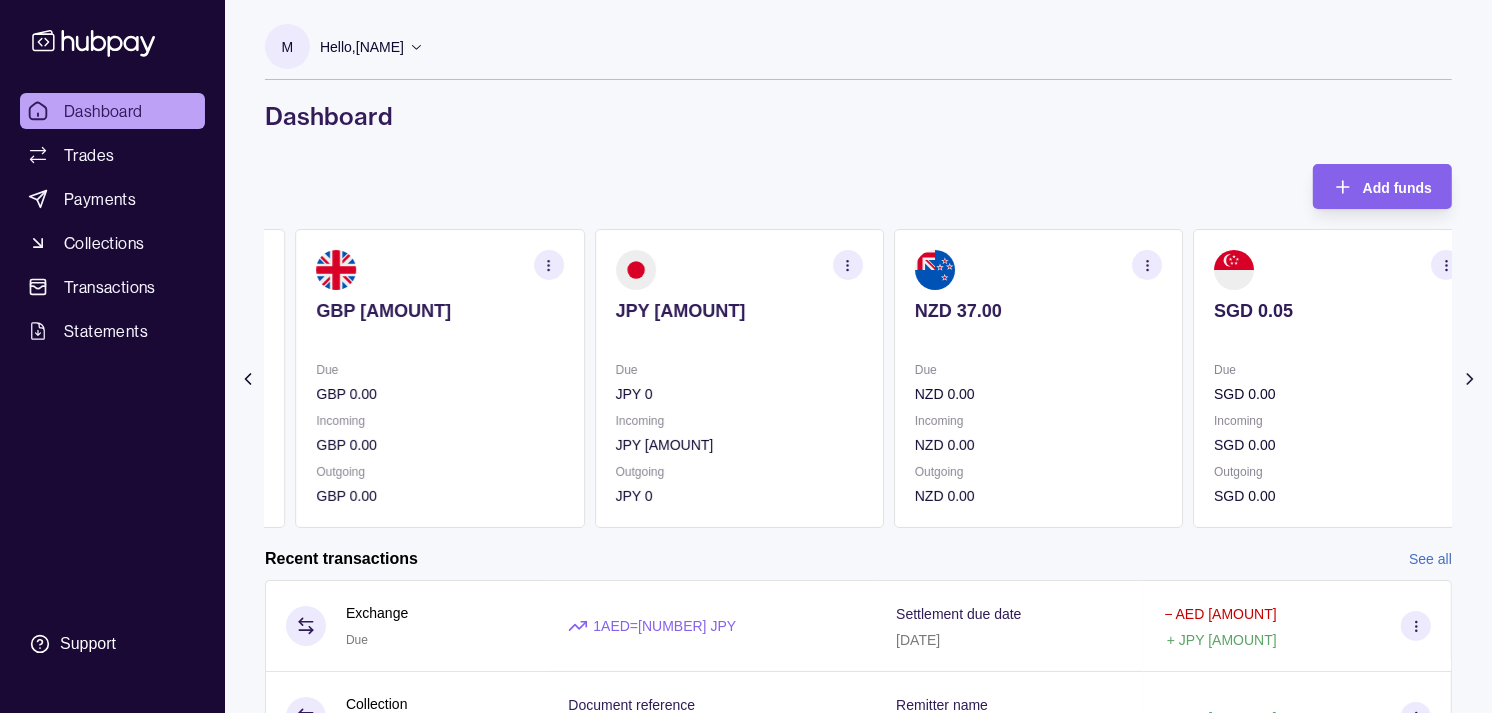 click on "NZD [AMOUNT] Due NZD [AMOUNT] Incoming NZD [AMOUNT] Outgoing NZD [AMOUNT]" at bounding box center (1038, 378) 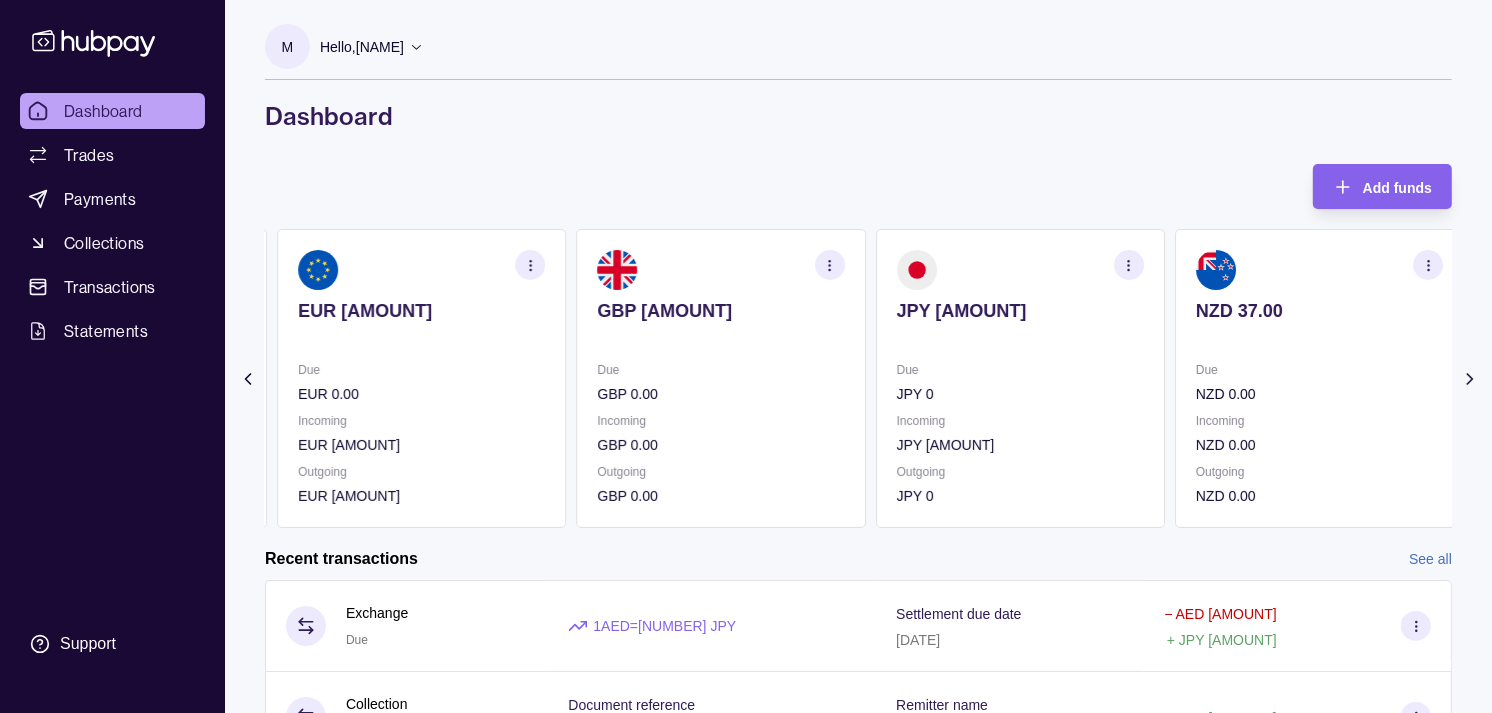 click on "GBP [AMOUNT]" at bounding box center (720, 324) 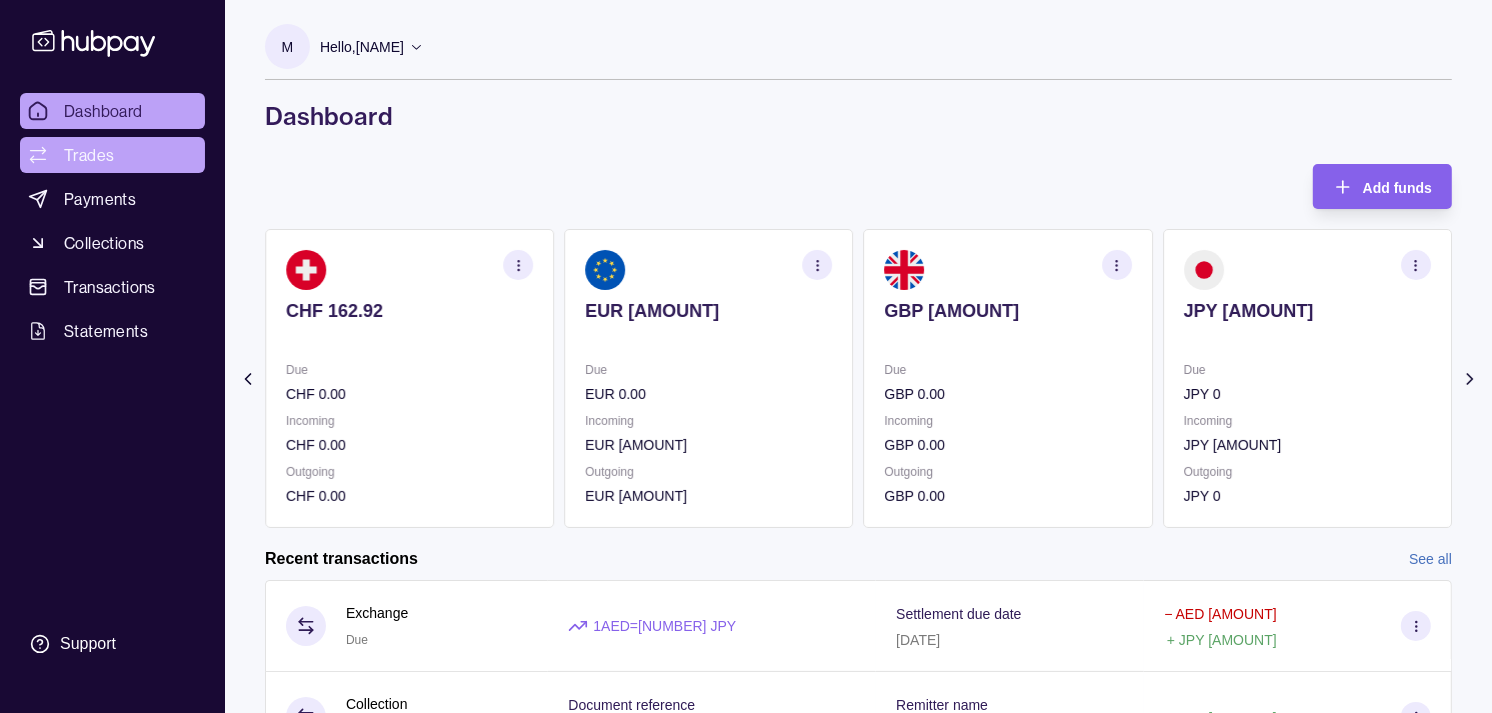 click on "Trades" at bounding box center (89, 155) 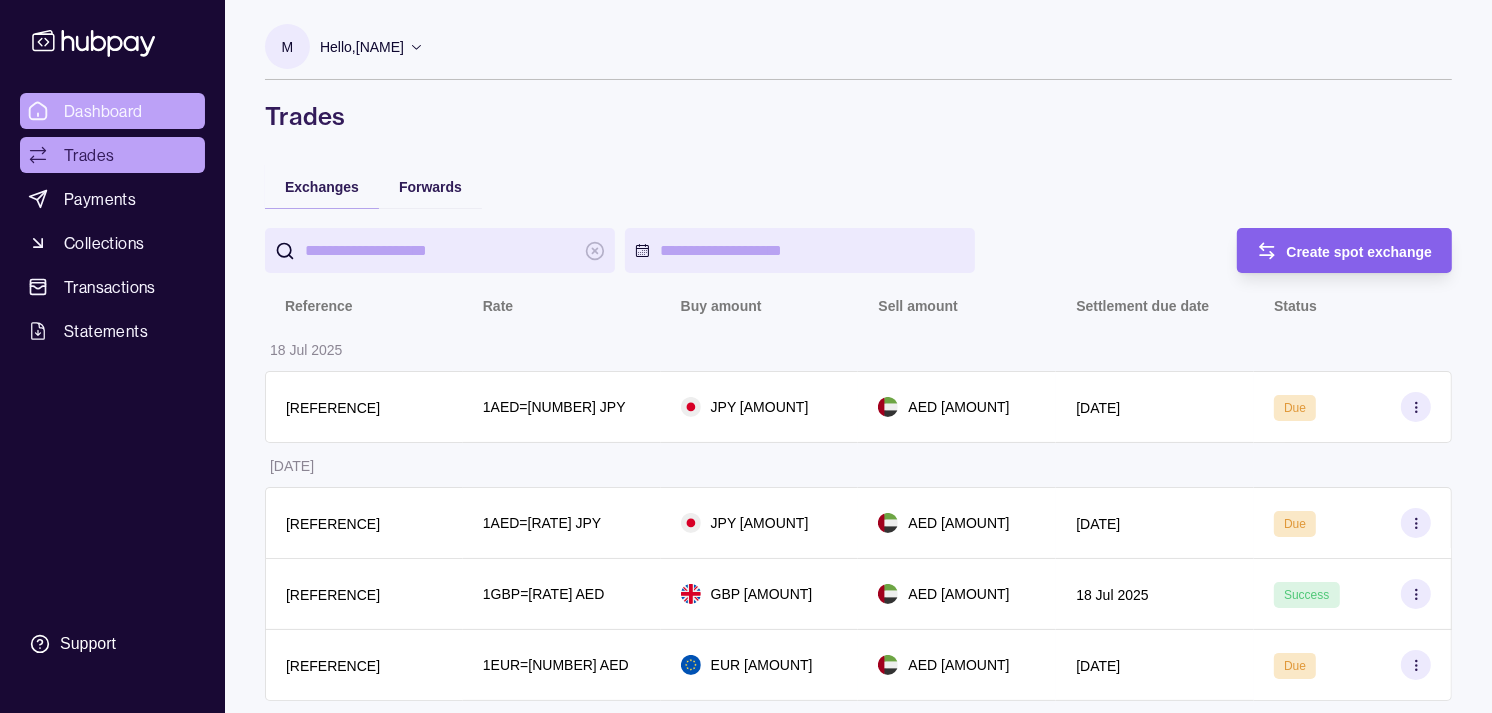 click on "Dashboard" at bounding box center [103, 111] 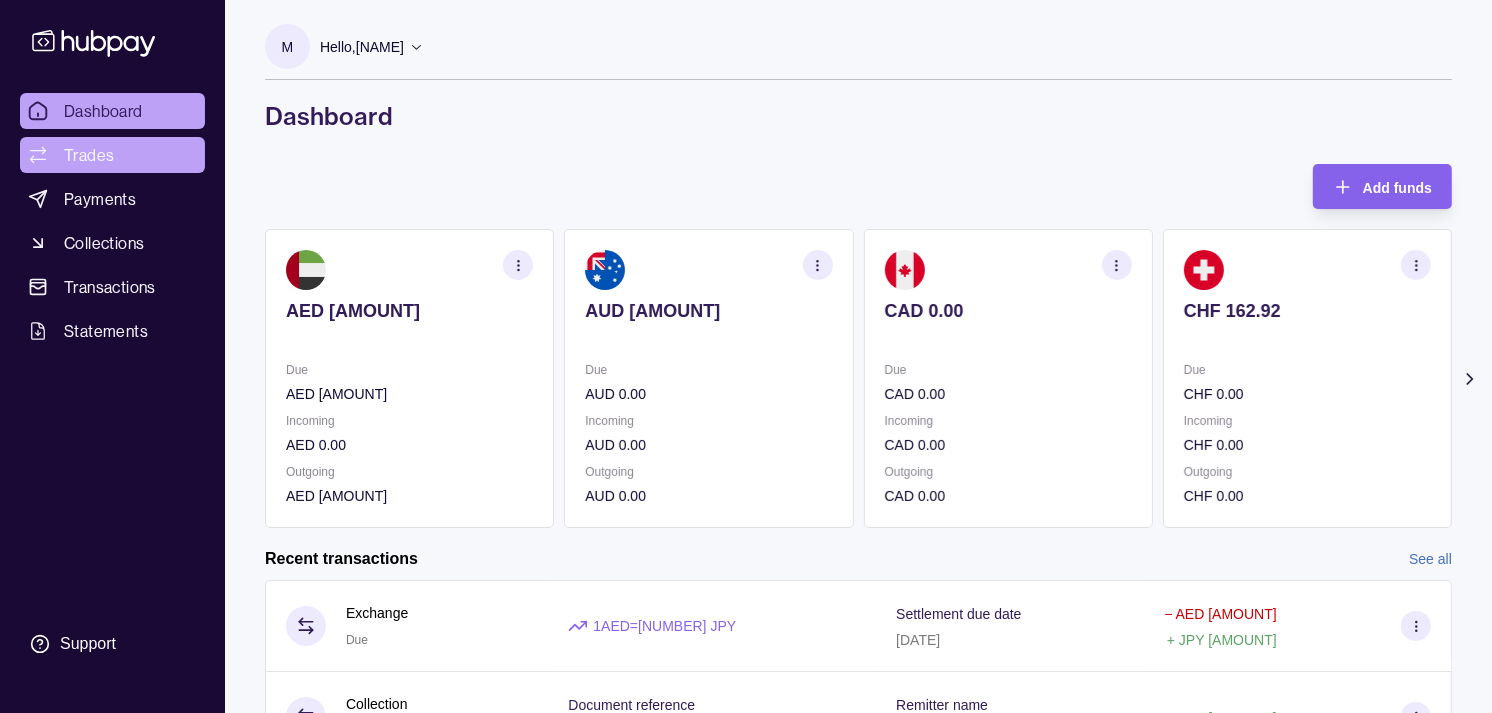 click on "Trades" at bounding box center [89, 155] 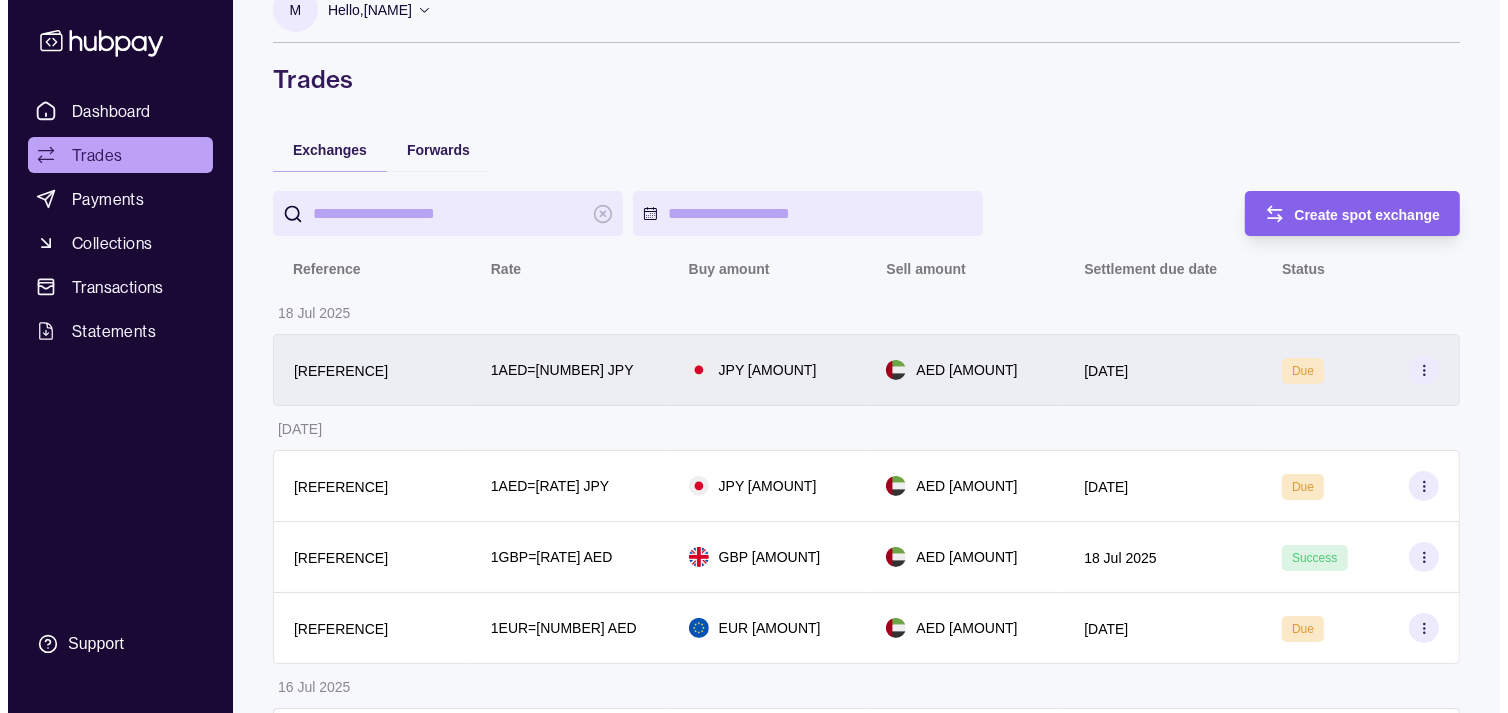 scroll, scrollTop: 0, scrollLeft: 0, axis: both 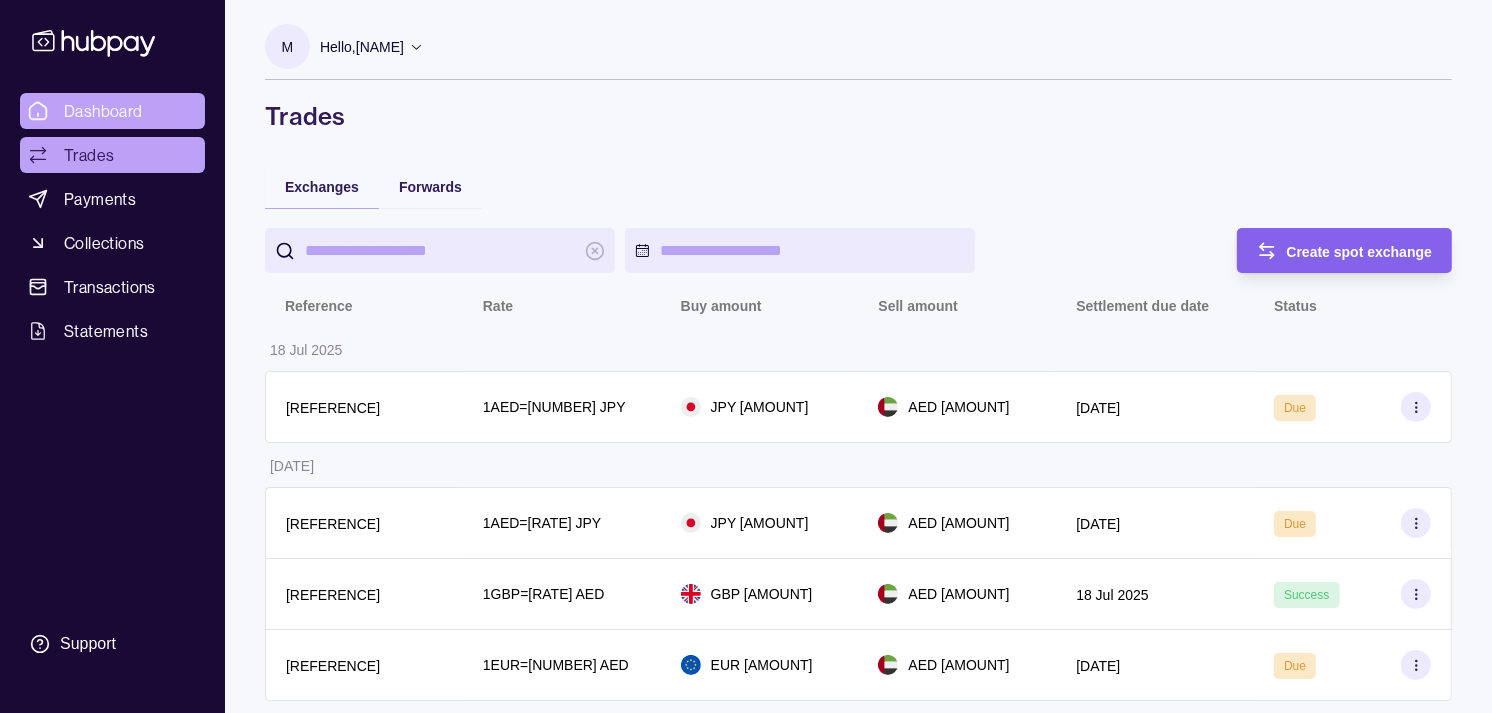 click on "Dashboard" at bounding box center (103, 111) 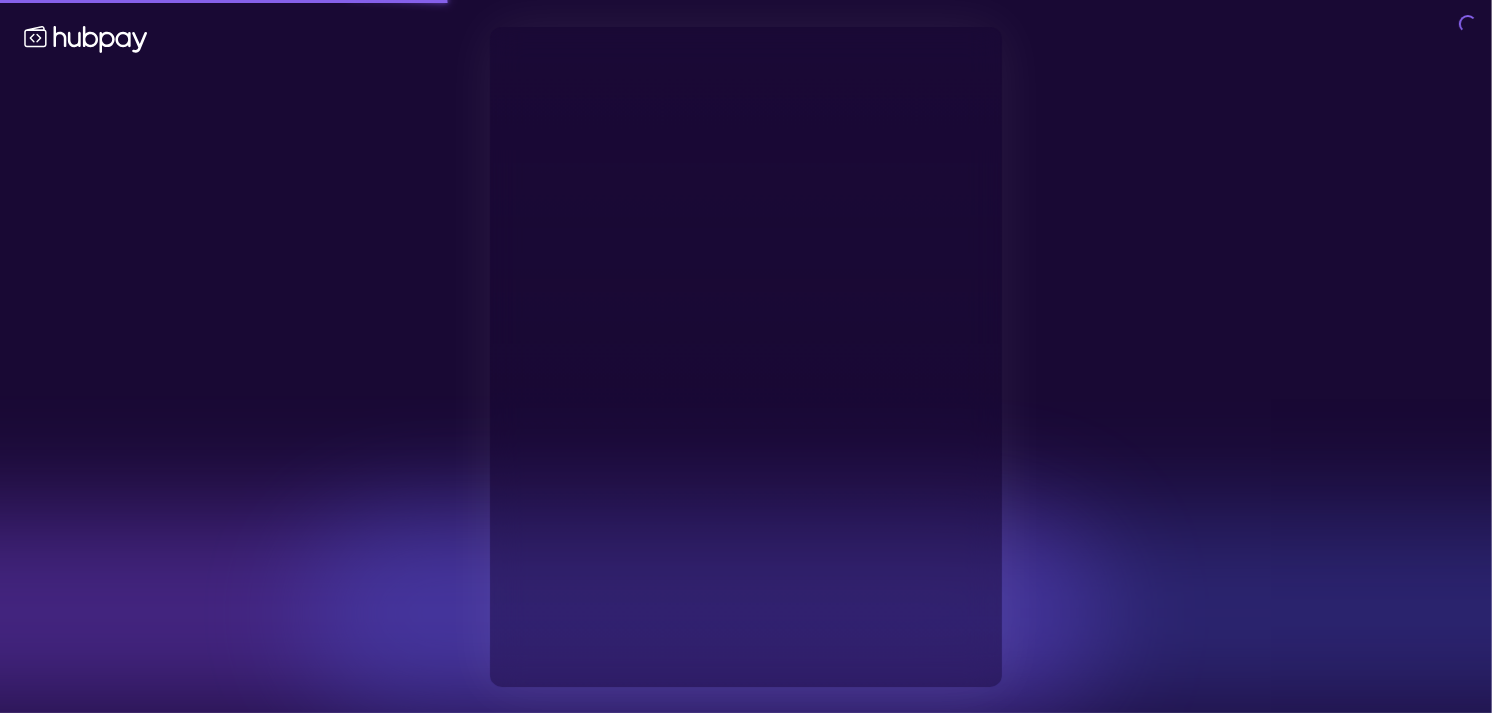 type on "**********" 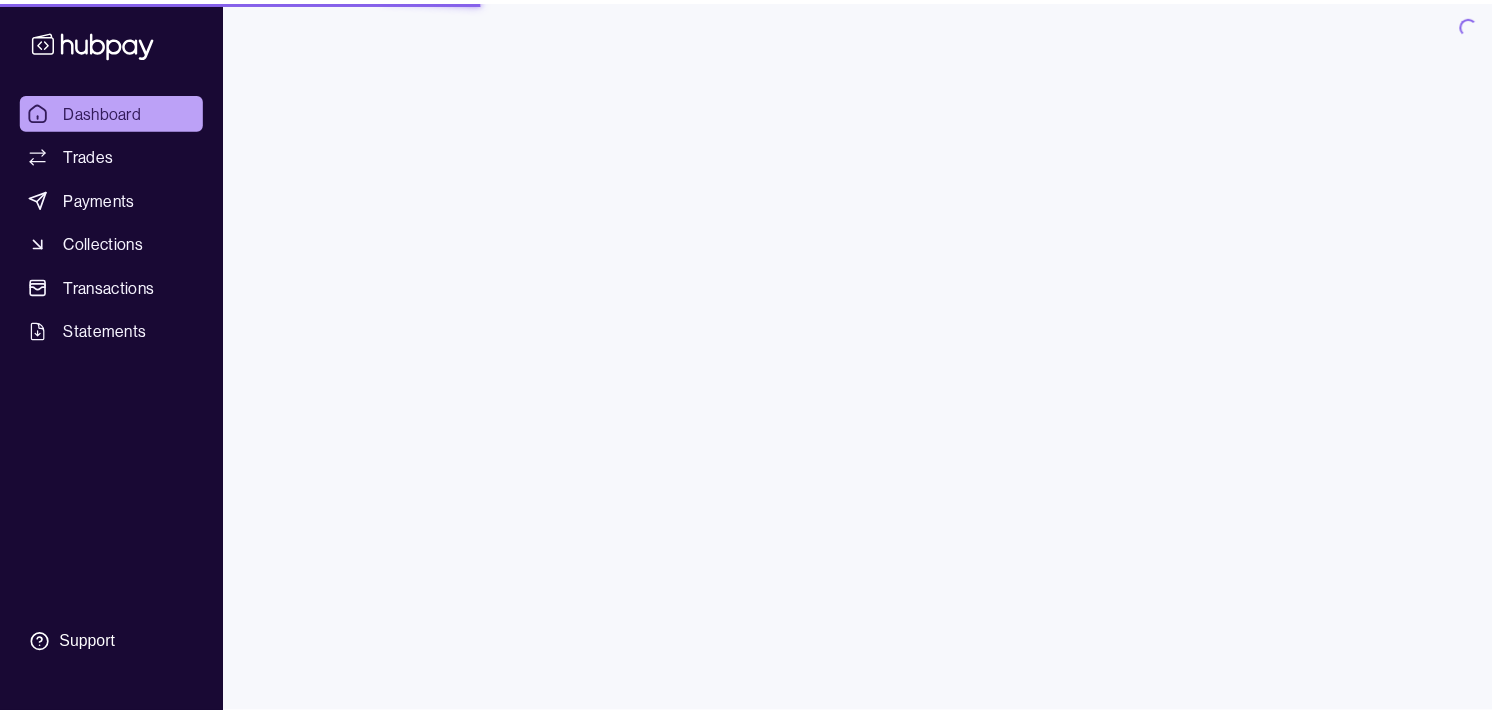 scroll, scrollTop: 0, scrollLeft: 0, axis: both 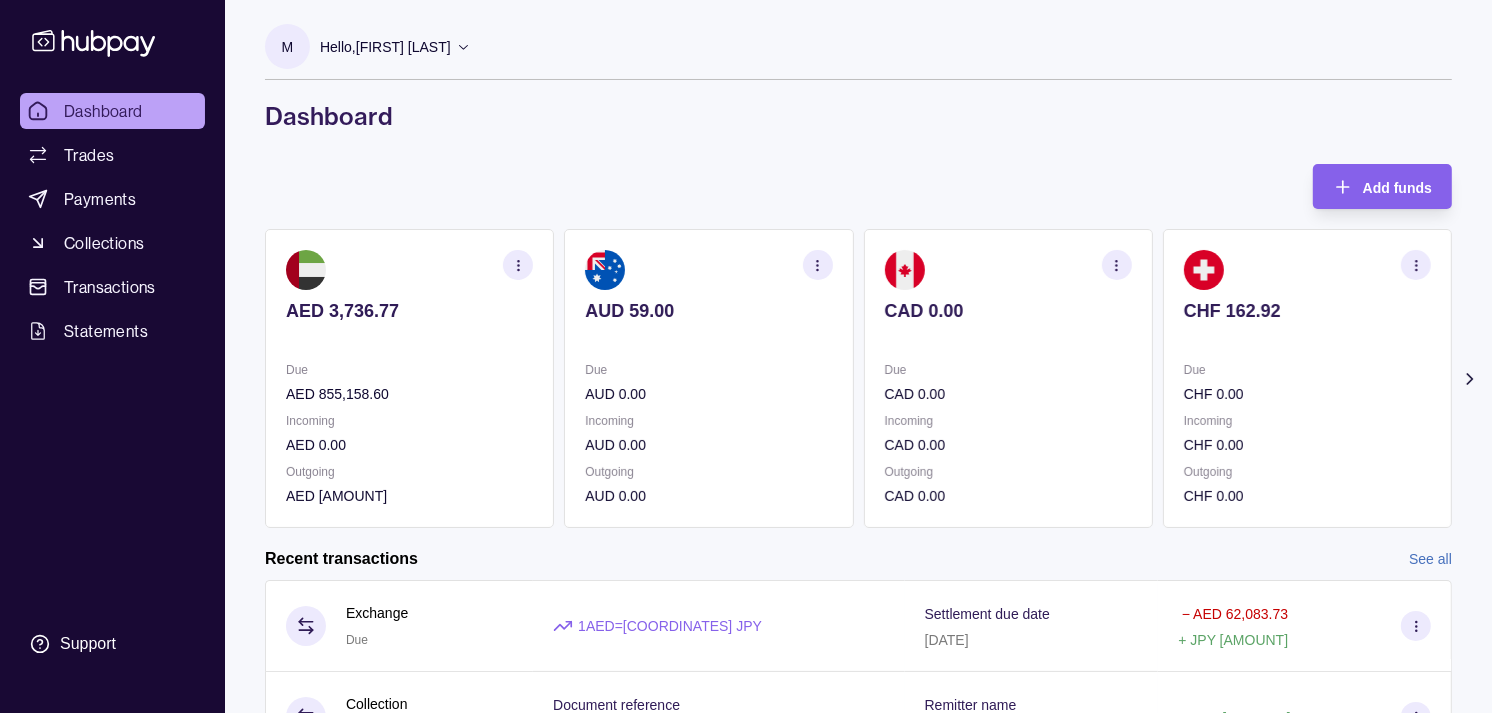 click 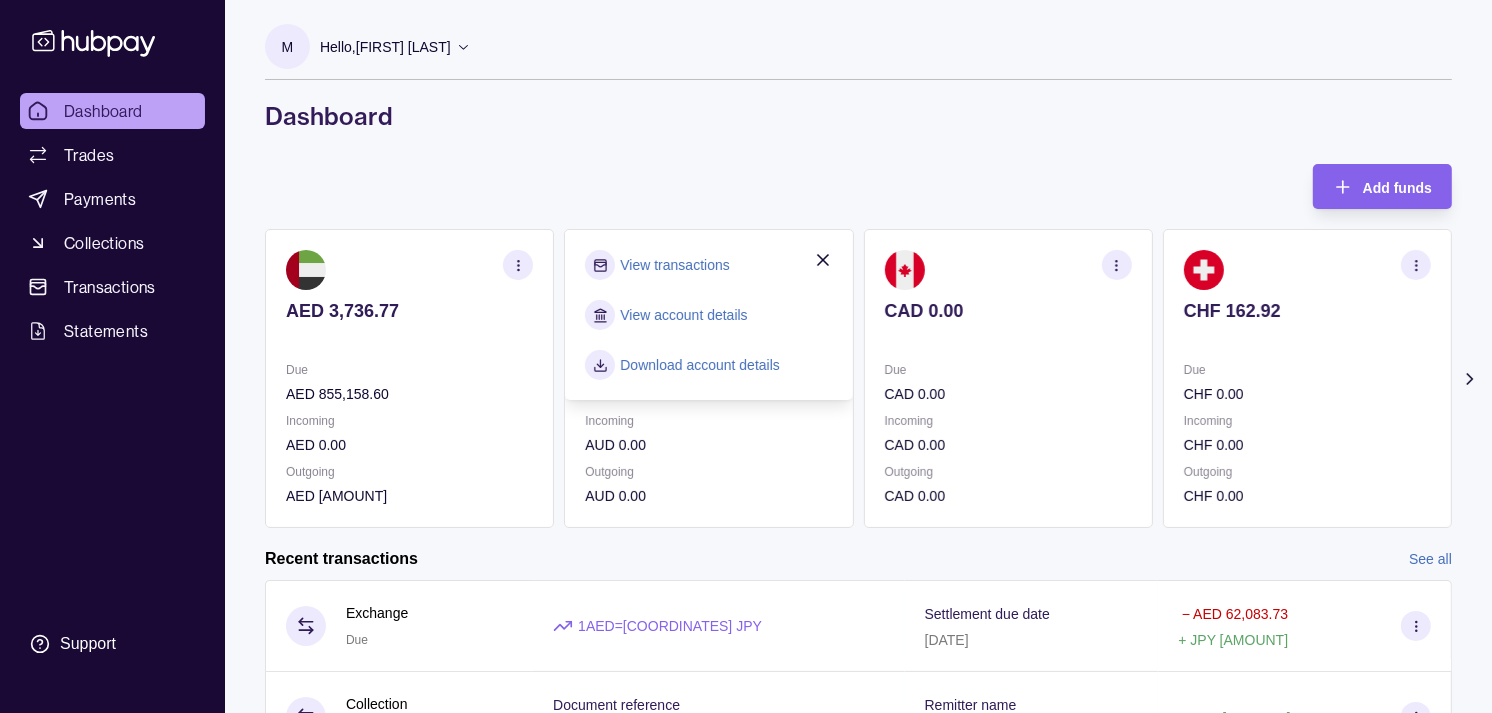 click on "View transactions" at bounding box center (674, 265) 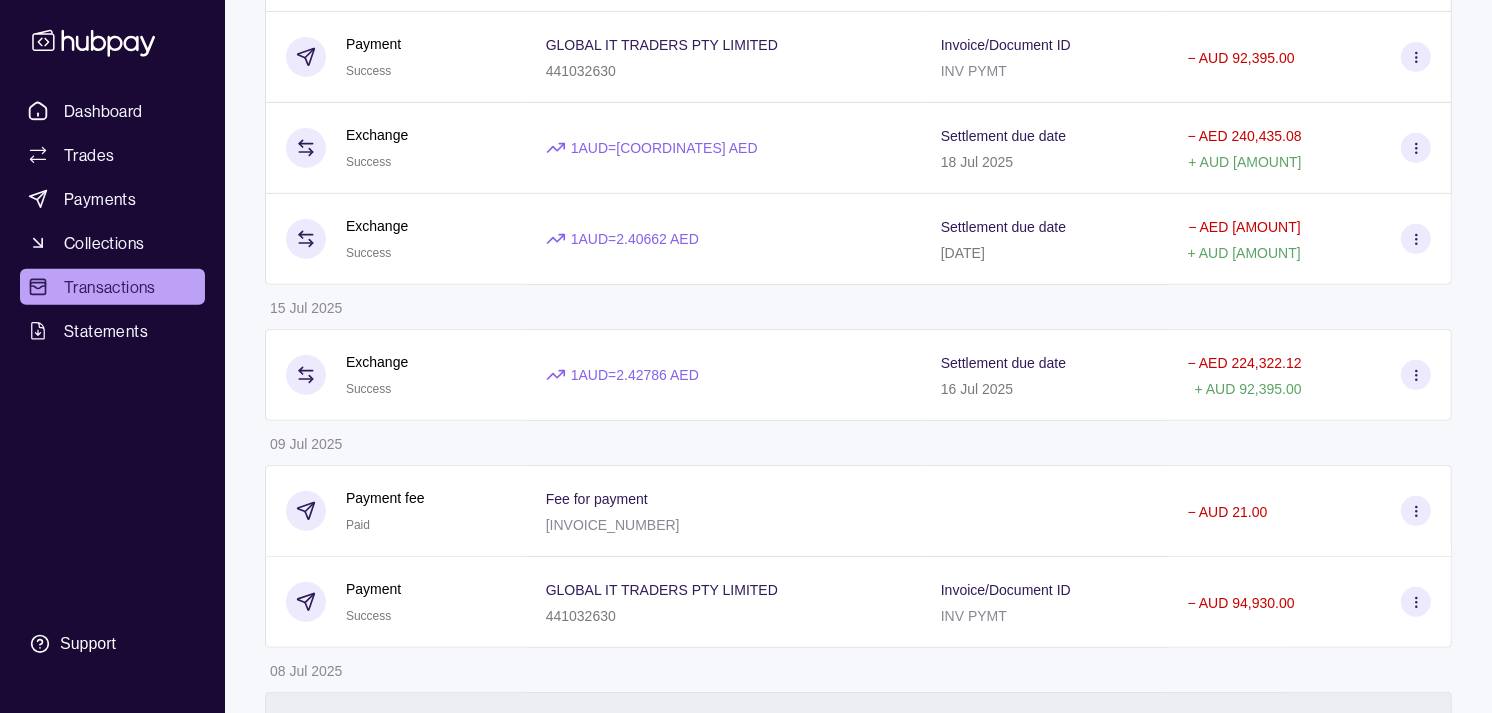 scroll, scrollTop: 1094, scrollLeft: 0, axis: vertical 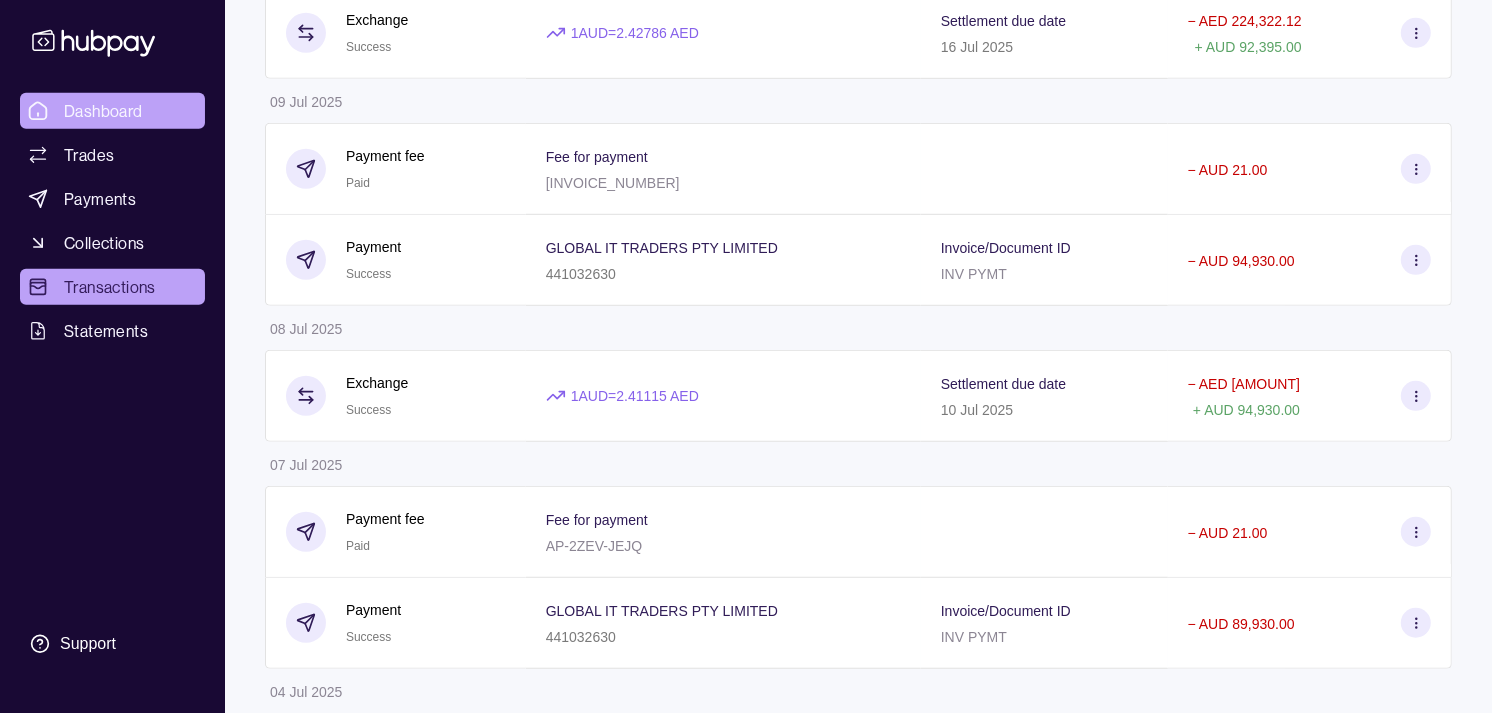click on "Dashboard" at bounding box center [103, 111] 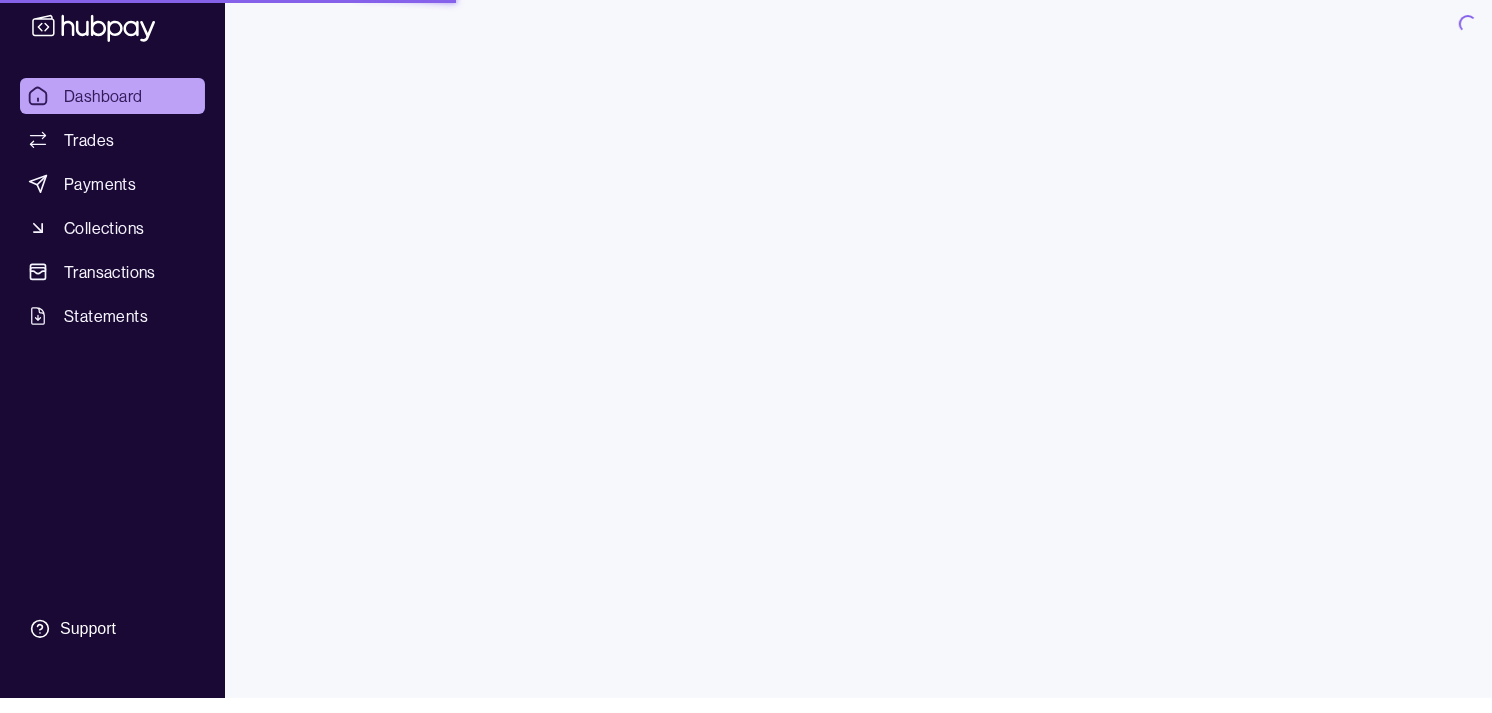 scroll, scrollTop: 0, scrollLeft: 0, axis: both 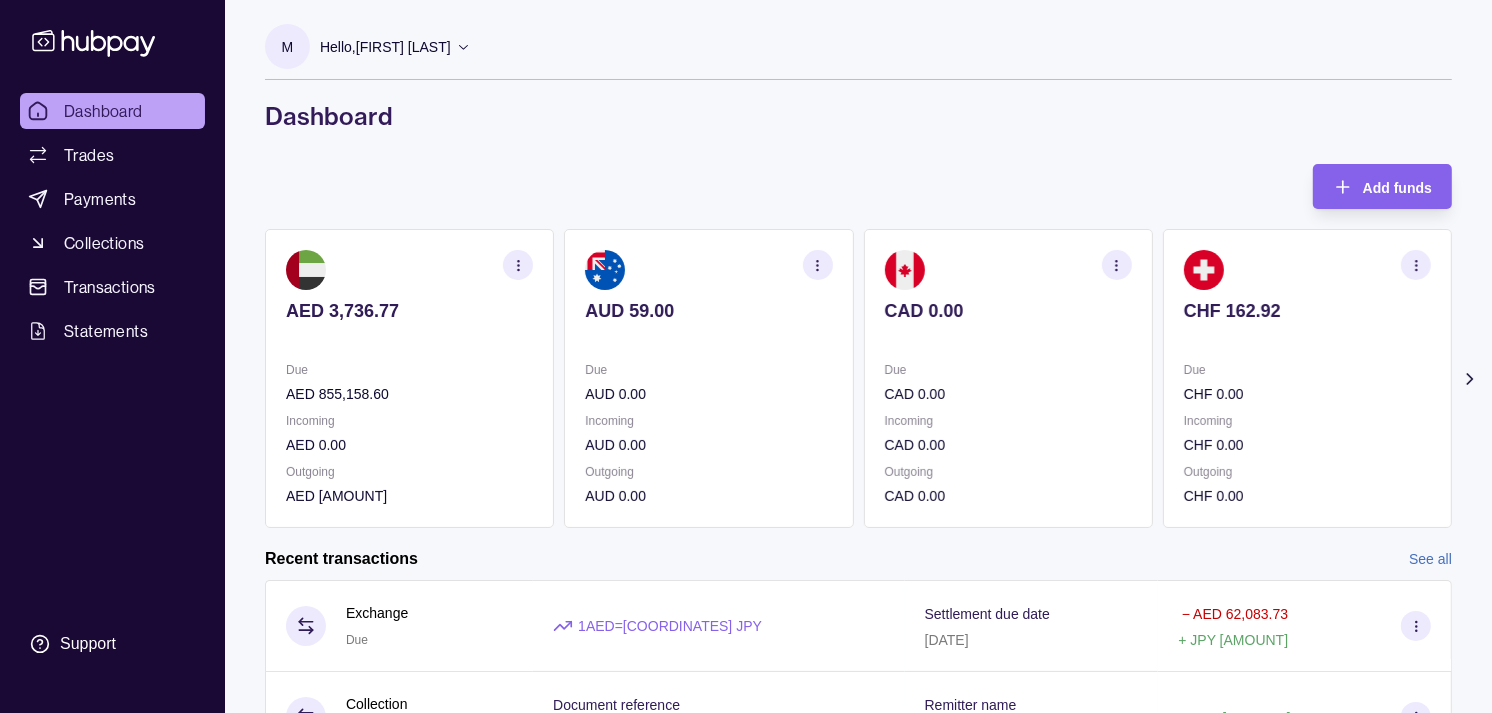 click on "CAD 0.00                                                                                                               Due CAD 0.00 Incoming CAD 0.00 Outgoing CAD 0.00" at bounding box center [1008, 378] 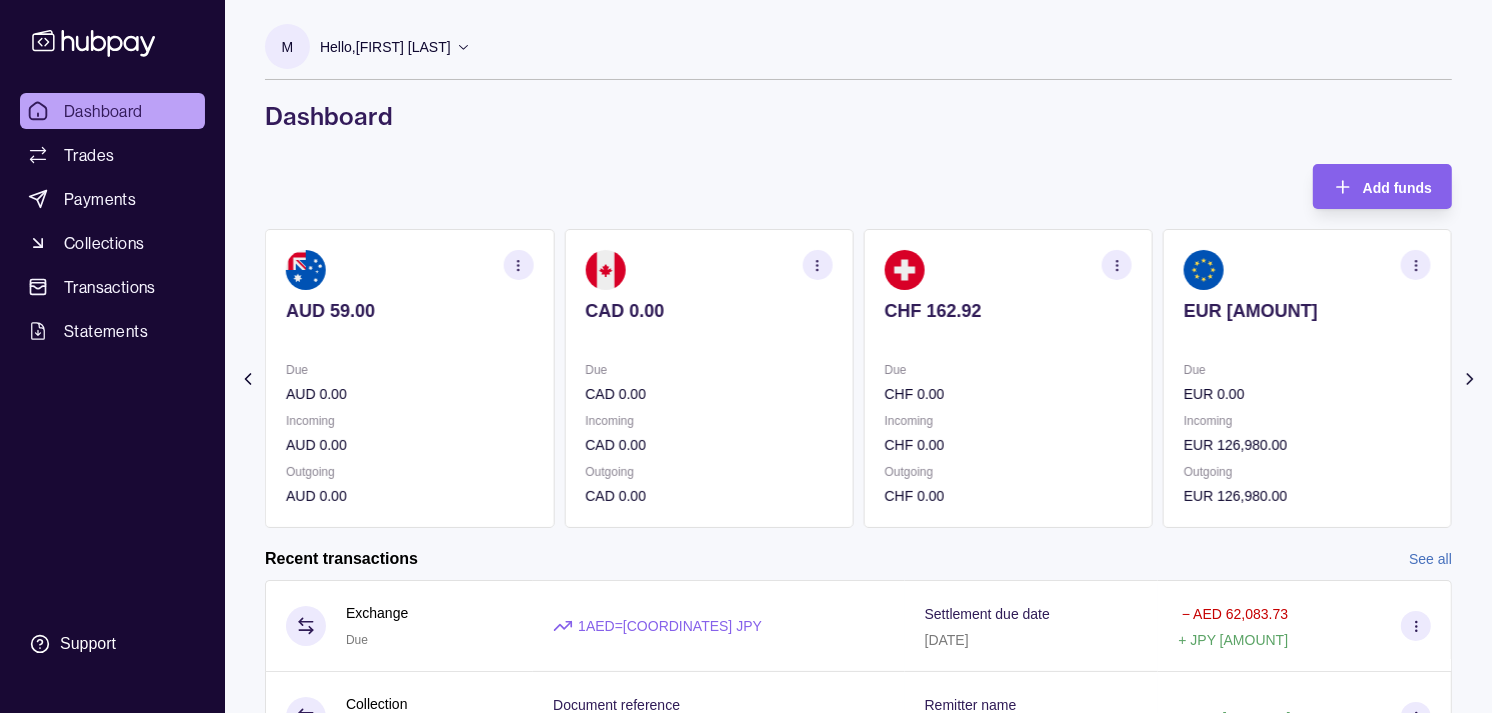 click on "CHF 162.92" at bounding box center (1008, 311) 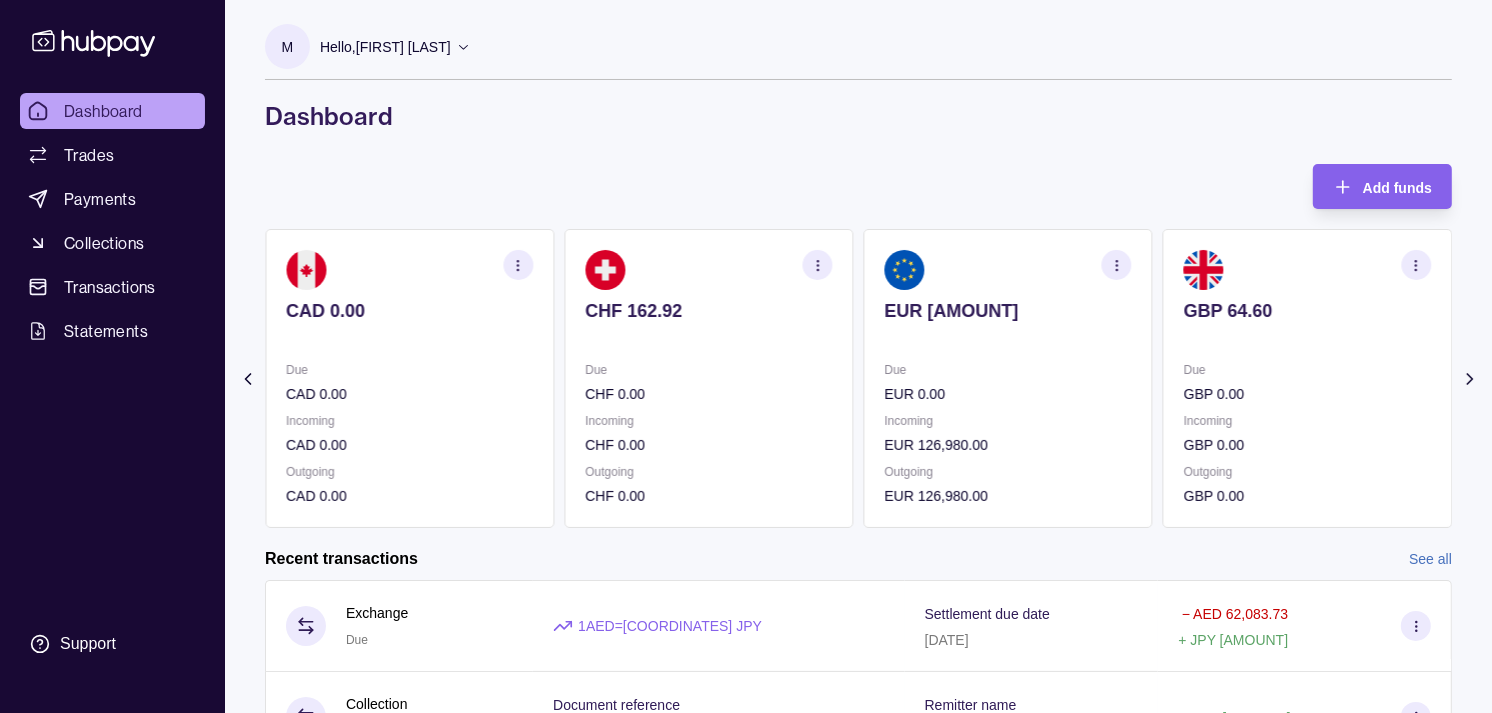 click at bounding box center [708, 338] 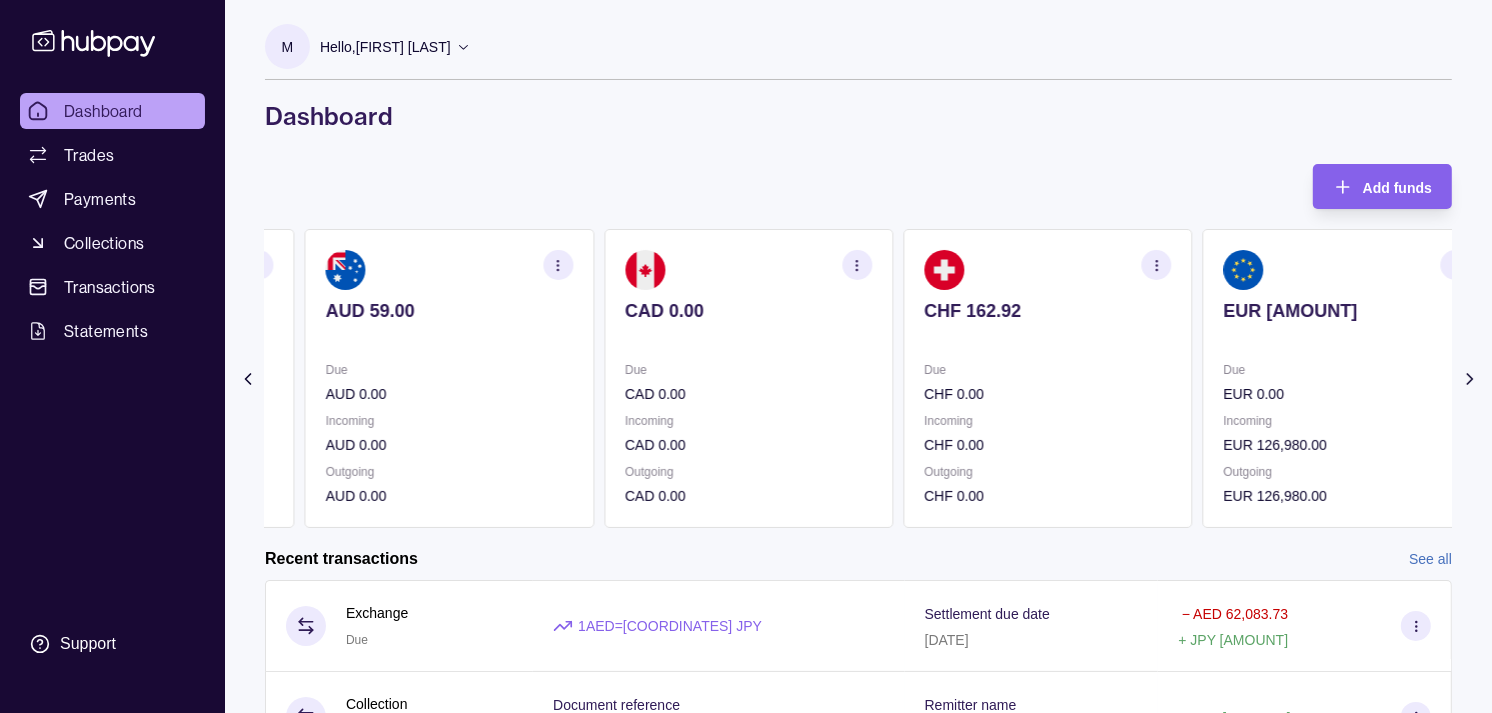 click on "CAD 0.00                                                                                                               Due CAD 0.00 Incoming CAD 0.00 Outgoing CAD 0.00" at bounding box center [748, 378] 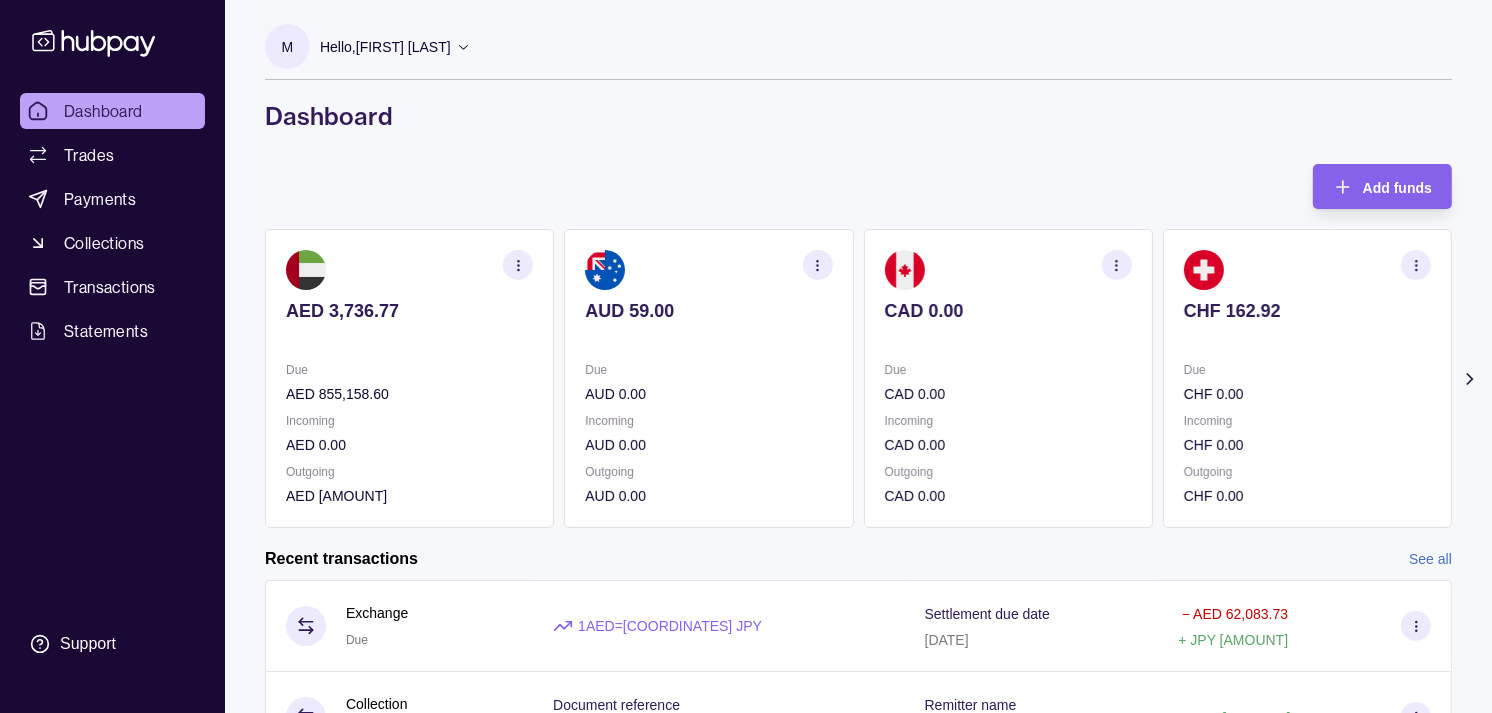 click 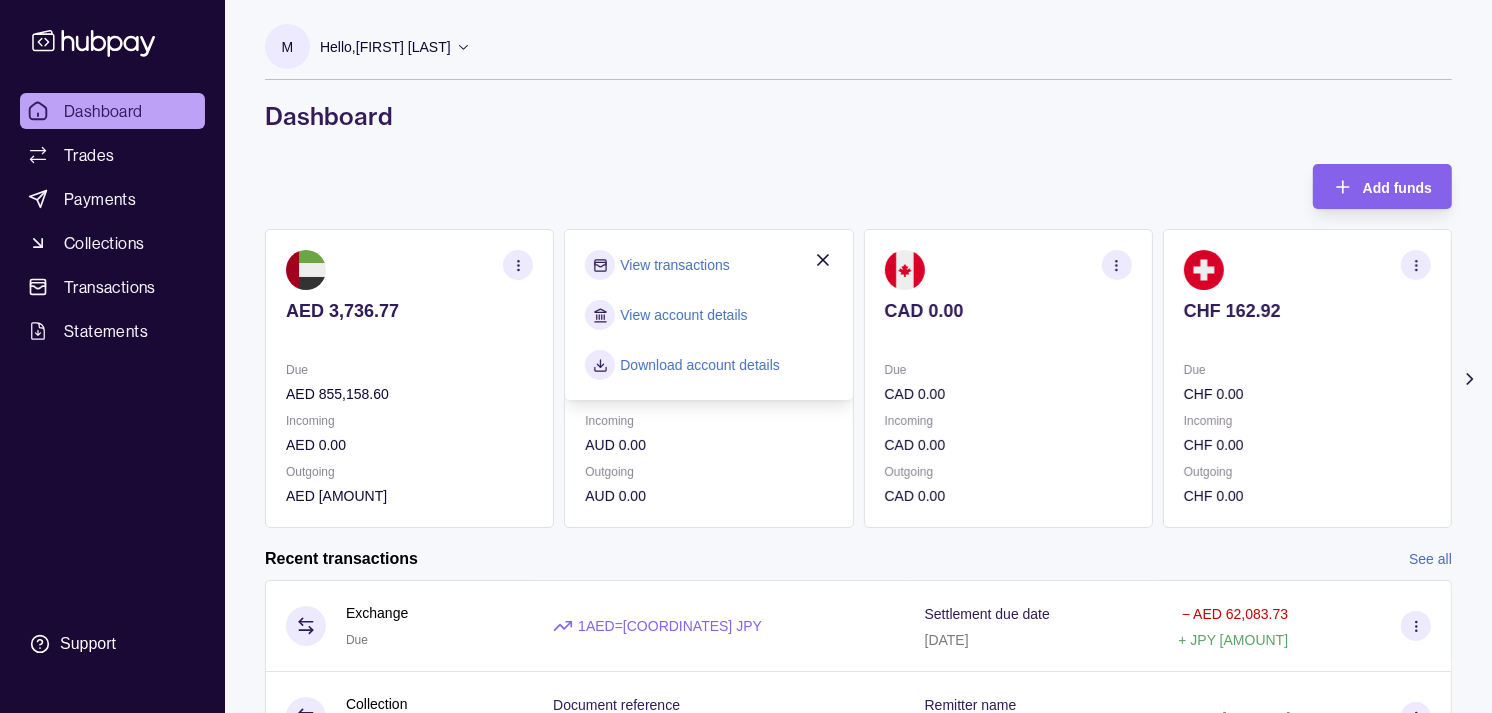 click on "View transactions" at bounding box center (708, 265) 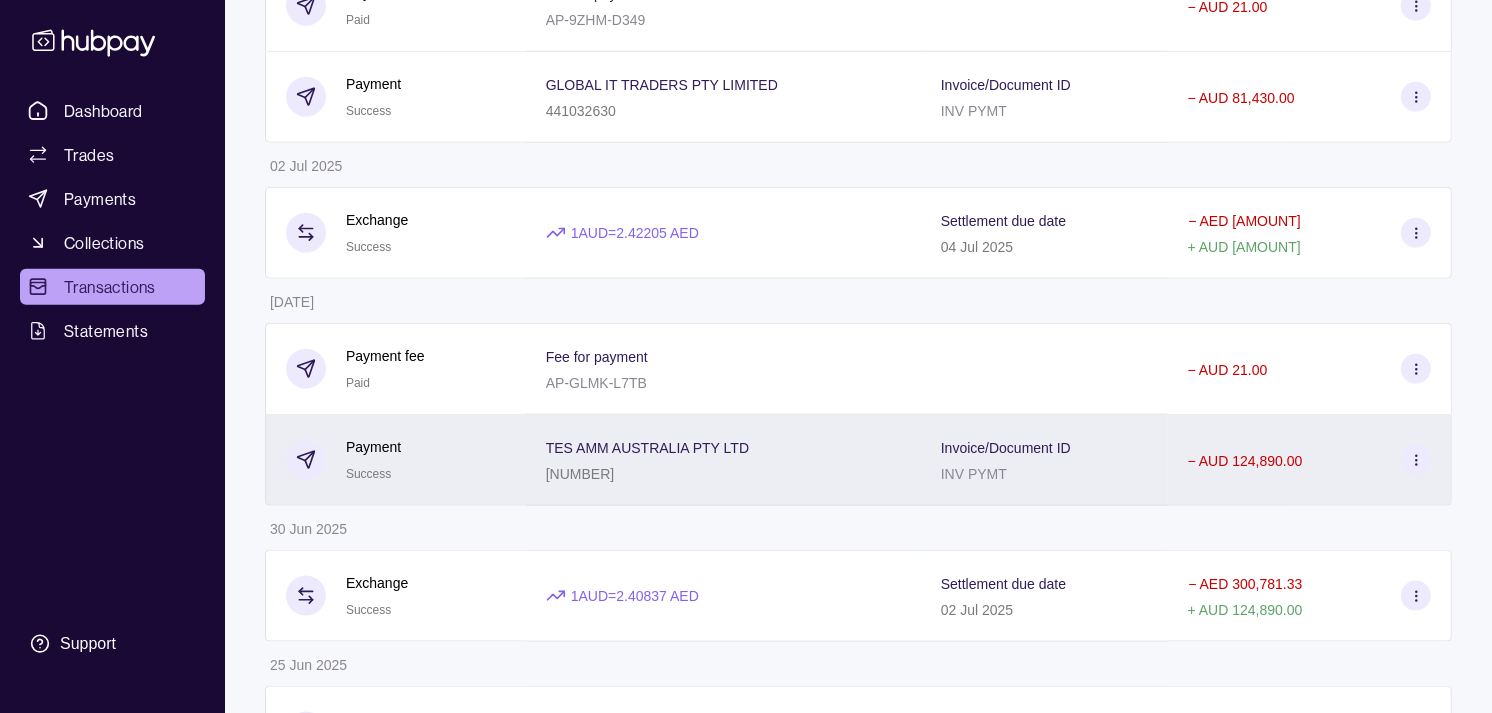 scroll, scrollTop: 2094, scrollLeft: 0, axis: vertical 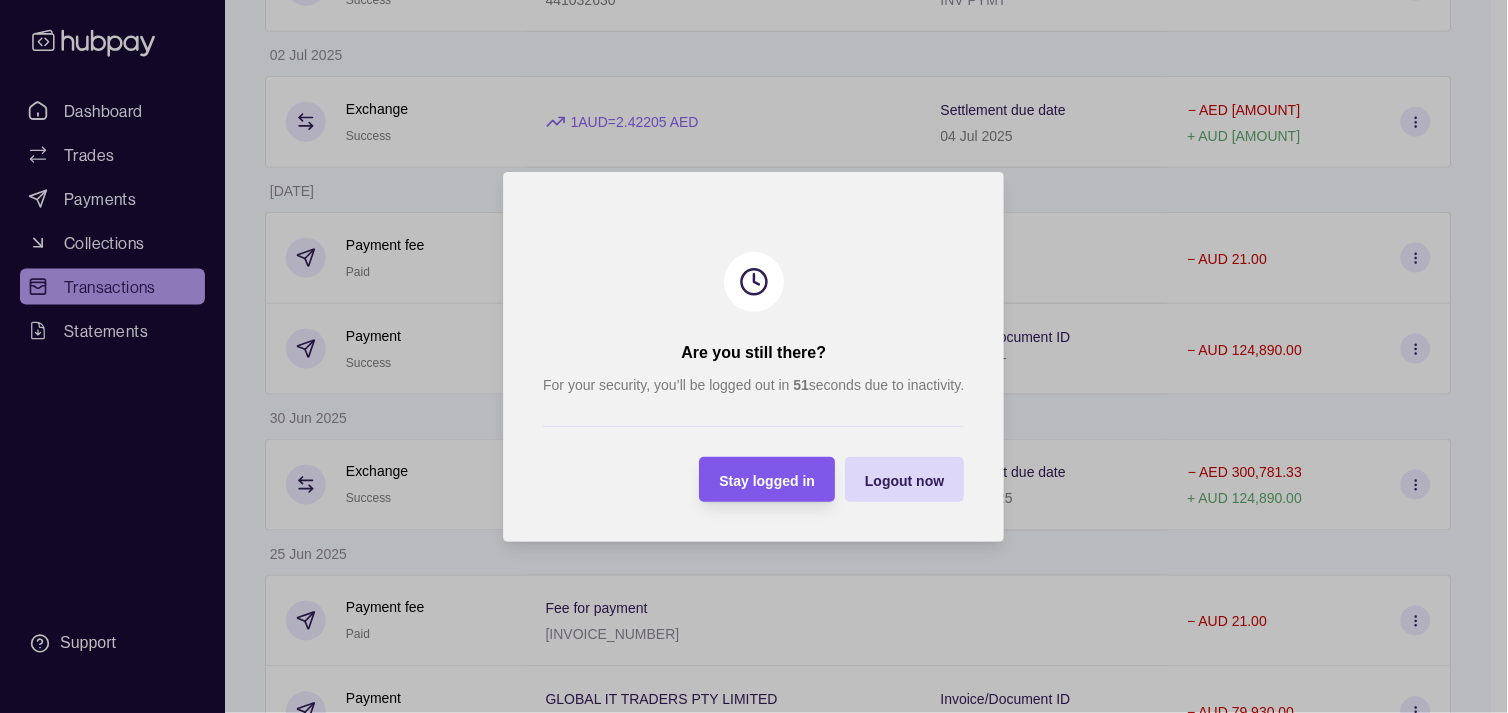 click on "Stay logged in" at bounding box center (768, 480) 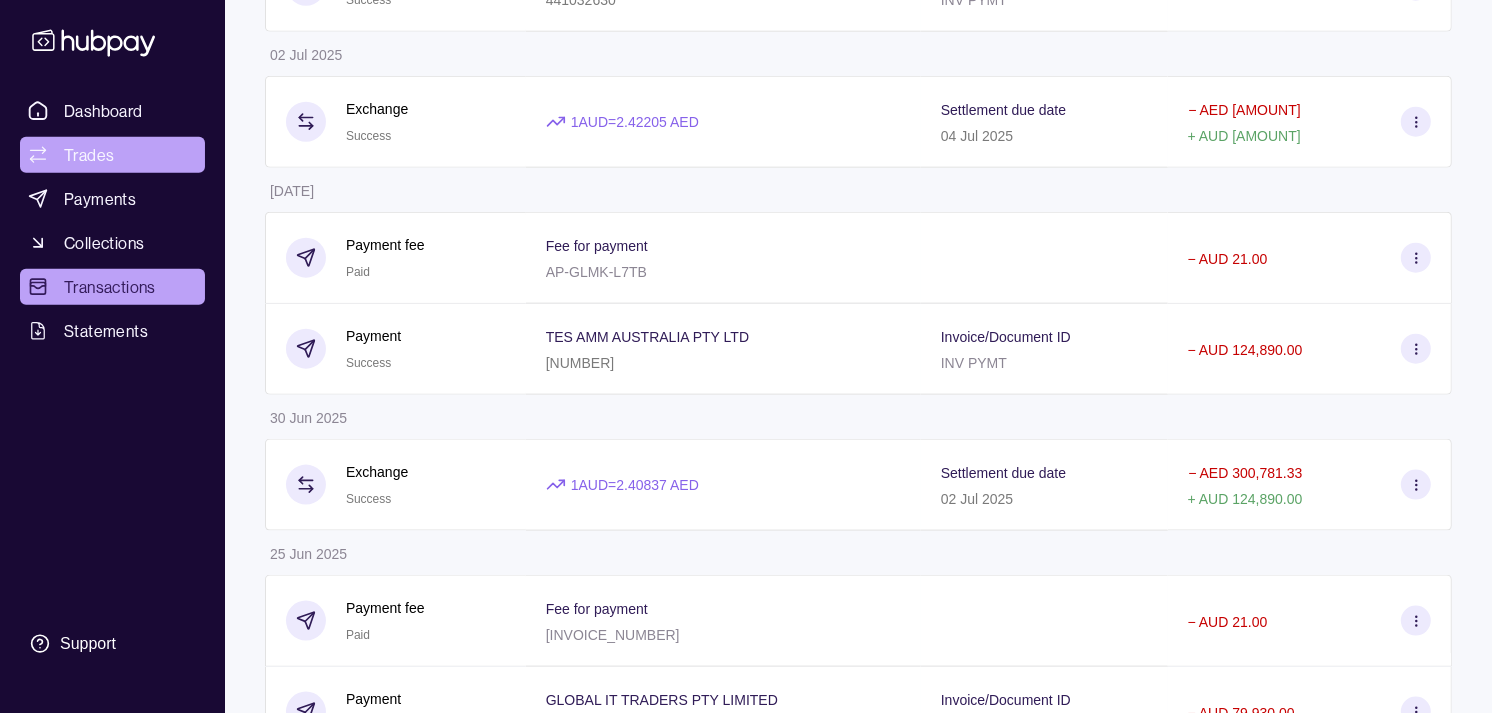 click on "Trades" at bounding box center [112, 155] 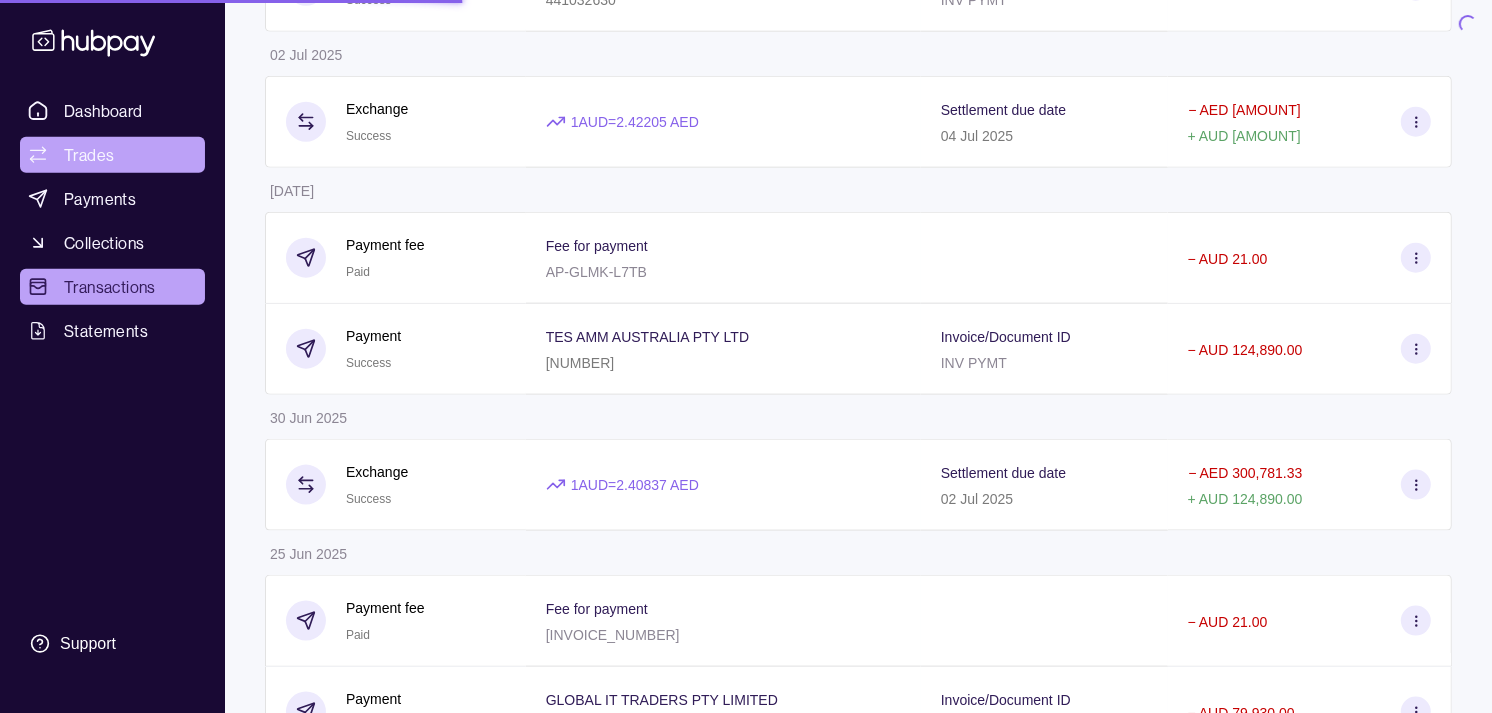 scroll, scrollTop: 0, scrollLeft: 0, axis: both 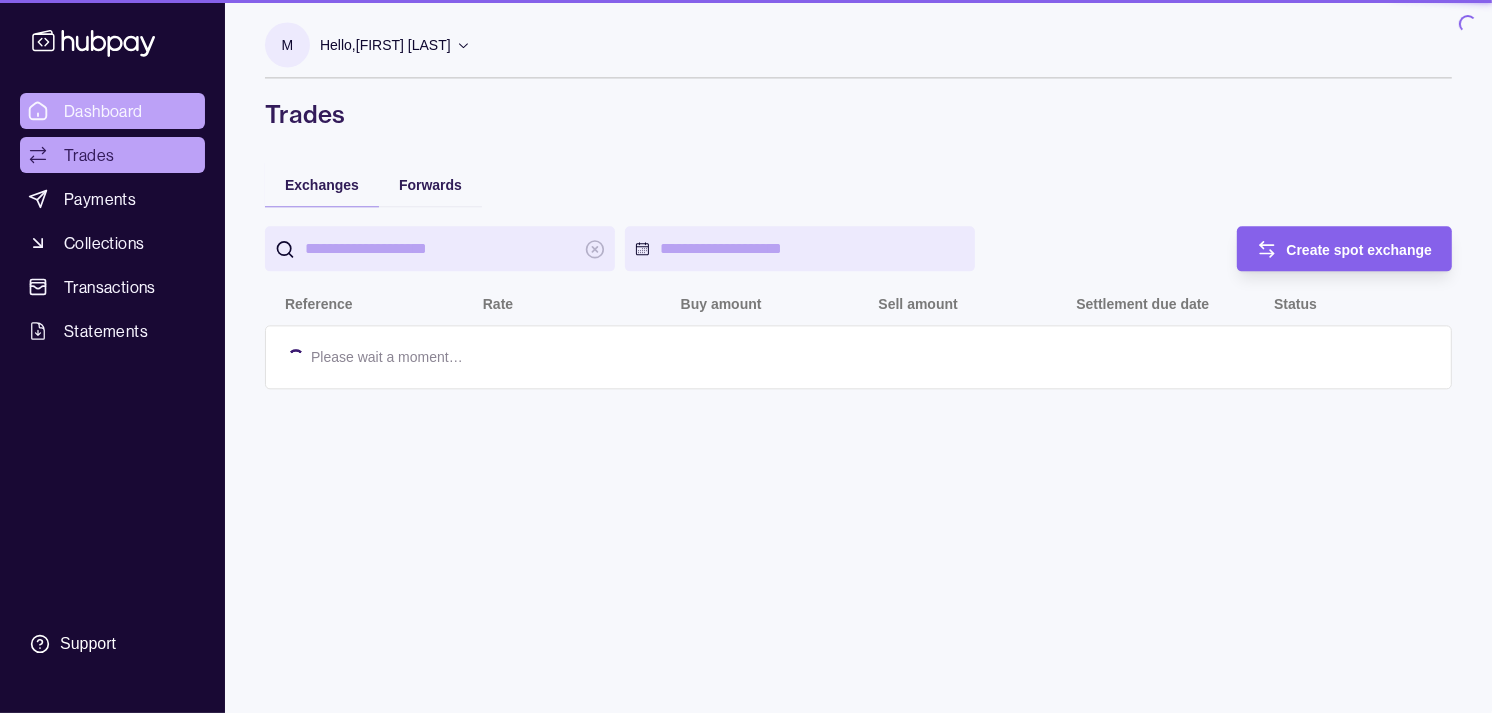 click on "Dashboard" at bounding box center (103, 111) 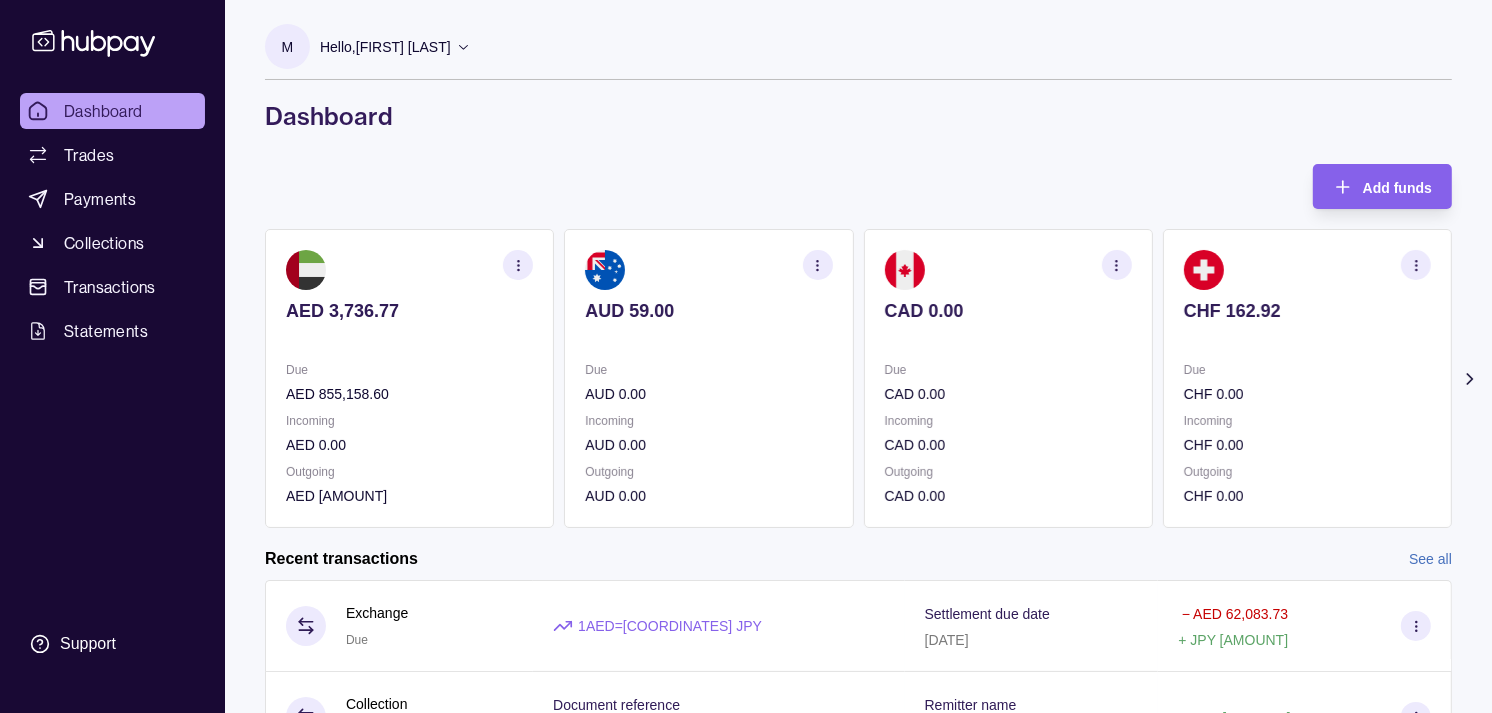 click on "CHF 162.92" at bounding box center [1307, 324] 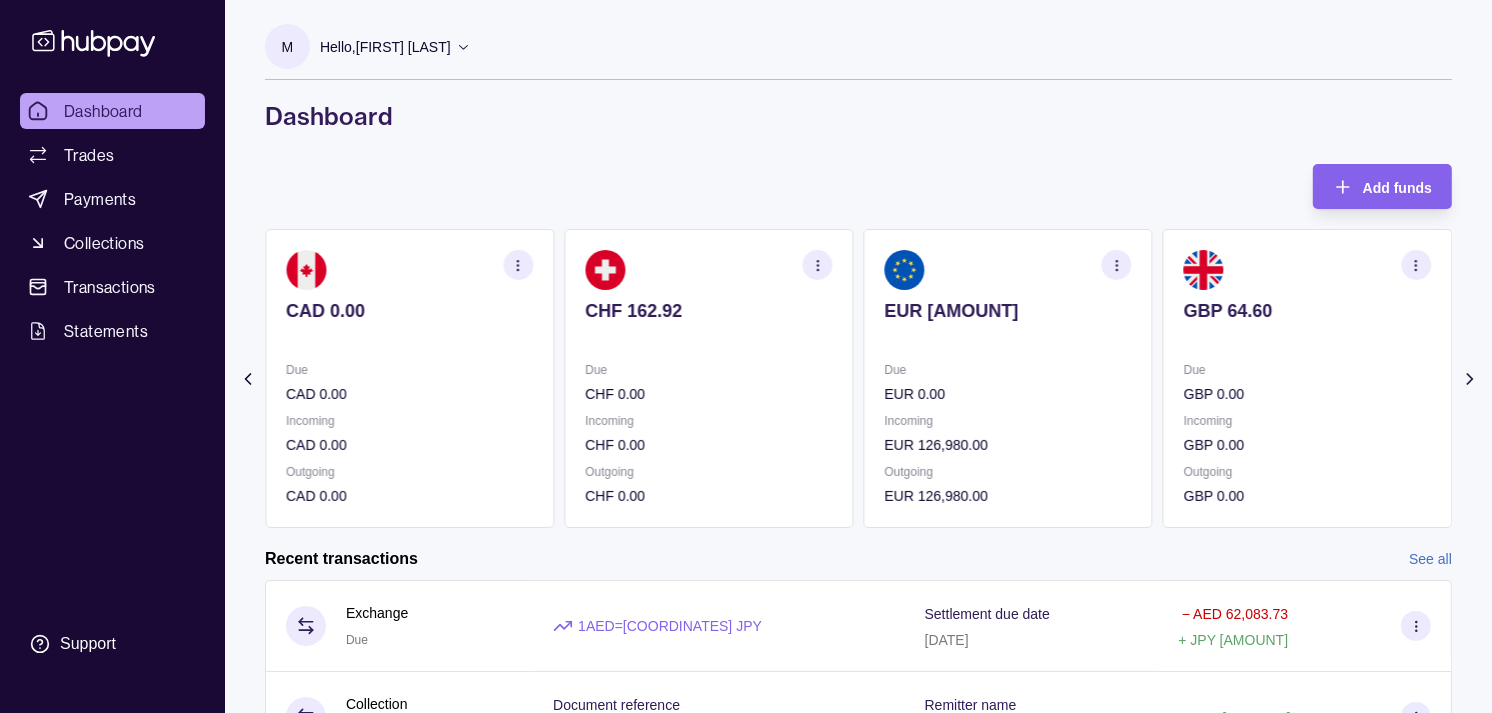 click on "AED [AMOUNT] AUD [AMOUNT] CAD [AMOUNT] CHF [AMOUNT] EUR [AMOUNT]" at bounding box center (858, 378) 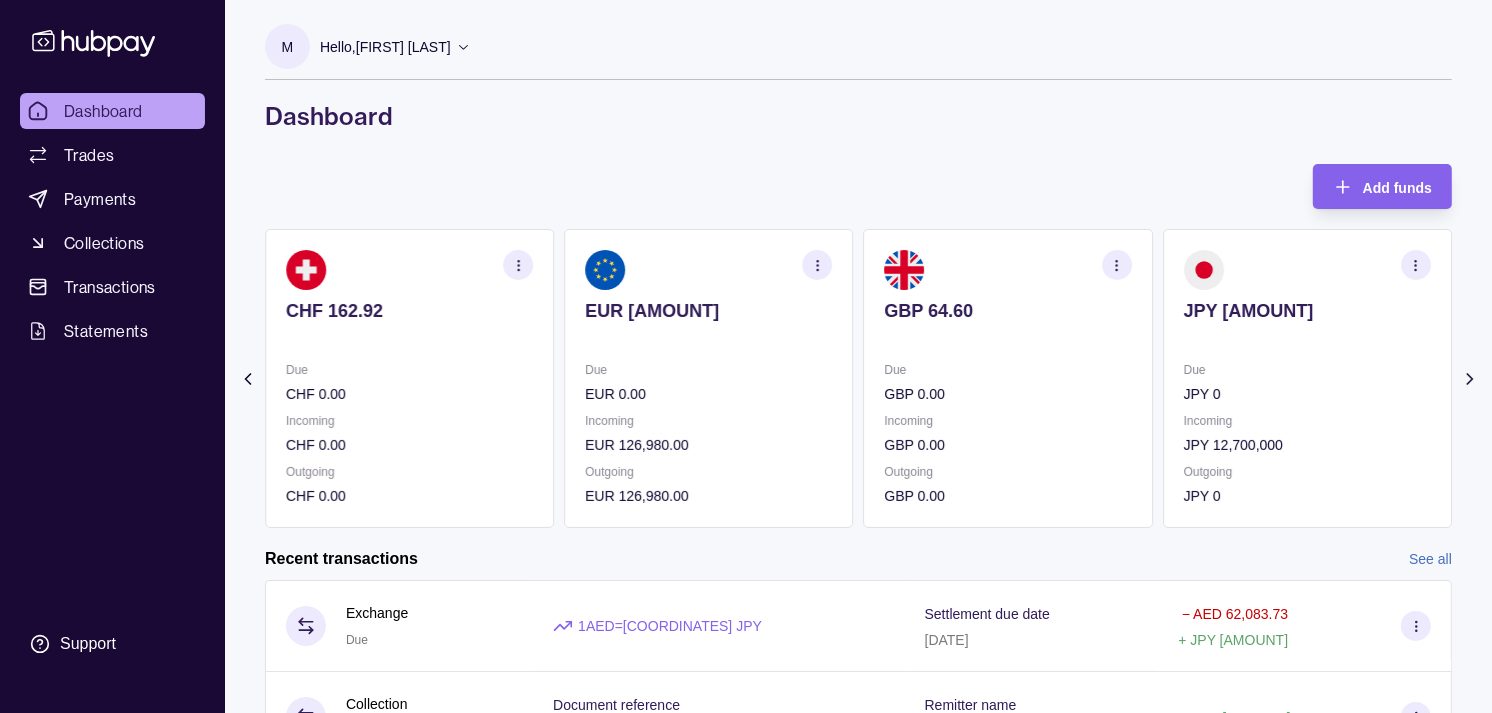 click 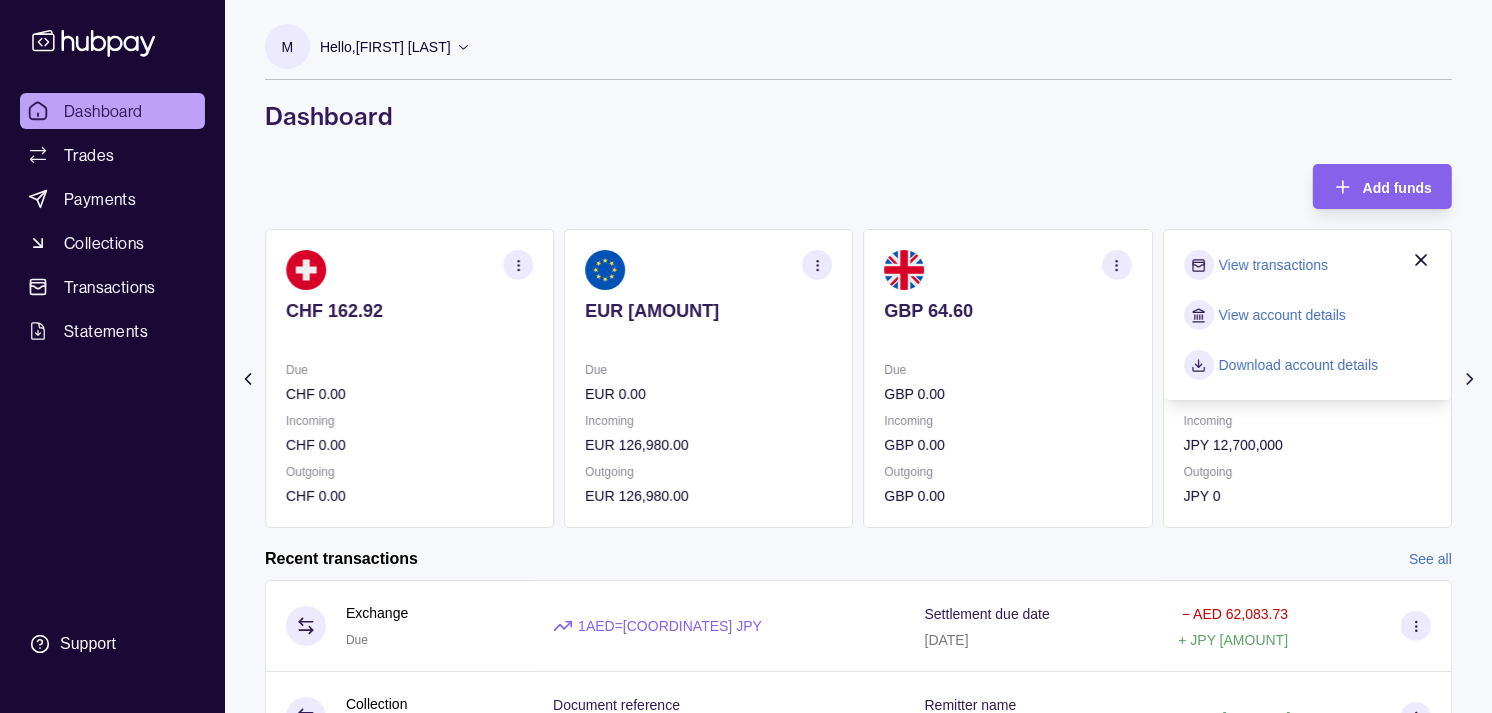 click on "View transactions" at bounding box center [1273, 265] 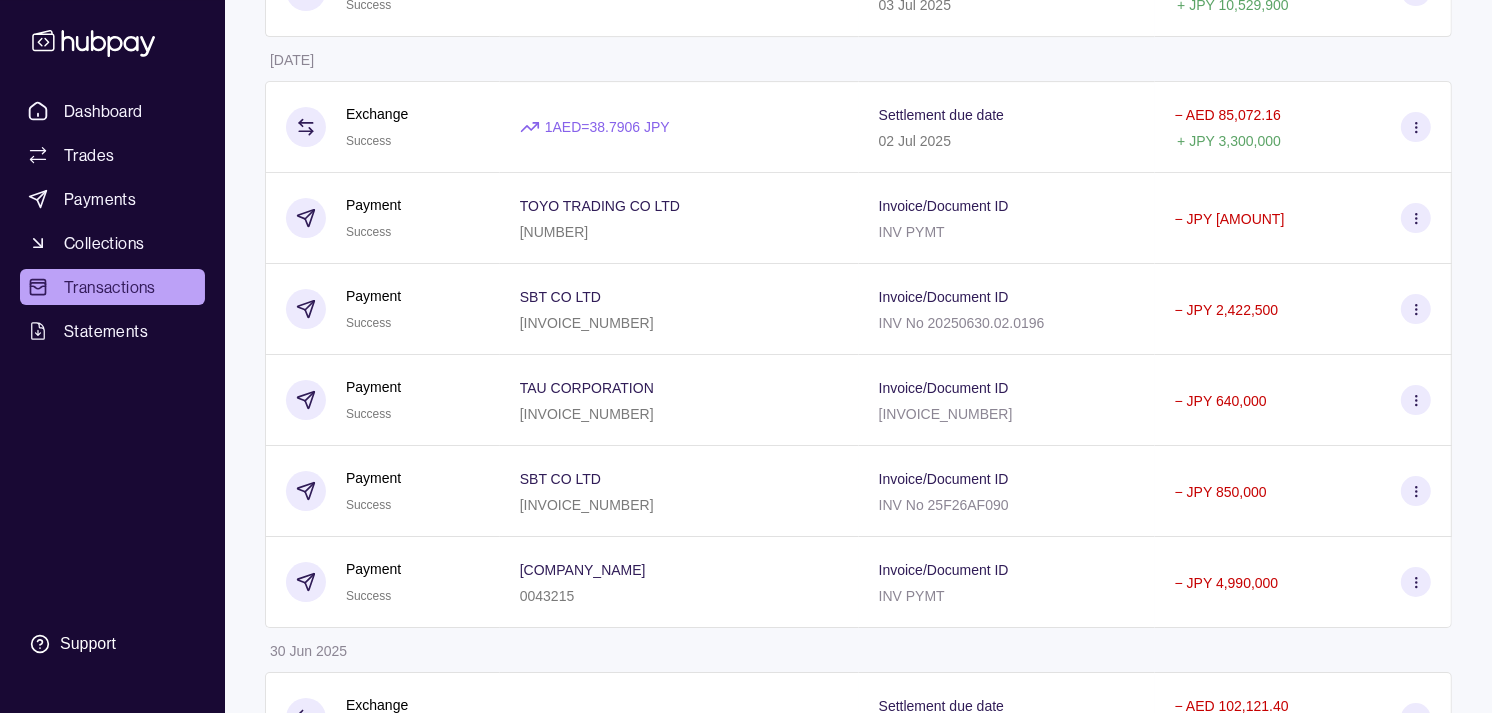 scroll, scrollTop: 5961, scrollLeft: 0, axis: vertical 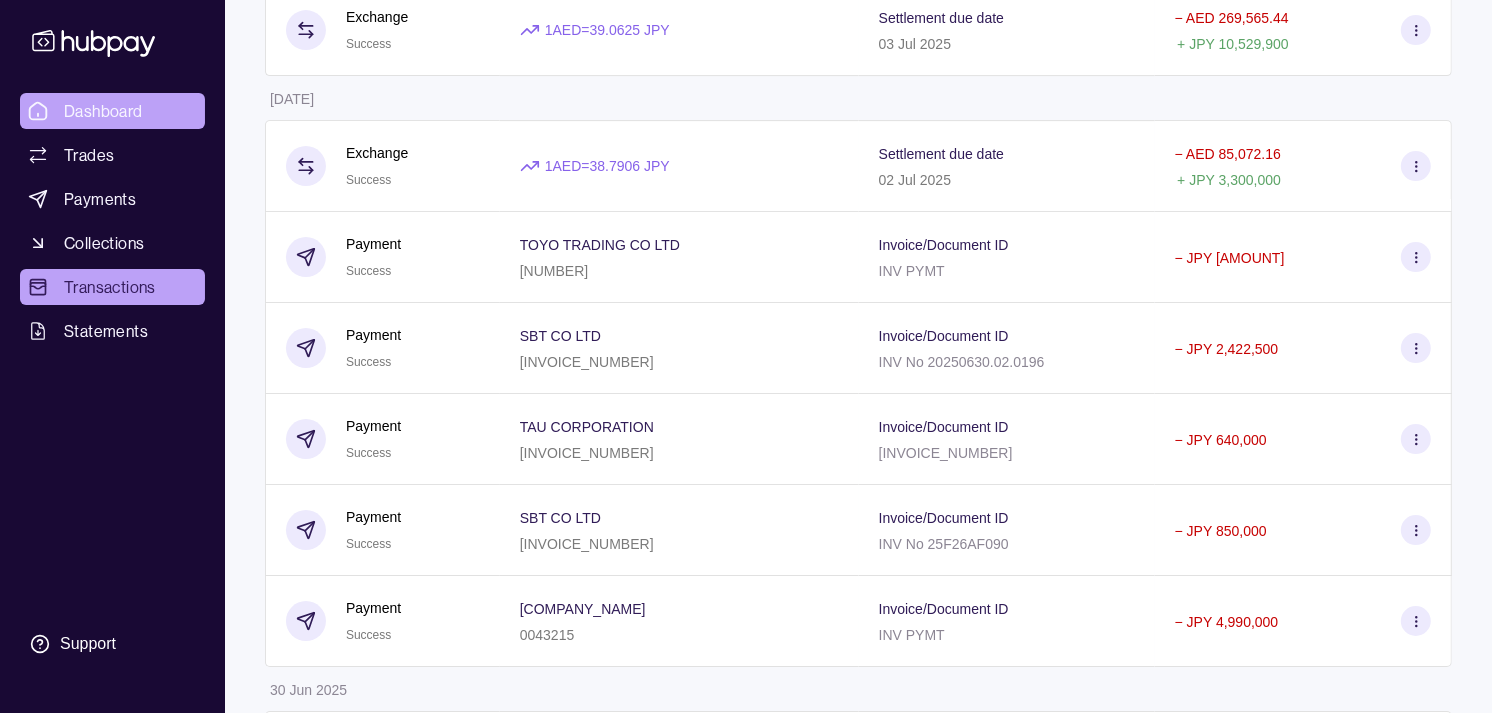 click on "Dashboard" at bounding box center [103, 111] 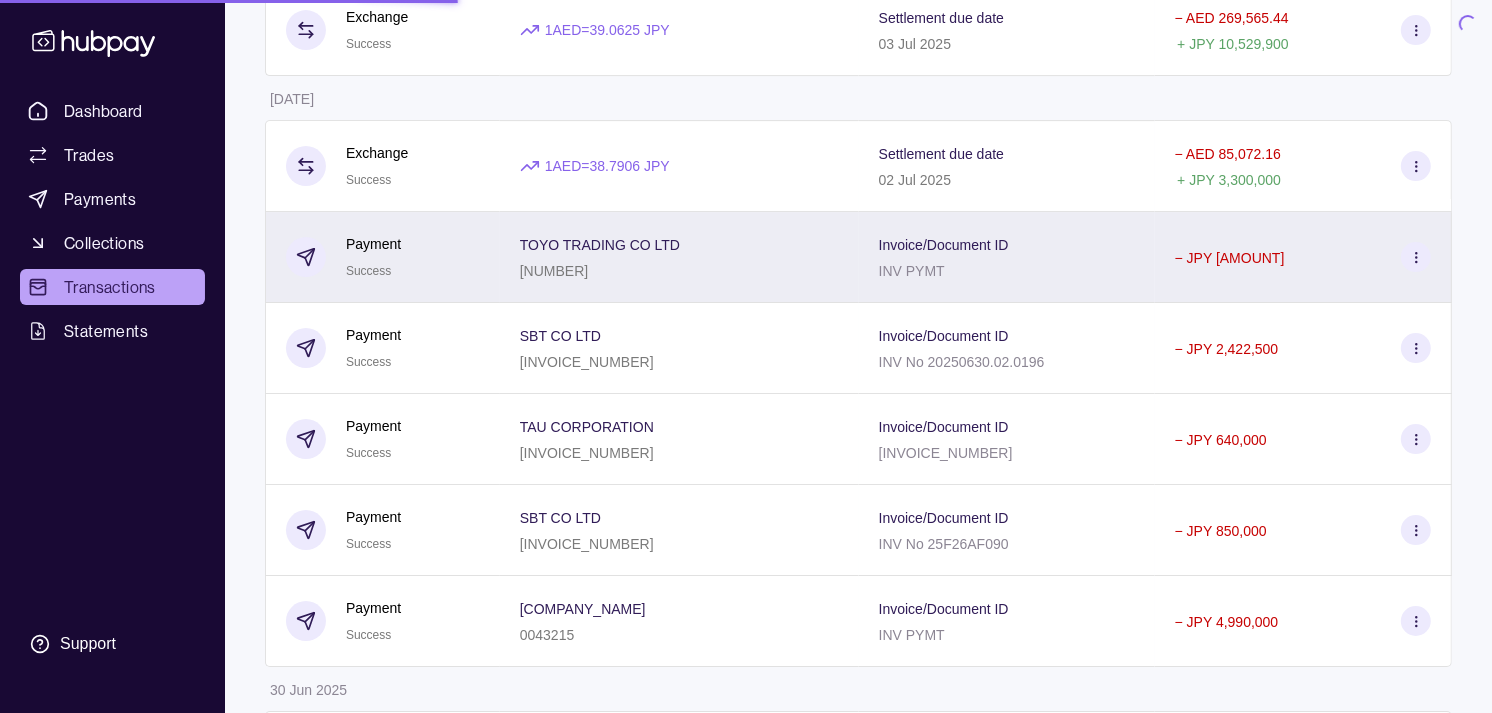 scroll, scrollTop: 0, scrollLeft: 0, axis: both 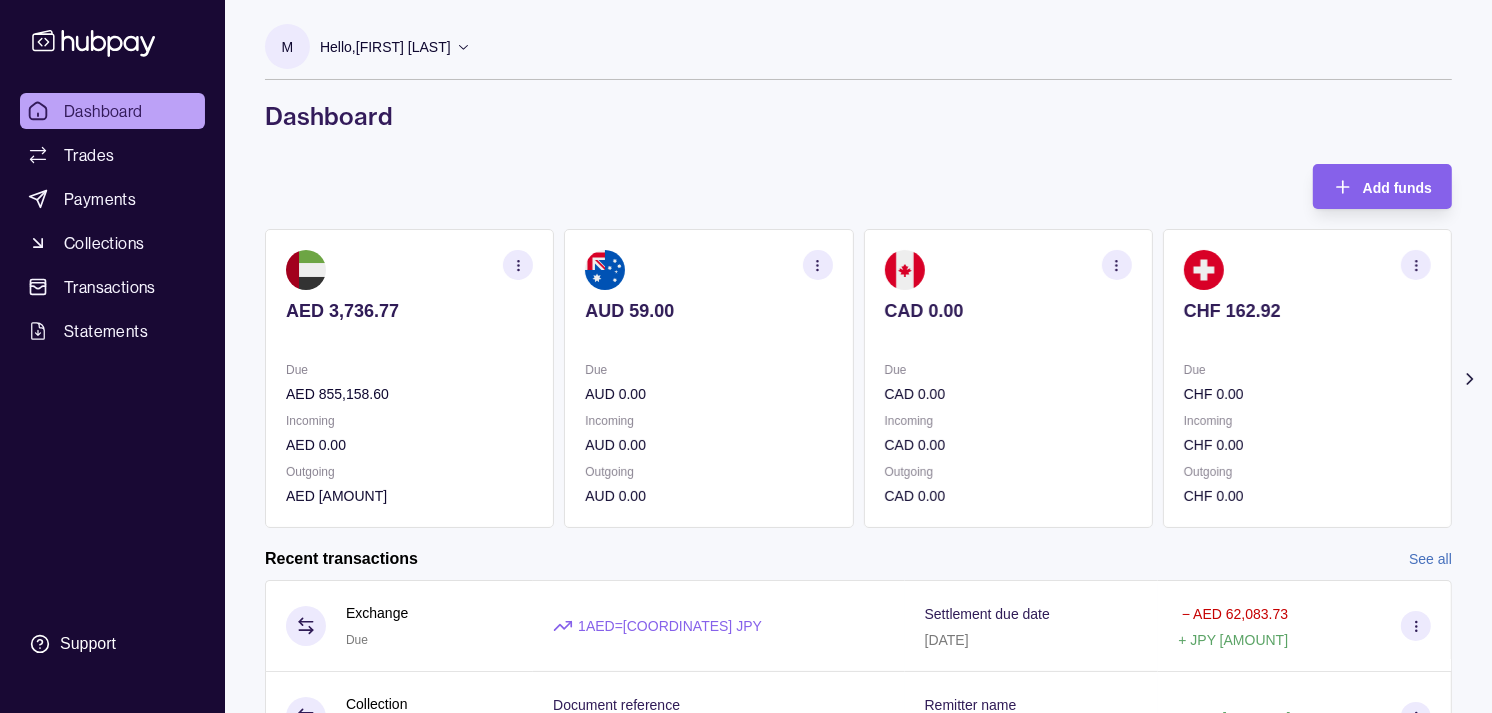 click on "CHF [AMOUNT] Due CHF [AMOUNT] Incoming CHF [AMOUNT] Outgoing CHF [AMOUNT]" at bounding box center (1307, 378) 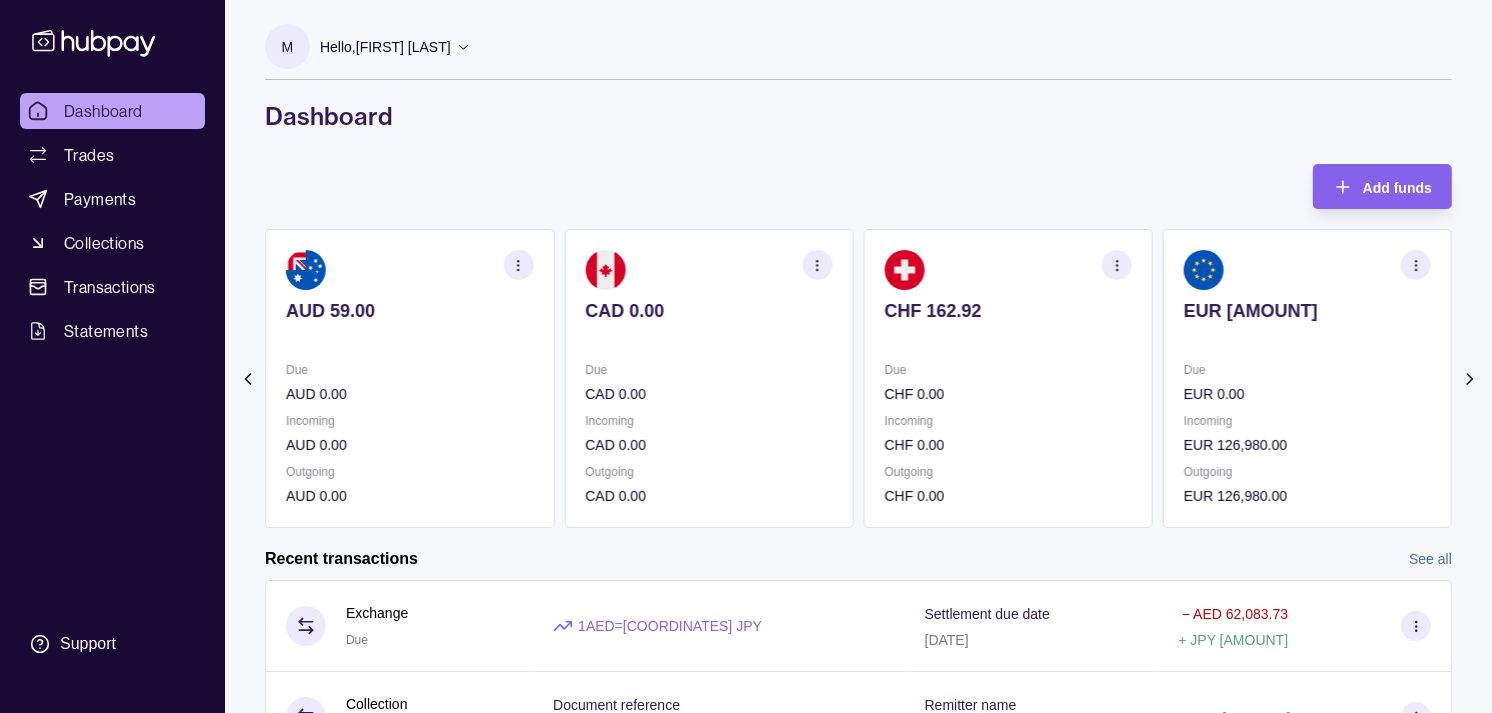 click 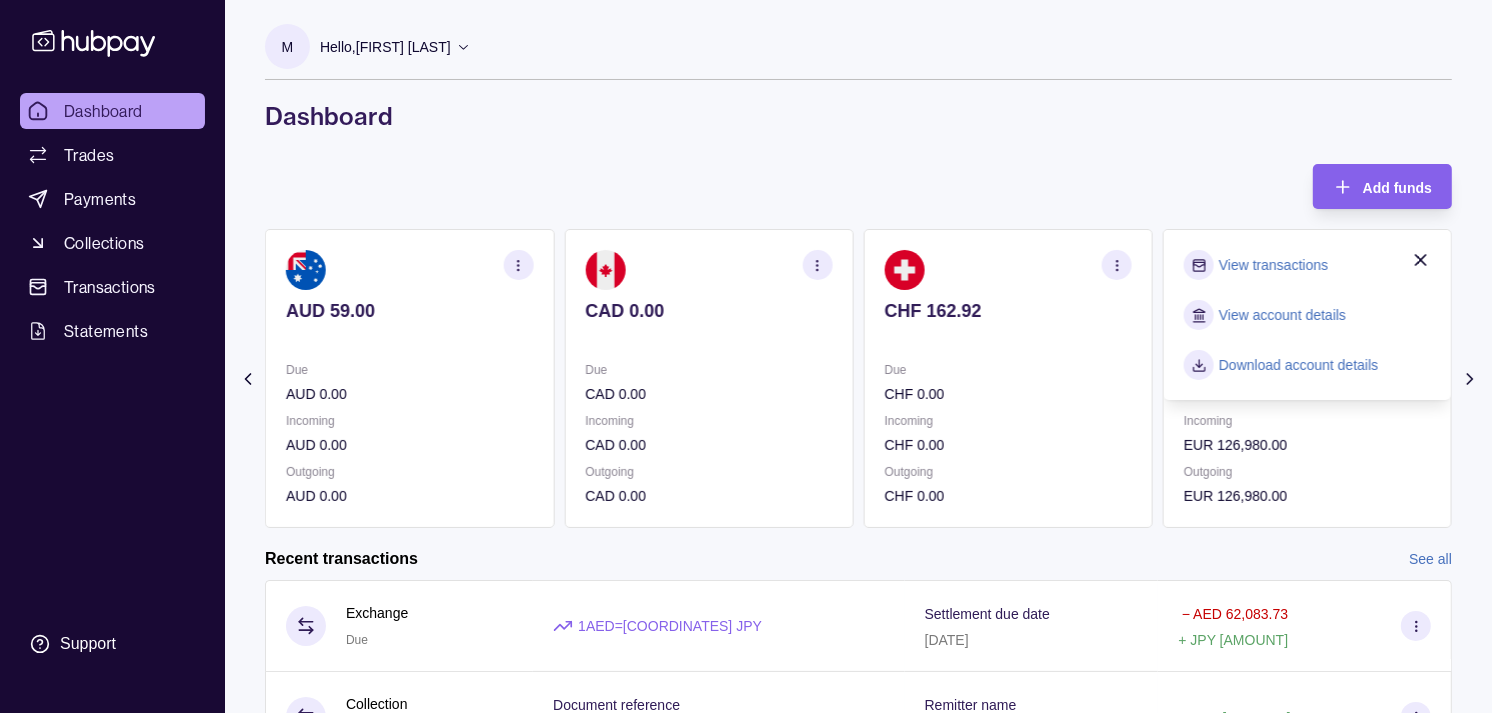 click on "View transactions" at bounding box center (1273, 265) 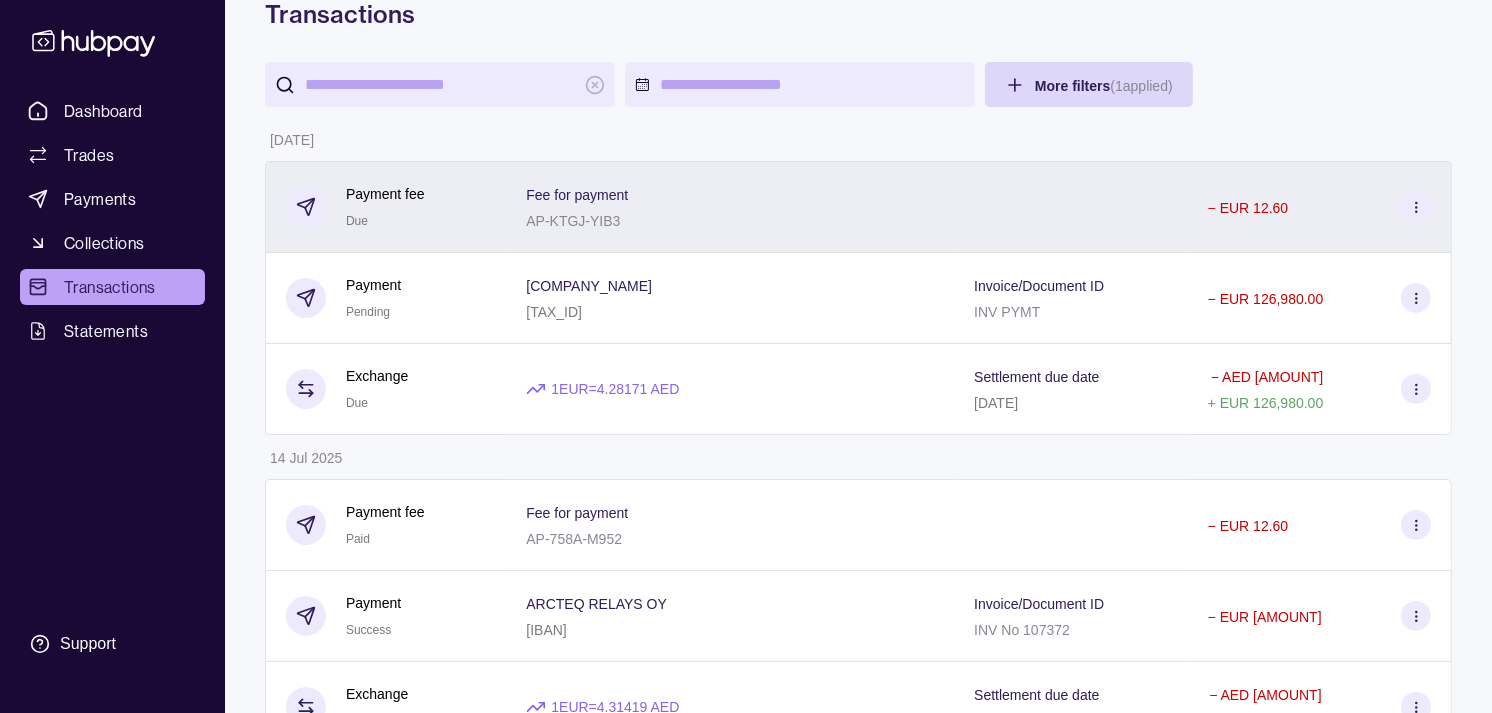 scroll, scrollTop: 0, scrollLeft: 0, axis: both 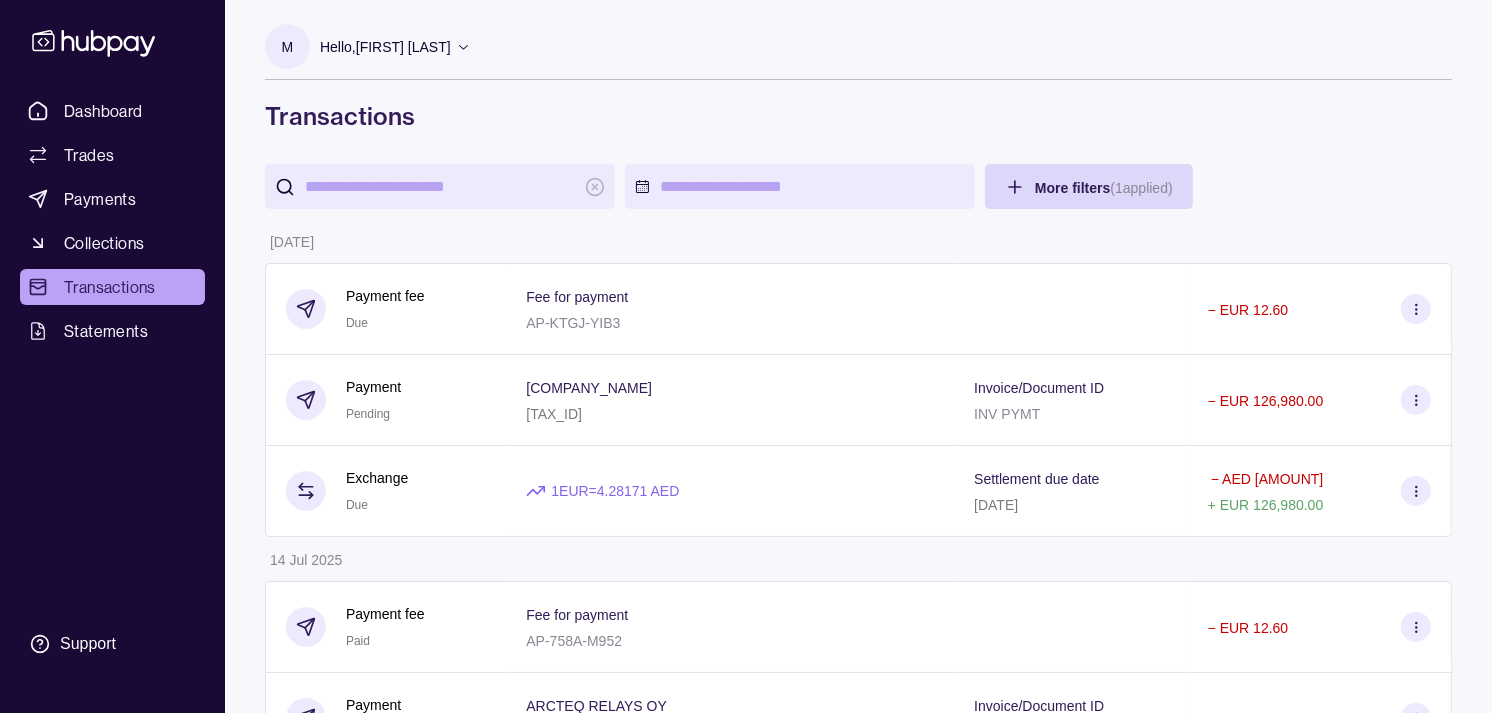 click at bounding box center (440, 186) 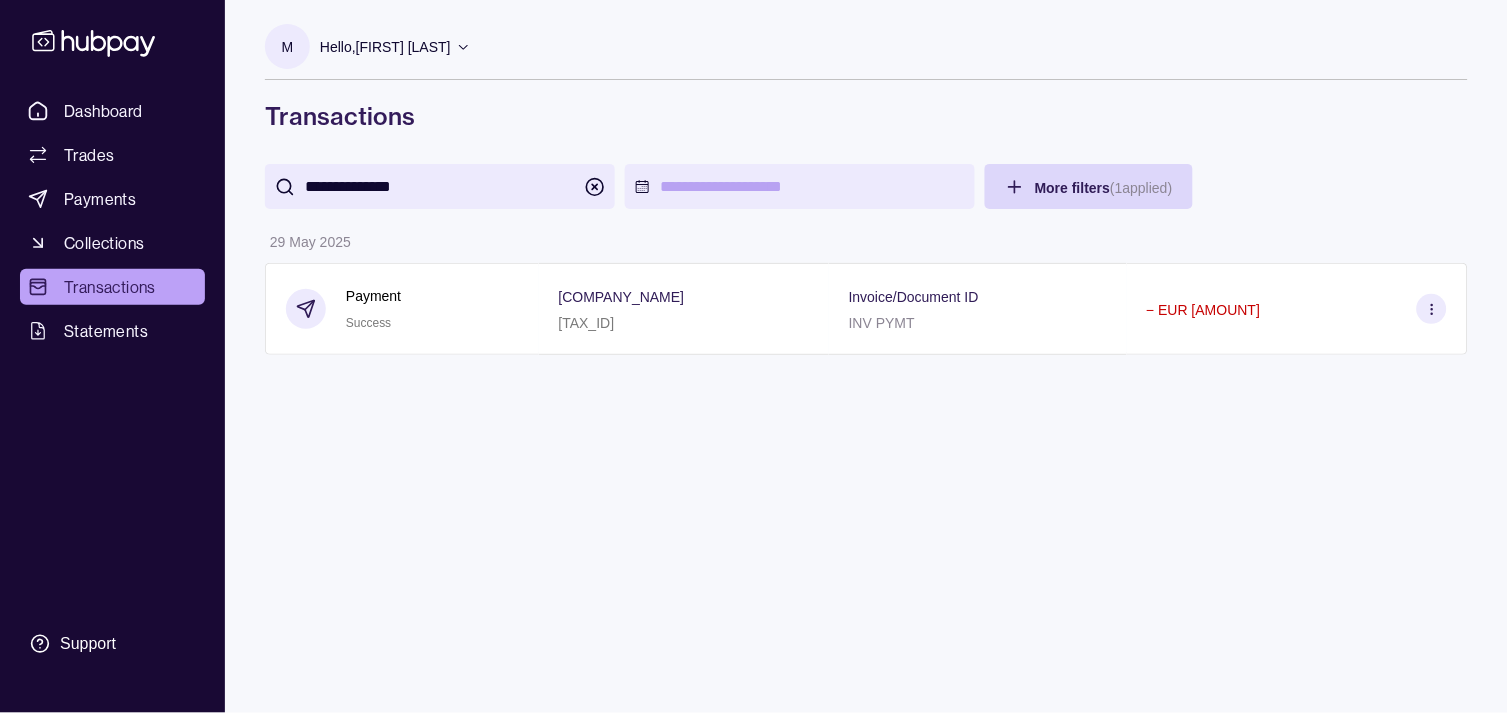 type on "**********" 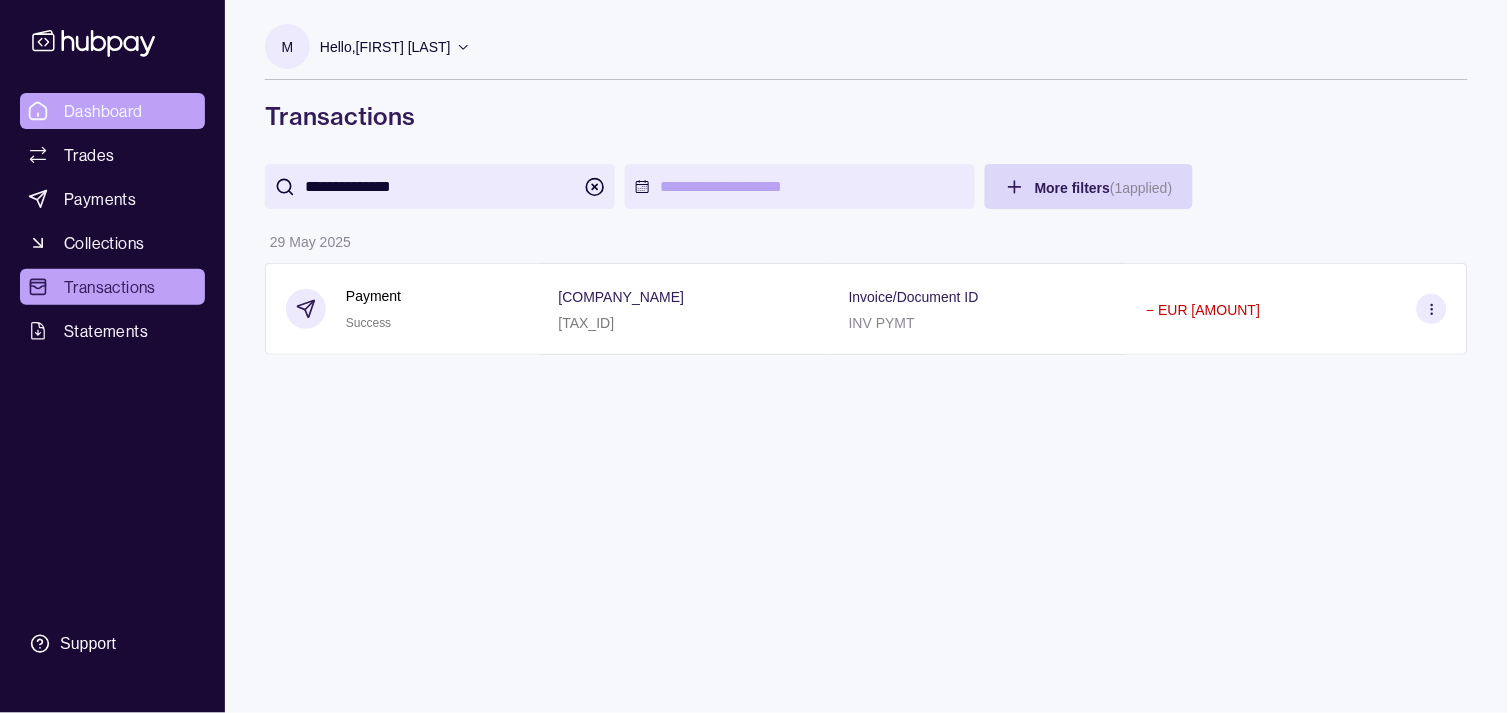 click on "Dashboard" at bounding box center [112, 111] 